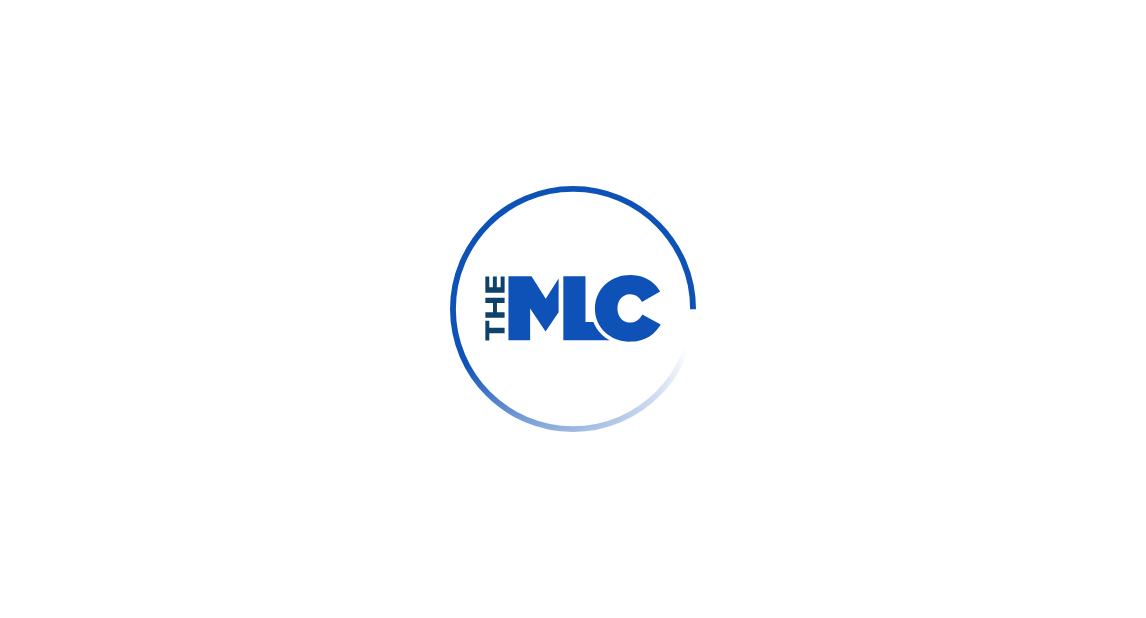 scroll, scrollTop: 0, scrollLeft: 0, axis: both 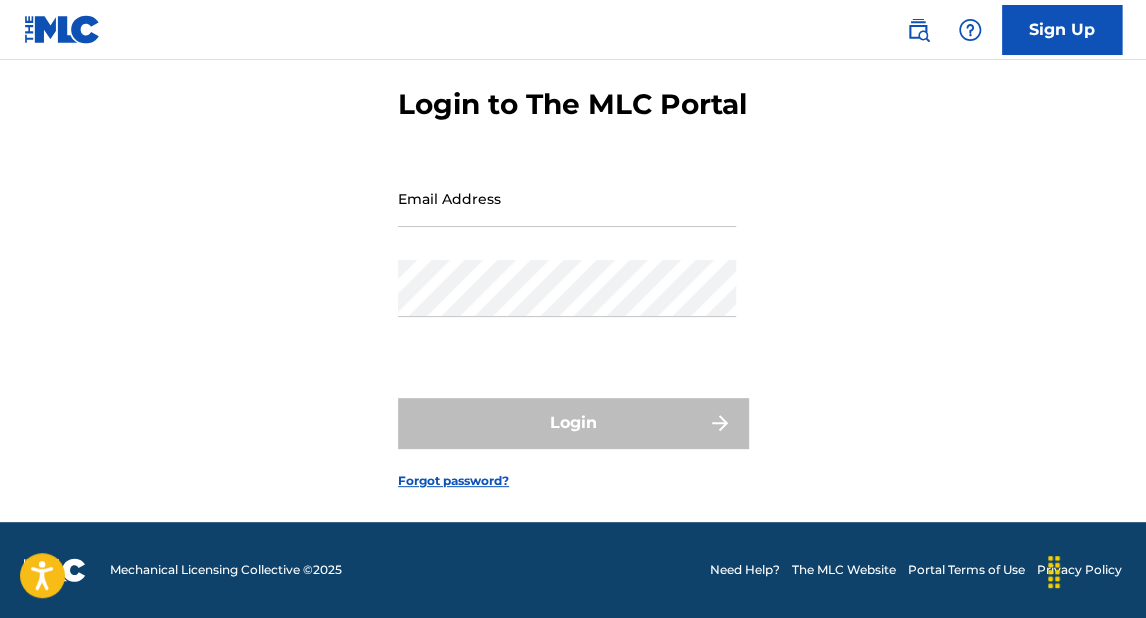 click on "Email Address" at bounding box center [567, 198] 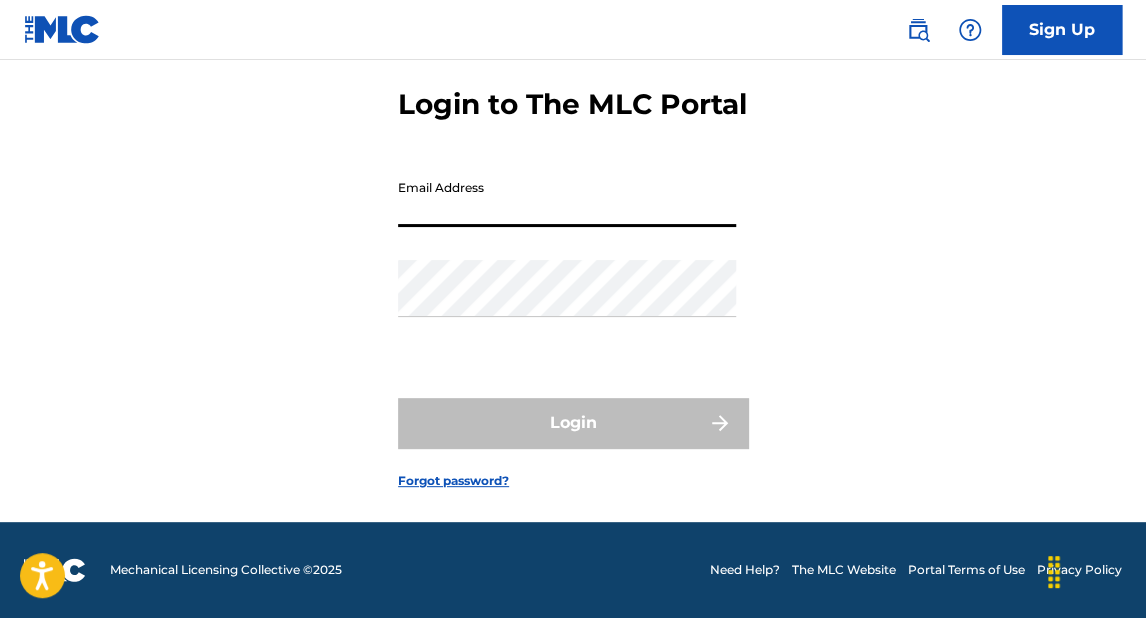 type on "Karalmusicmx@[EXAMPLE.COM]" 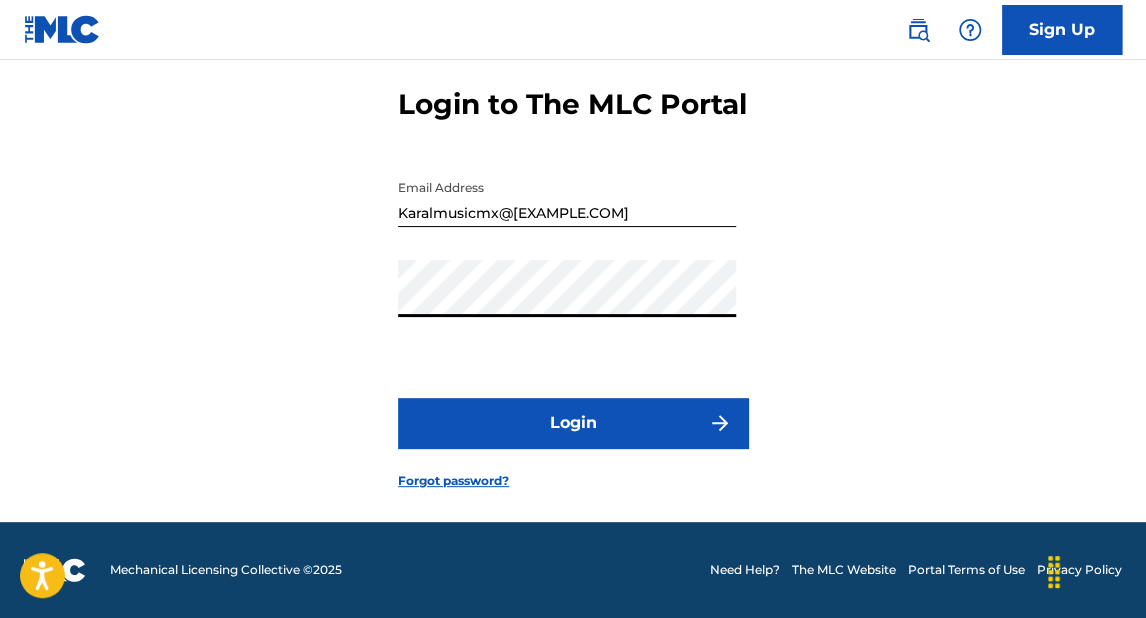 click on "Login" at bounding box center [573, 423] 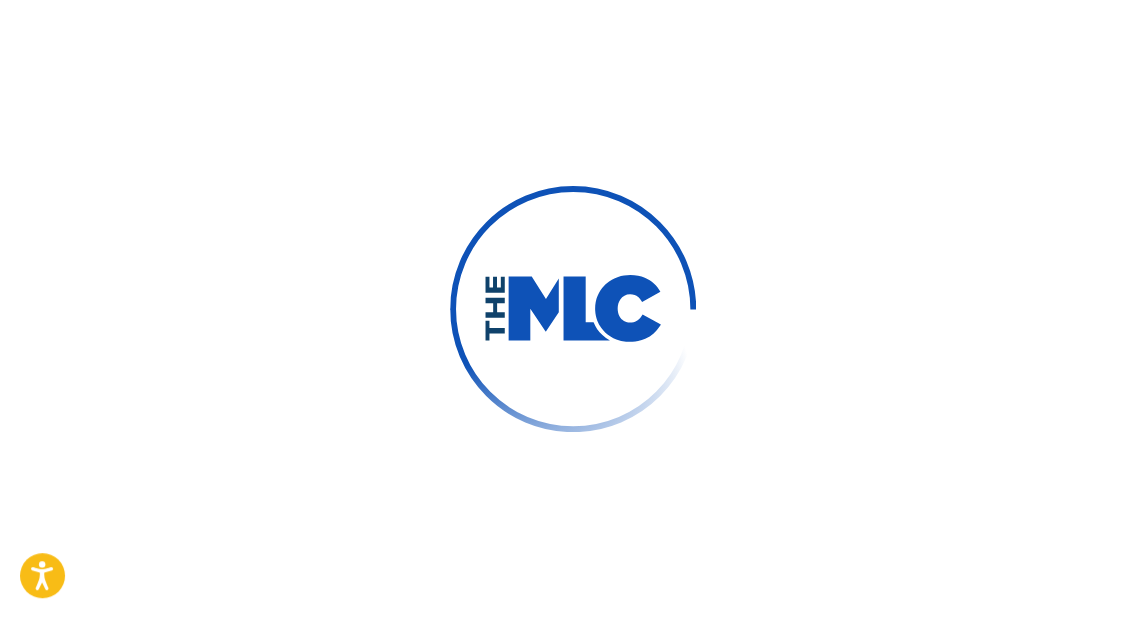 scroll, scrollTop: 0, scrollLeft: 0, axis: both 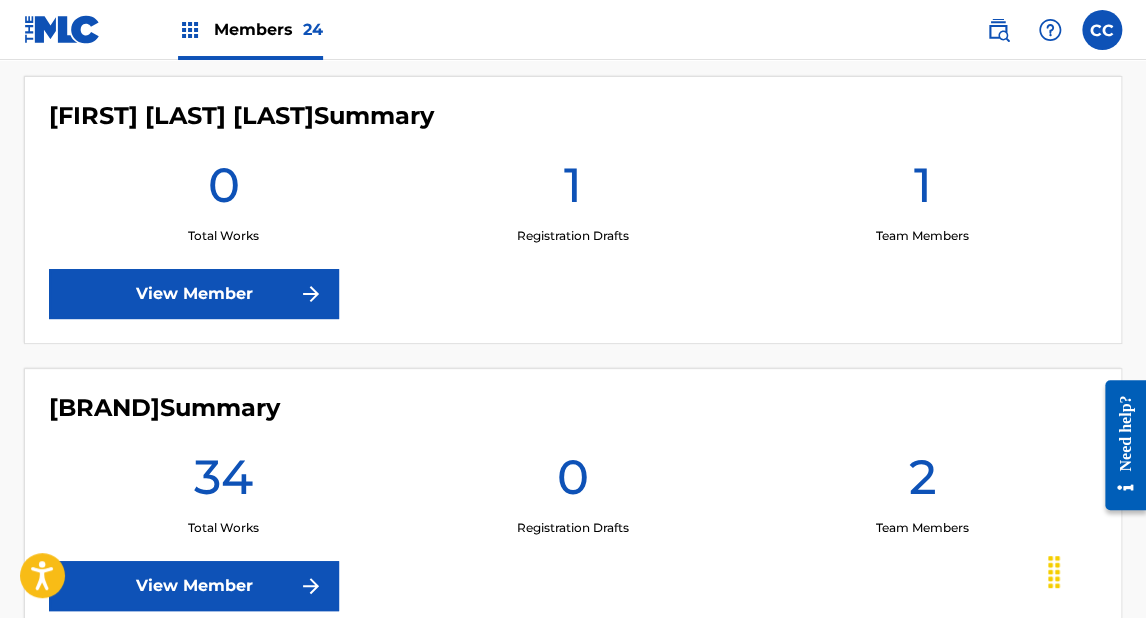 click on "View Member" at bounding box center [194, 294] 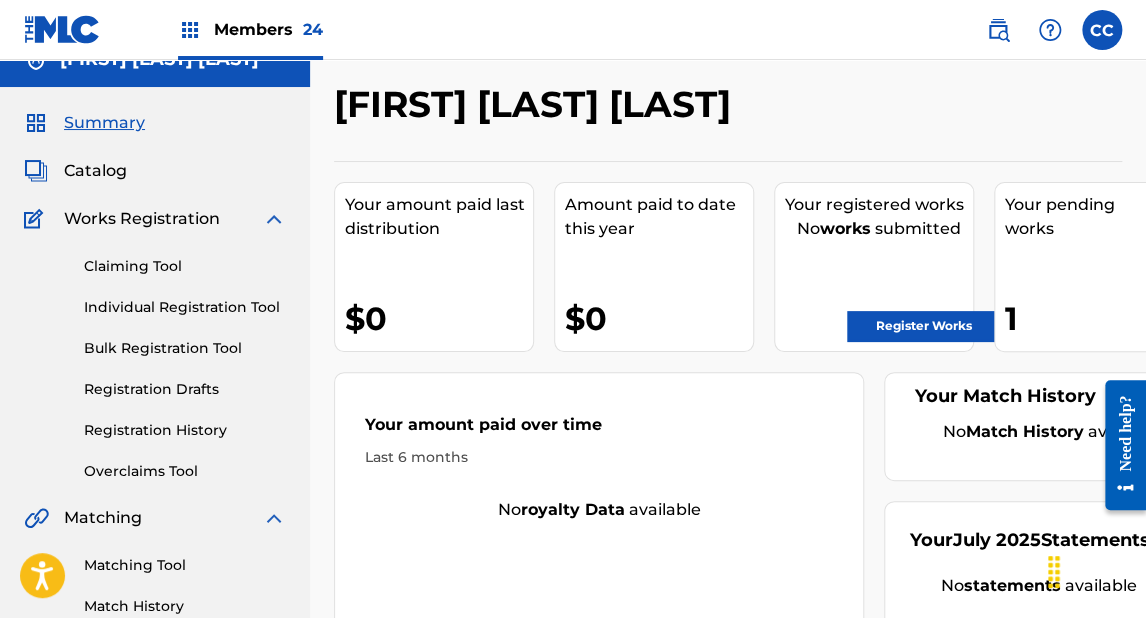 scroll, scrollTop: 0, scrollLeft: 0, axis: both 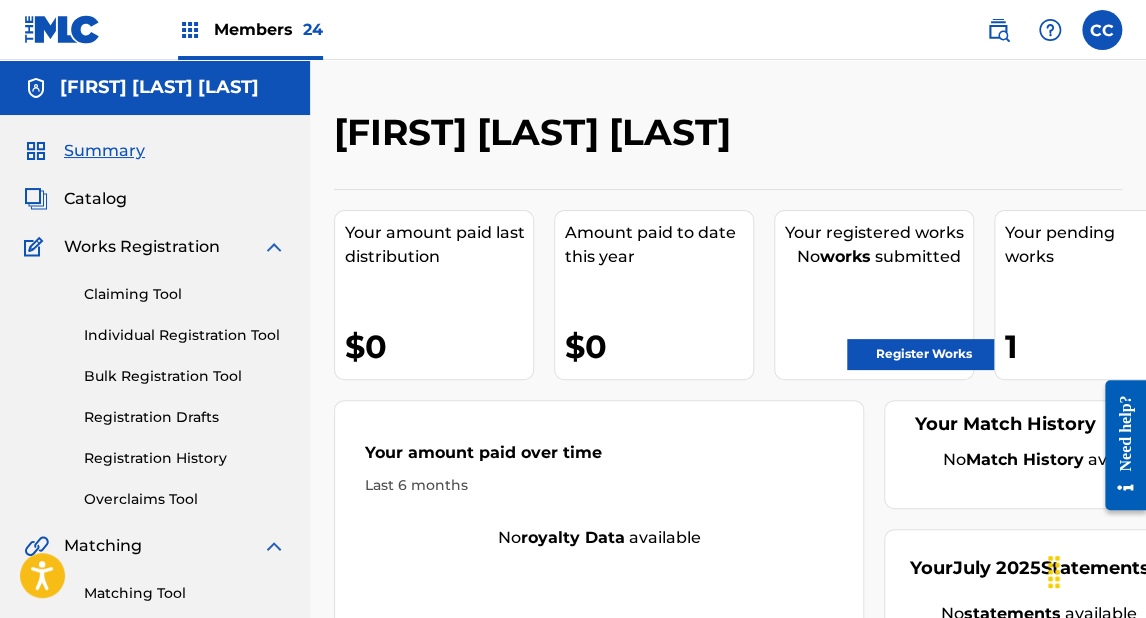 click at bounding box center (62, 29) 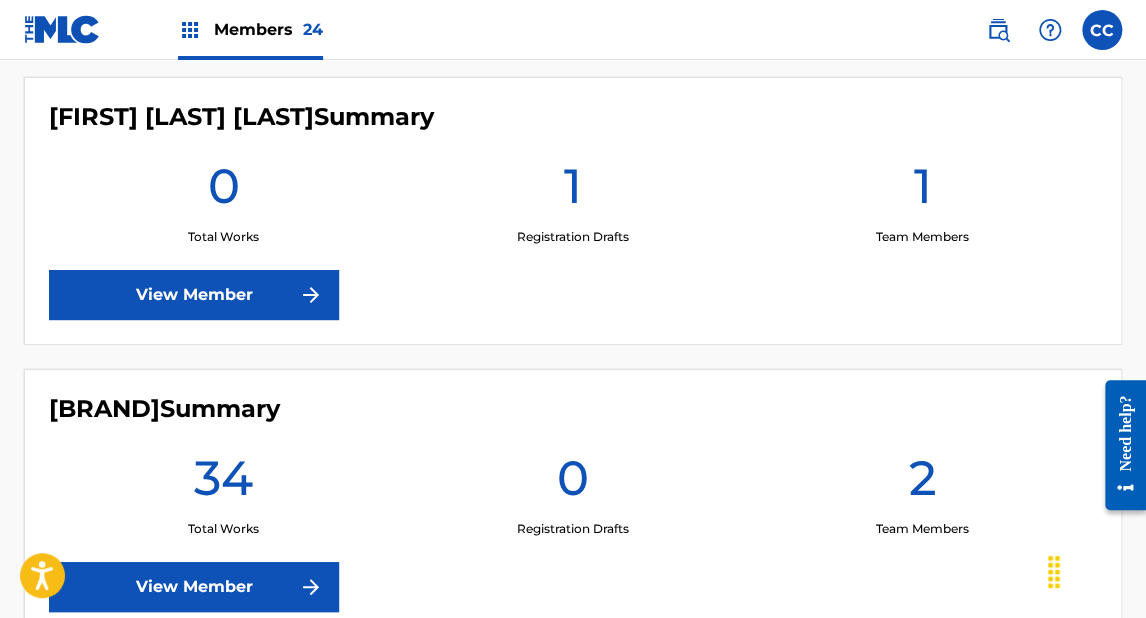 scroll, scrollTop: 560, scrollLeft: 0, axis: vertical 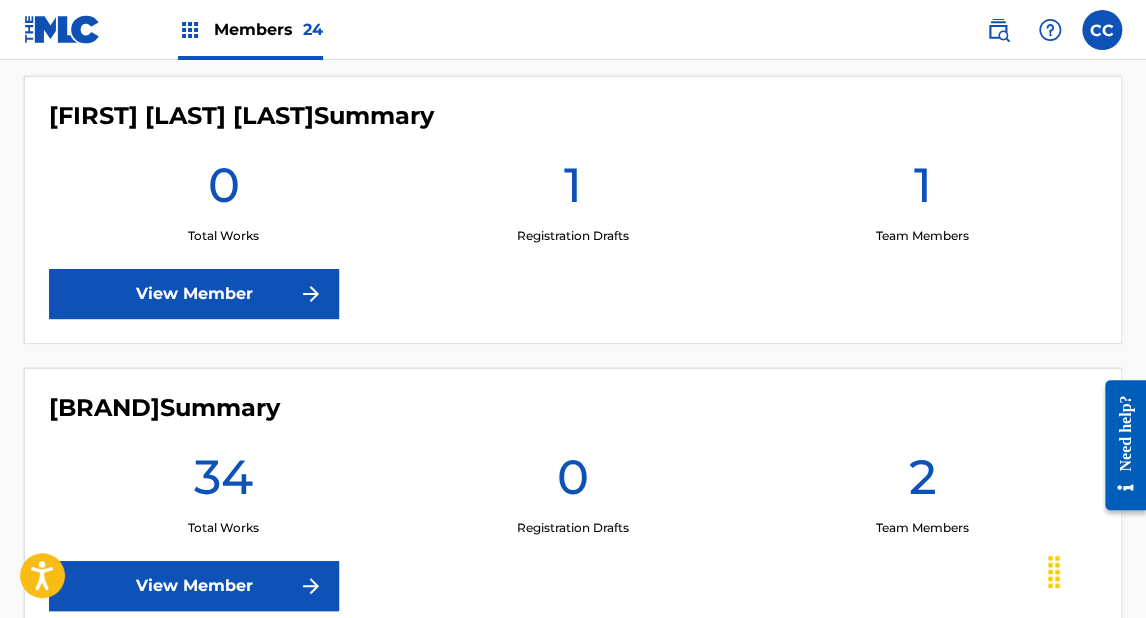 click on "View Member" at bounding box center [194, 294] 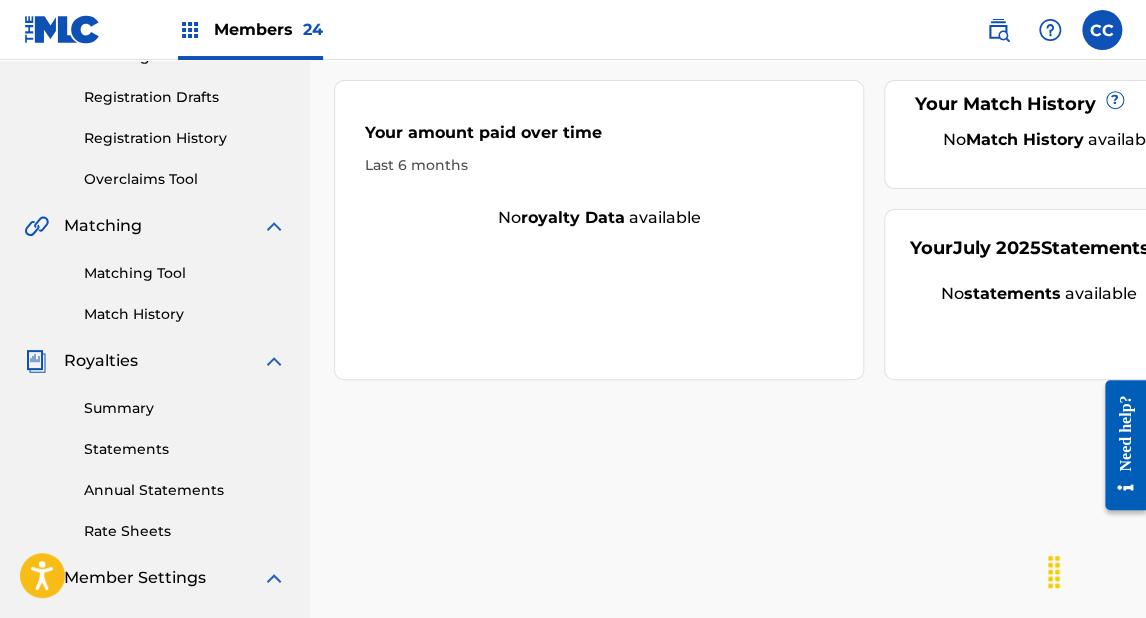 scroll, scrollTop: 240, scrollLeft: 0, axis: vertical 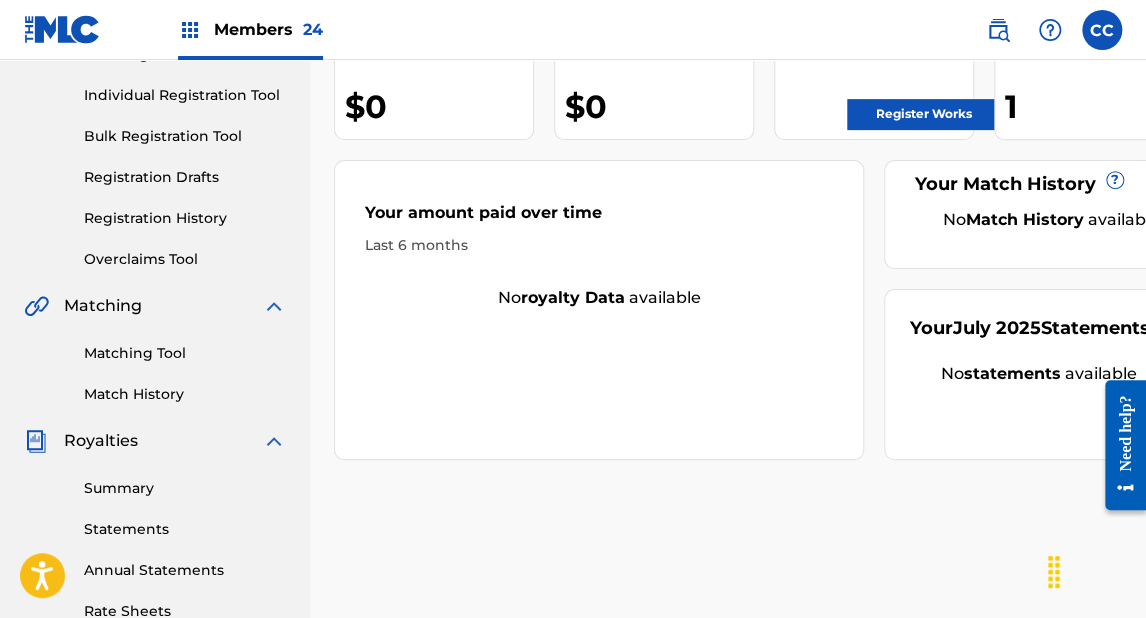 click on "Registration Drafts" at bounding box center [185, 177] 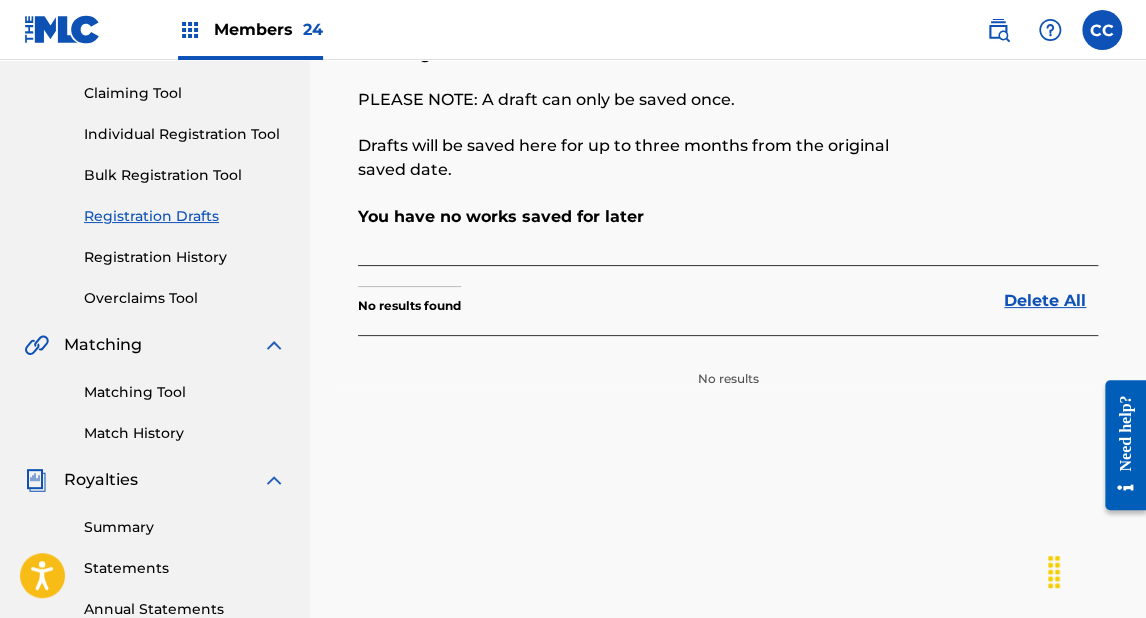 scroll, scrollTop: 240, scrollLeft: 0, axis: vertical 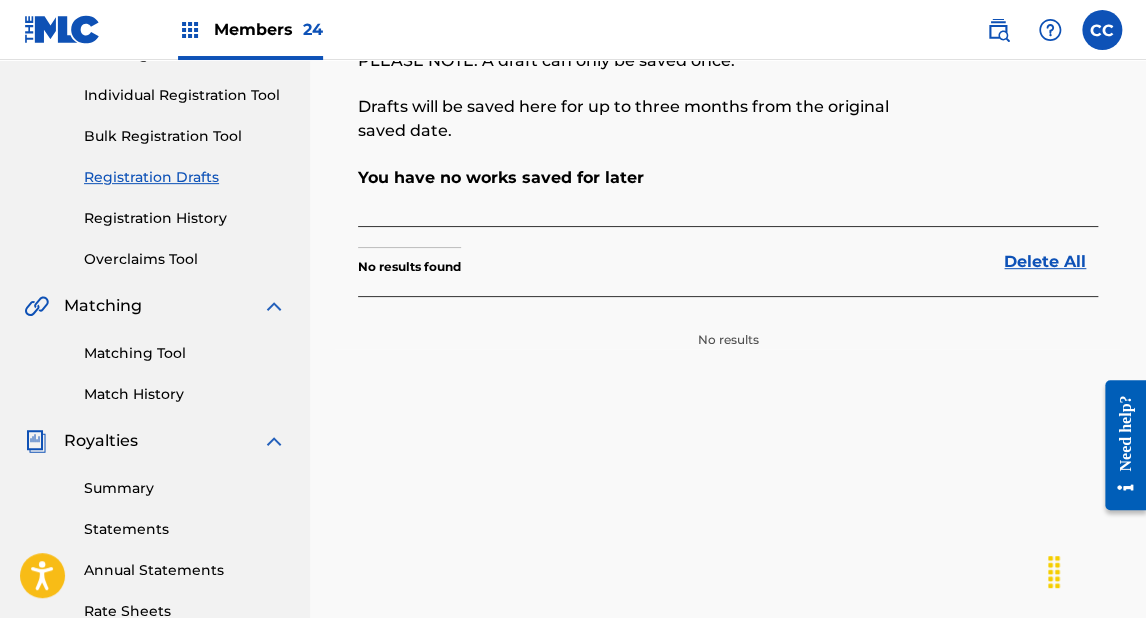 click on "Registration History" at bounding box center (185, 218) 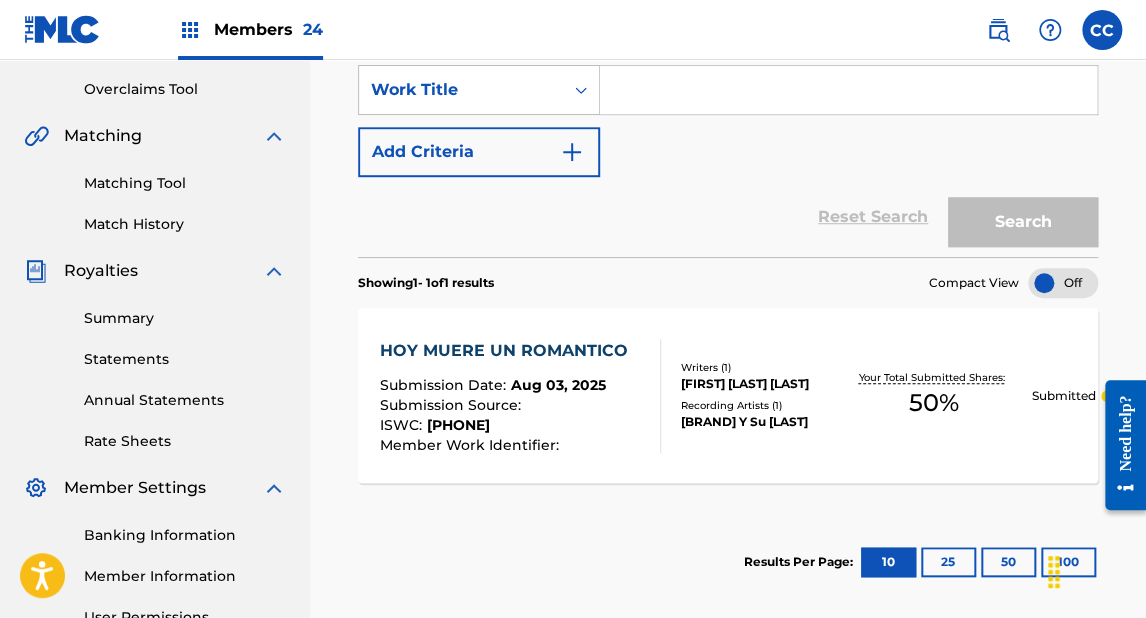 scroll, scrollTop: 480, scrollLeft: 0, axis: vertical 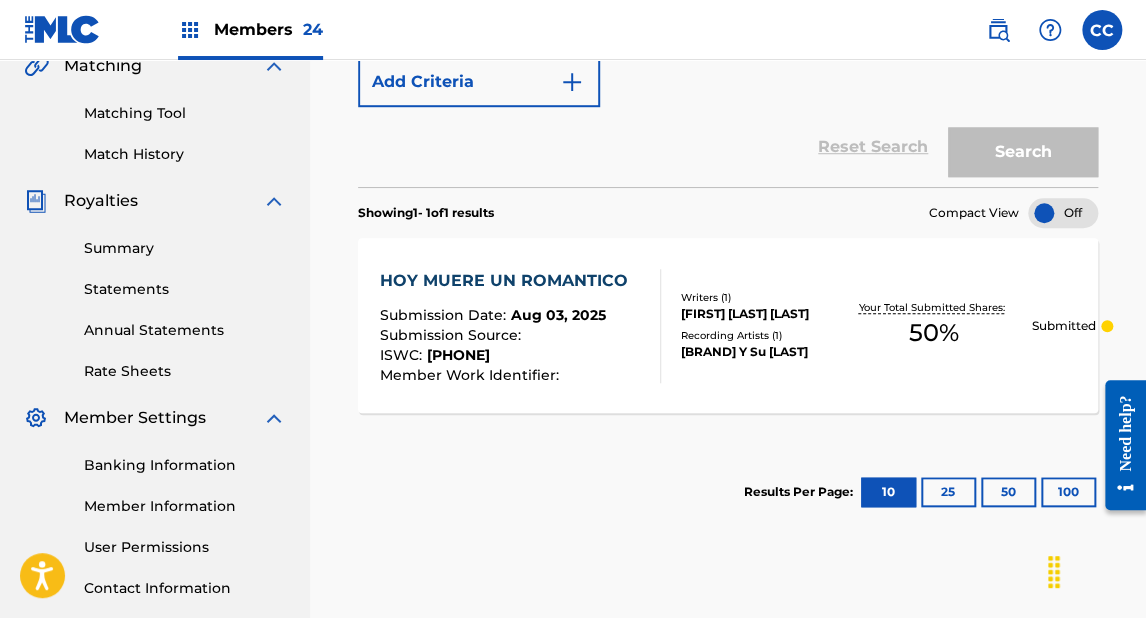 click on "[BRAND] Y Su [LAST]" at bounding box center (758, 352) 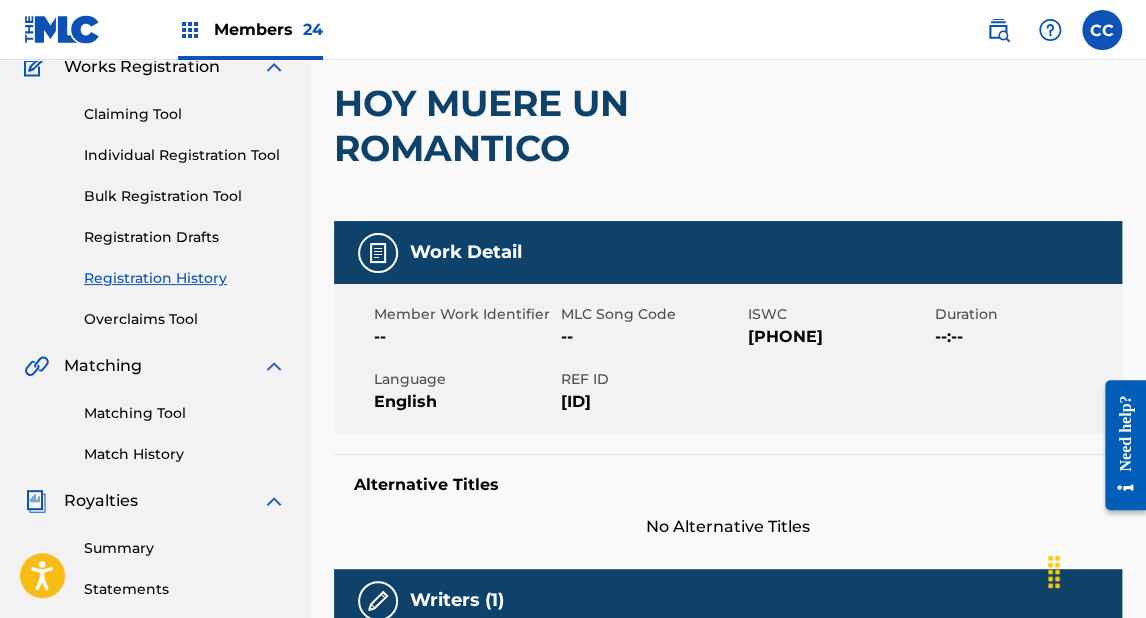 scroll, scrollTop: 0, scrollLeft: 0, axis: both 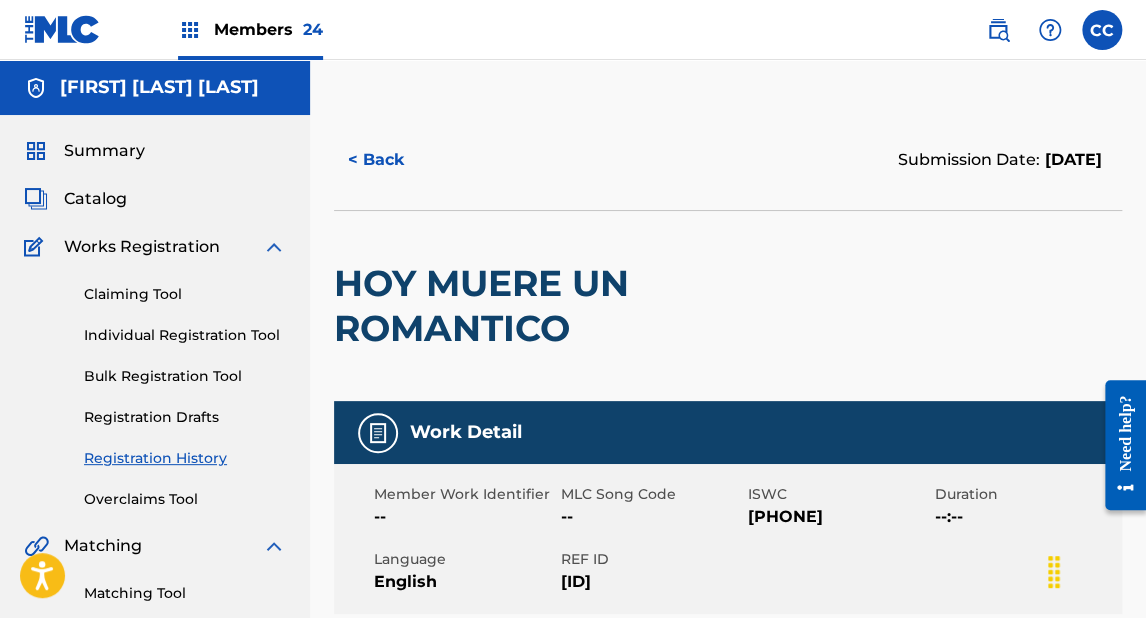 click on "Catalog" at bounding box center [95, 199] 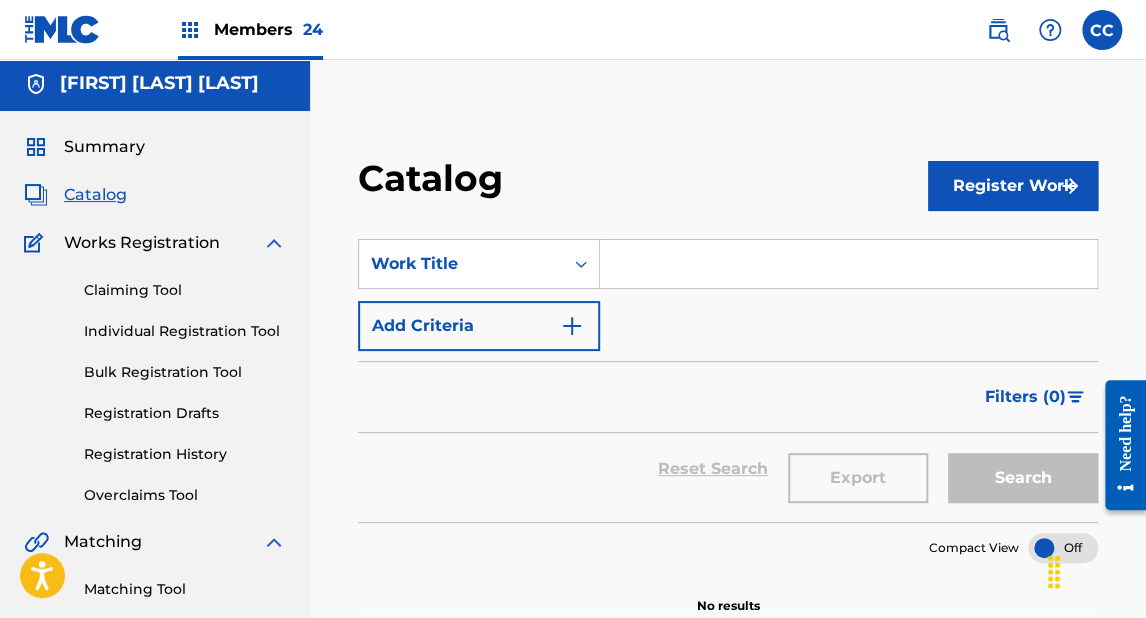 scroll, scrollTop: 0, scrollLeft: 0, axis: both 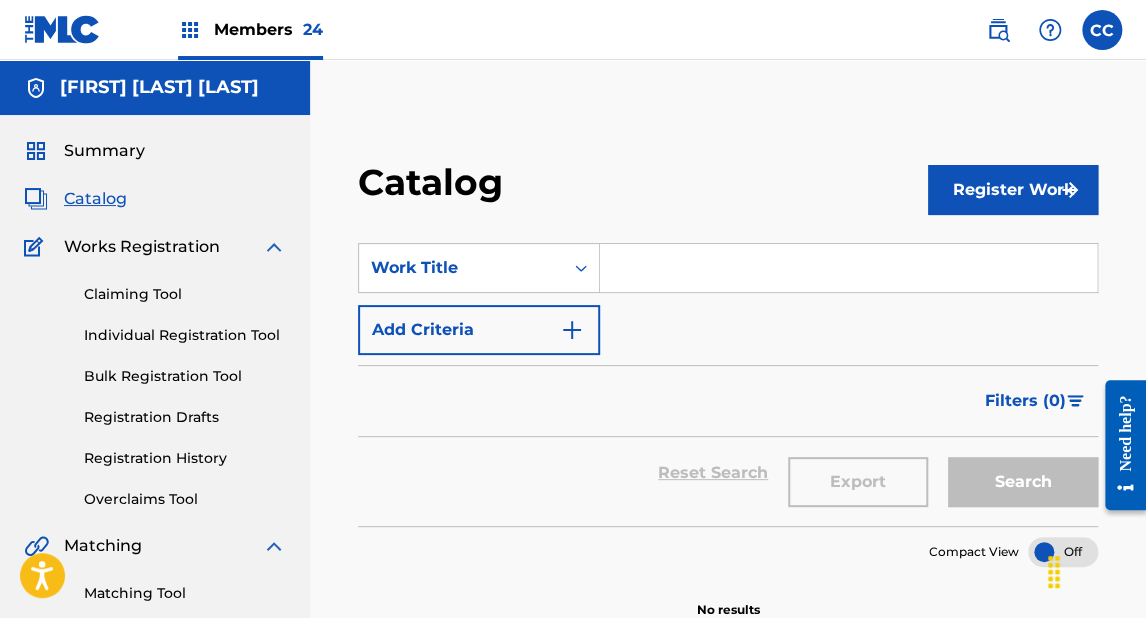 click at bounding box center [62, 29] 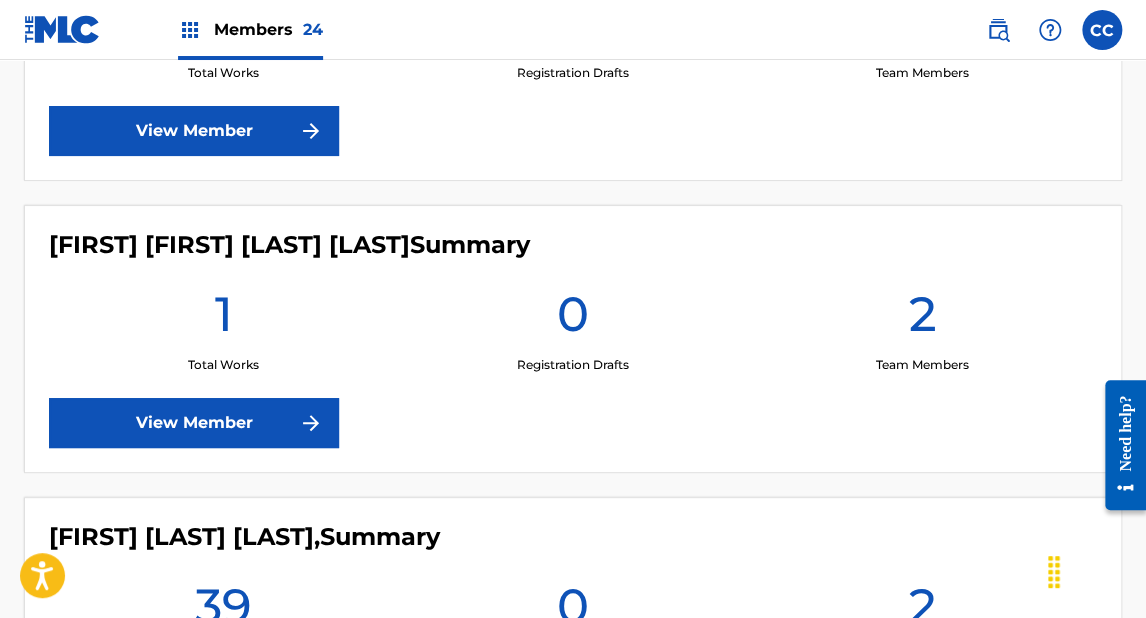 scroll, scrollTop: 3680, scrollLeft: 0, axis: vertical 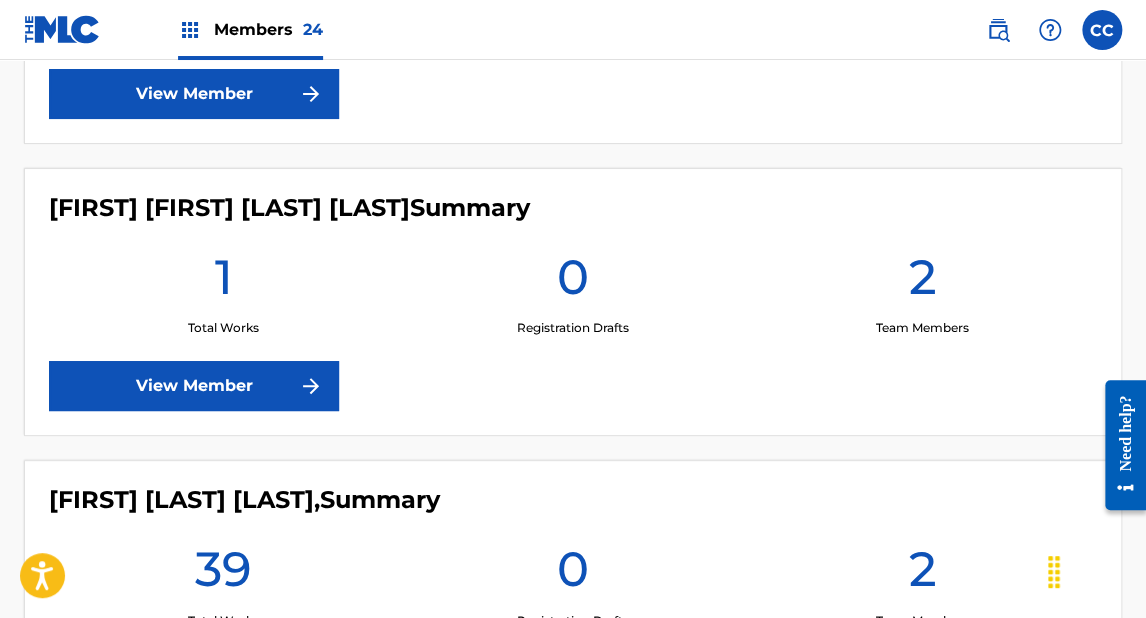 click on "View Member" at bounding box center [194, 386] 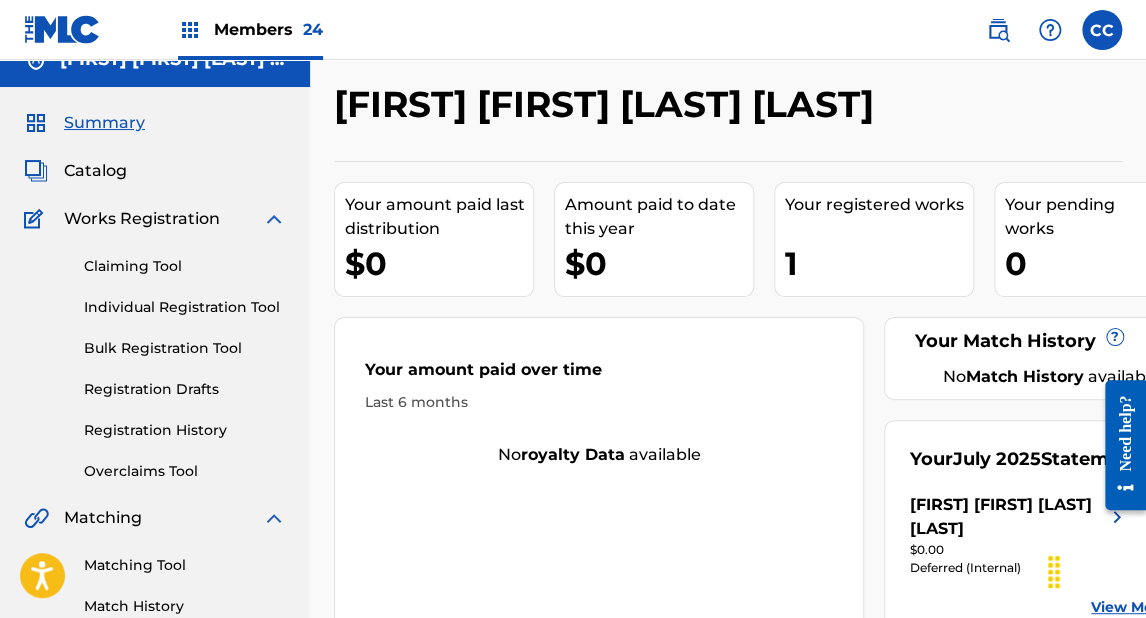 scroll, scrollTop: 0, scrollLeft: 0, axis: both 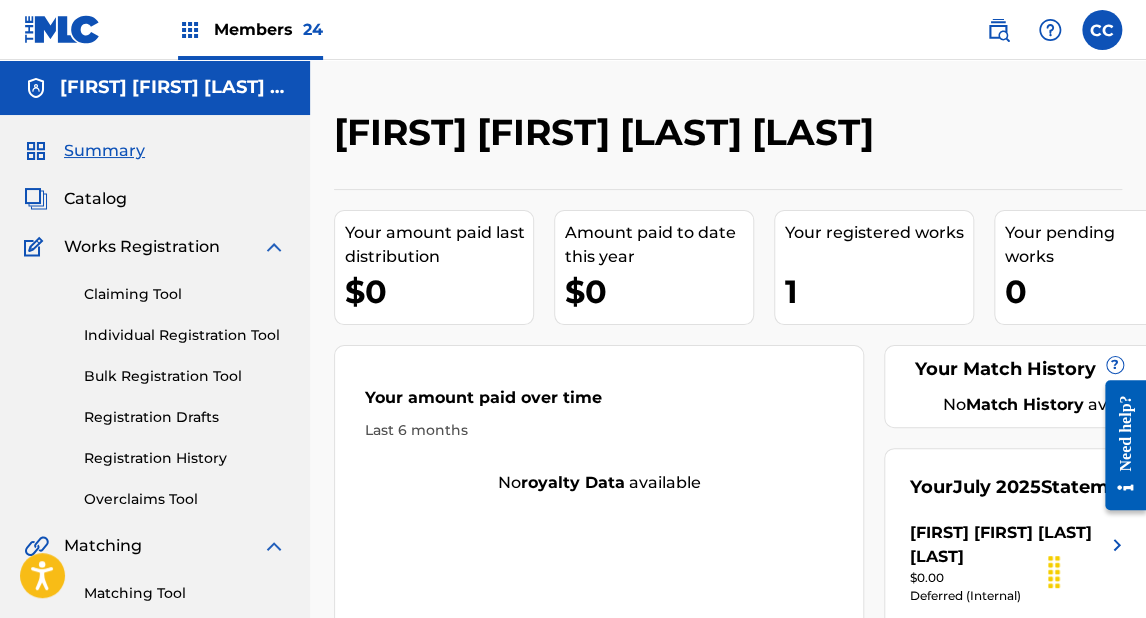 click at bounding box center (62, 29) 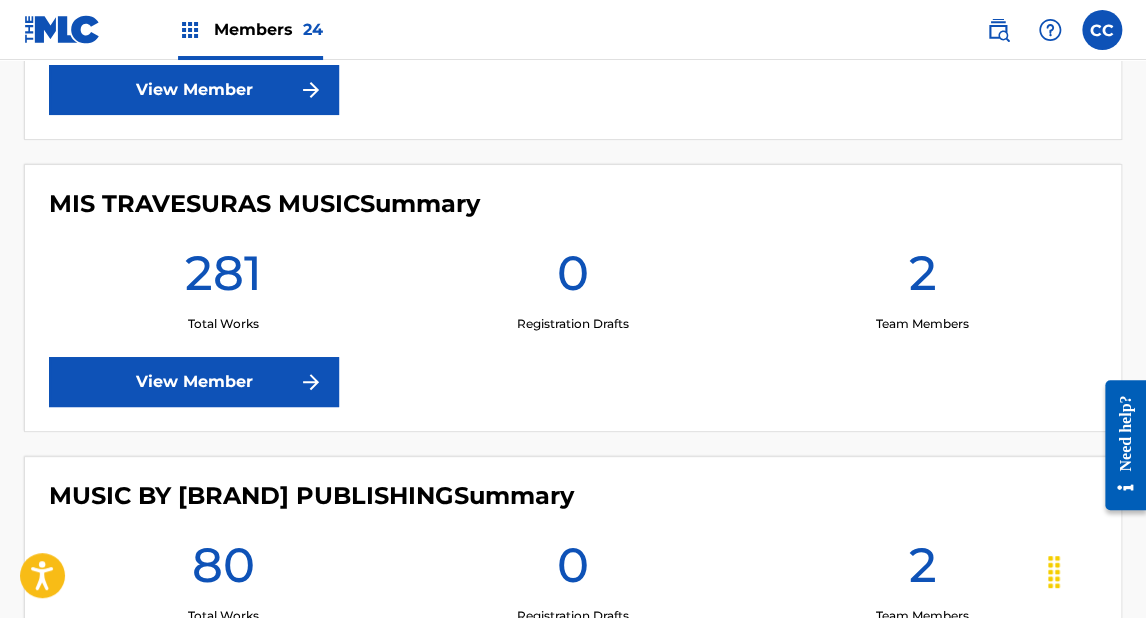 scroll, scrollTop: 4880, scrollLeft: 0, axis: vertical 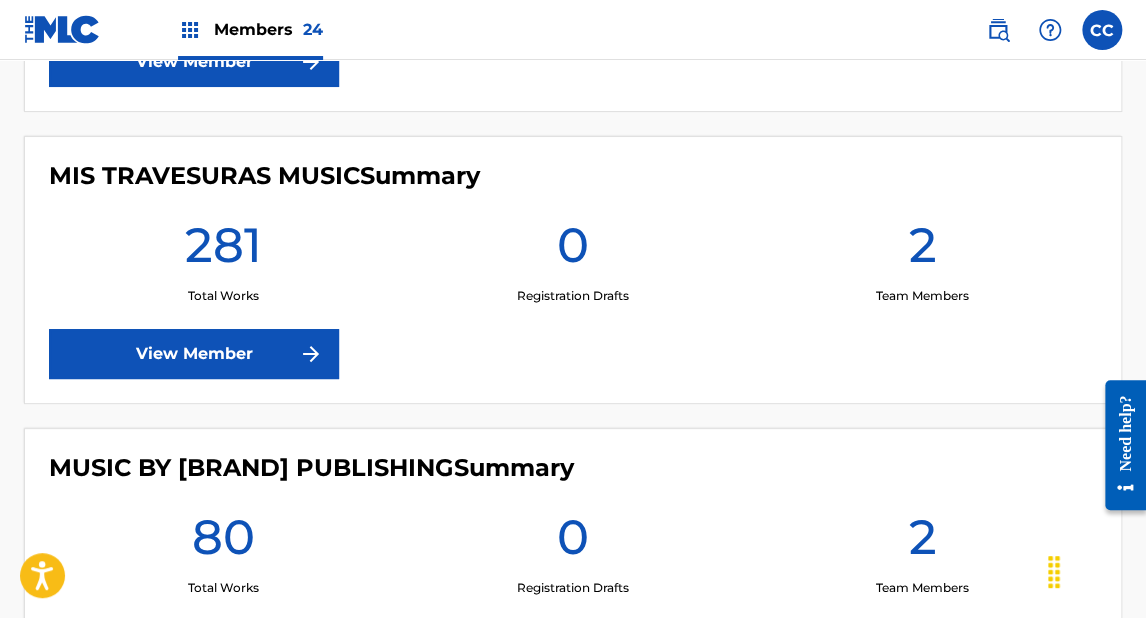 click on "View Member" at bounding box center [194, 354] 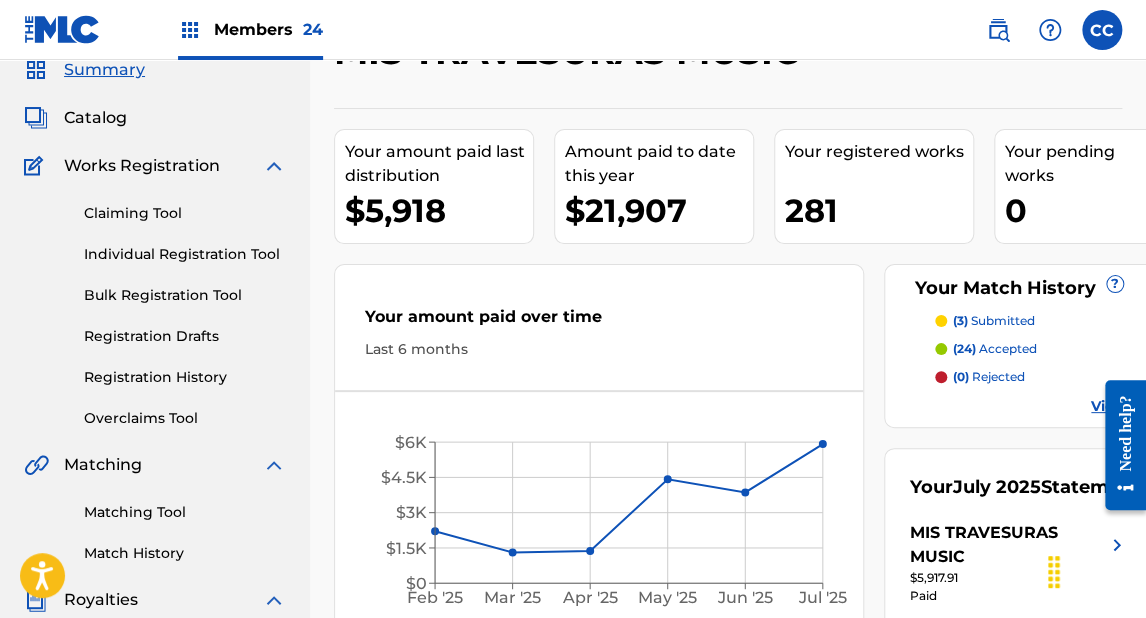 scroll, scrollTop: 0, scrollLeft: 0, axis: both 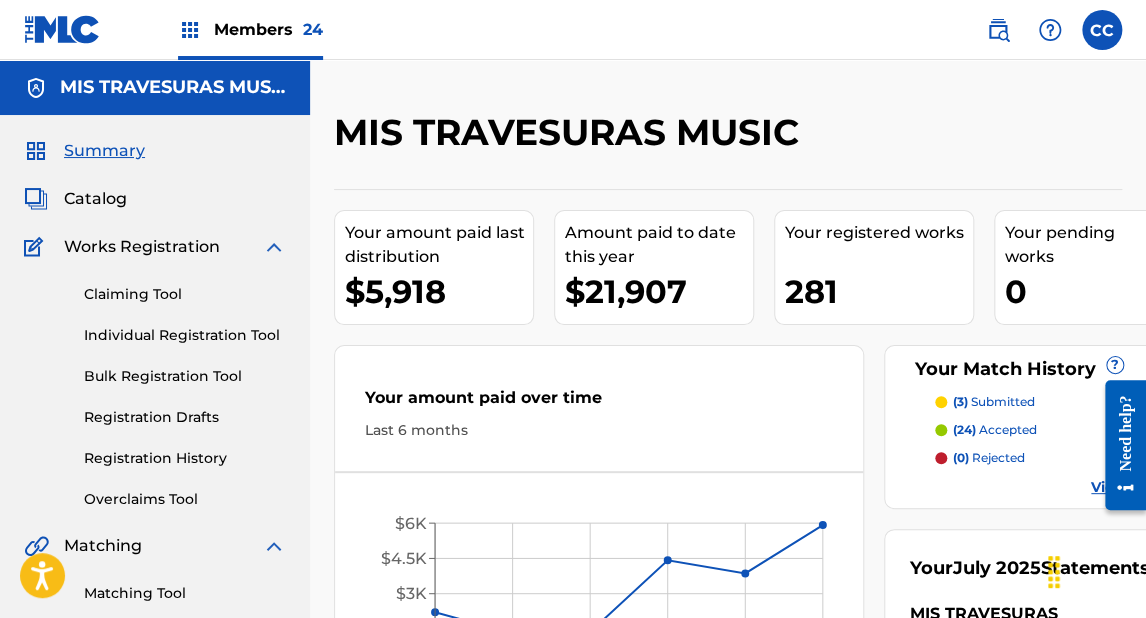 click on "Catalog" at bounding box center [95, 199] 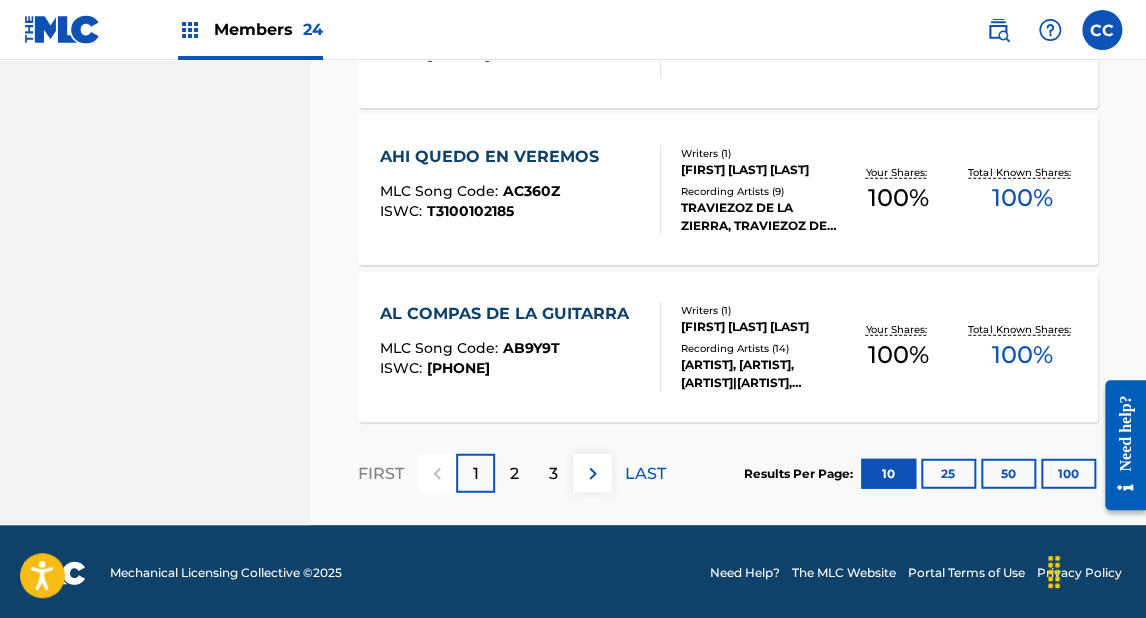 scroll, scrollTop: 1720, scrollLeft: 0, axis: vertical 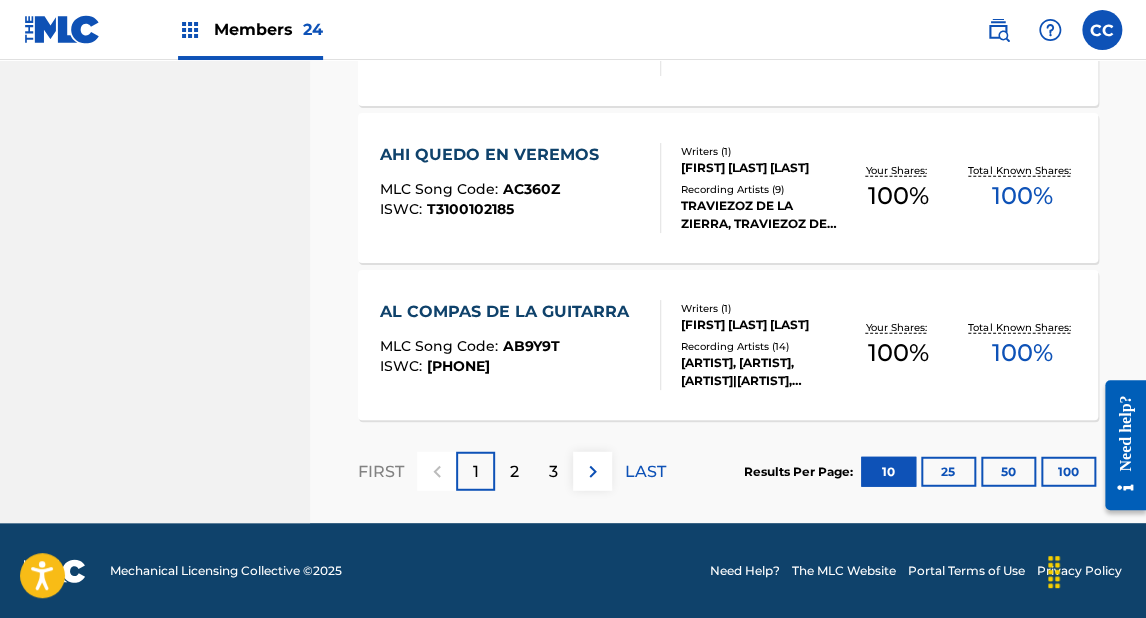 click on "100" at bounding box center [1068, 472] 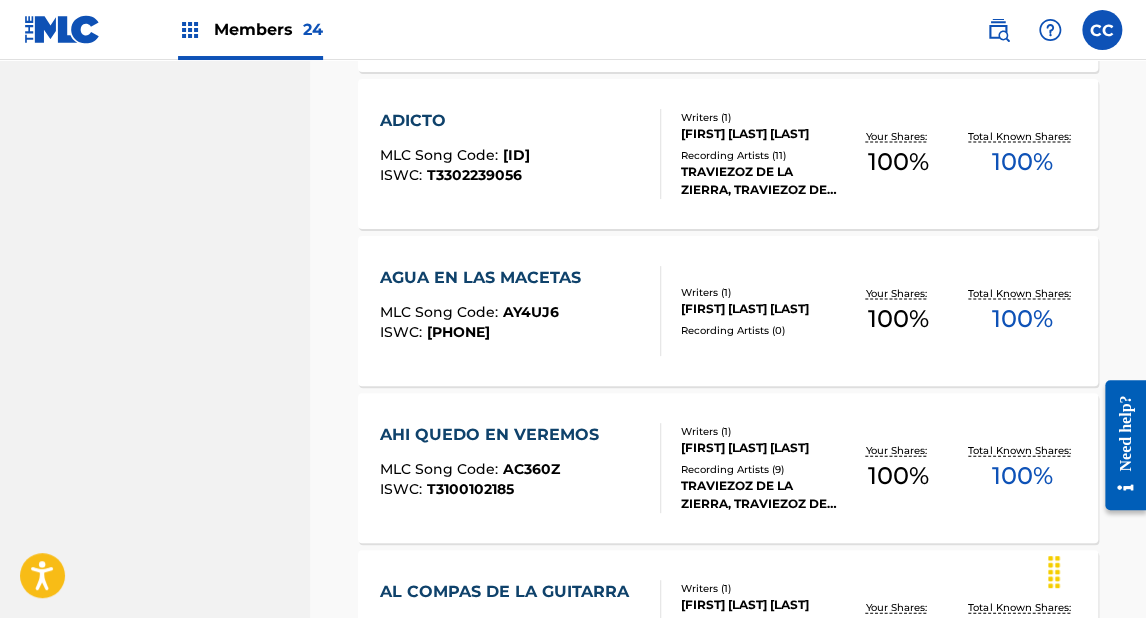 scroll, scrollTop: 1520, scrollLeft: 0, axis: vertical 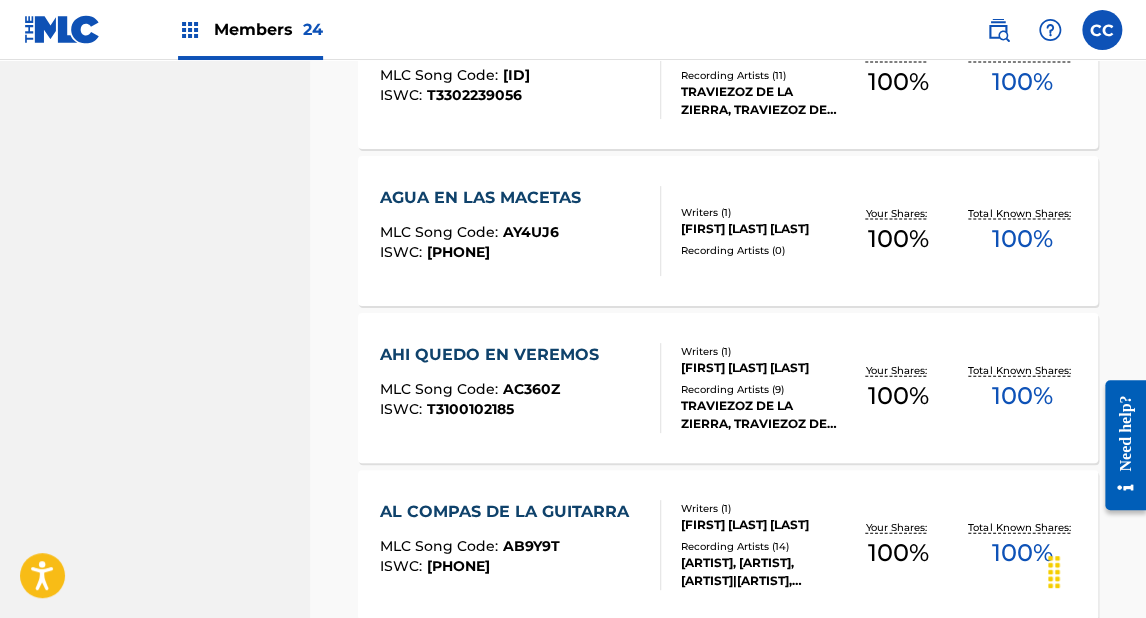 click on "AGUA EN LAS MACETAS" at bounding box center (485, 198) 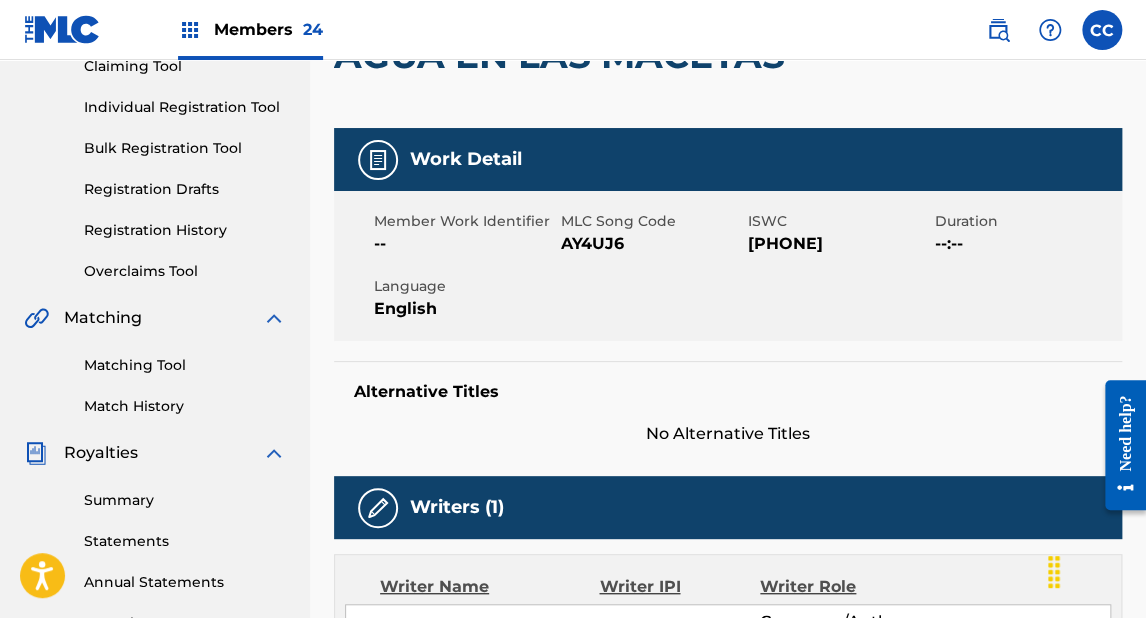 scroll, scrollTop: 240, scrollLeft: 0, axis: vertical 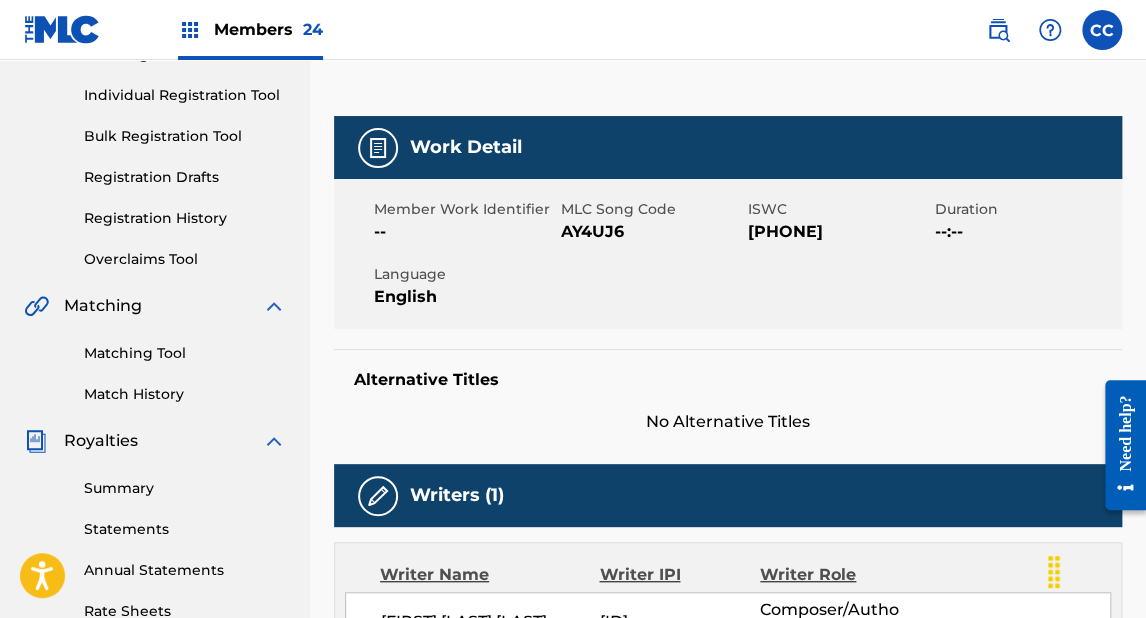click on "AY4UJ6" at bounding box center (652, 232) 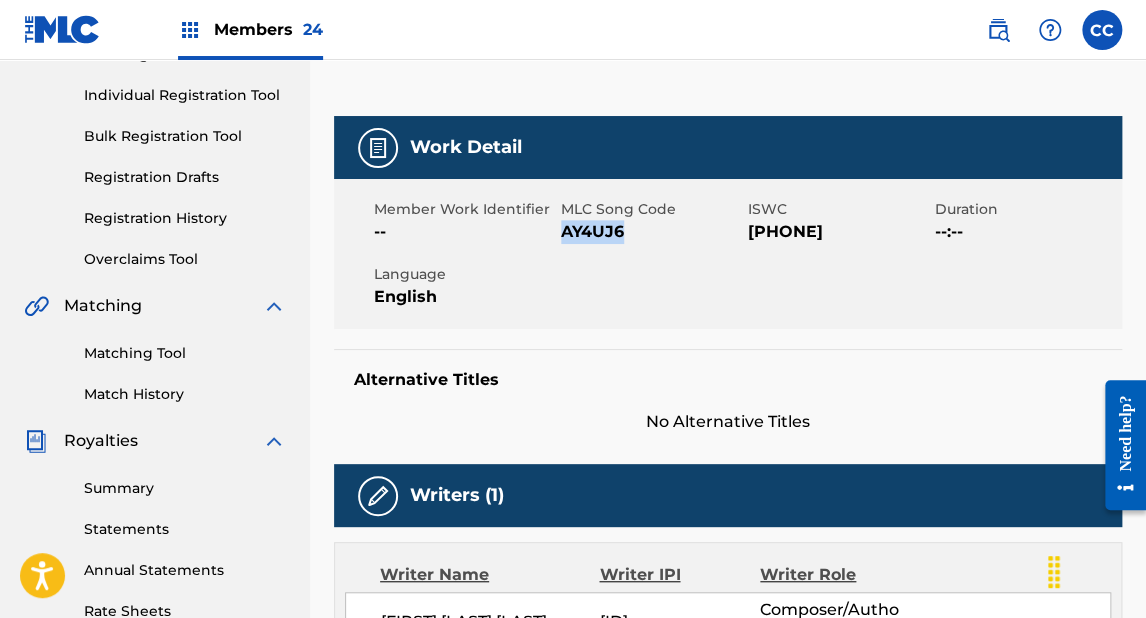 click on "AY4UJ6" at bounding box center (652, 232) 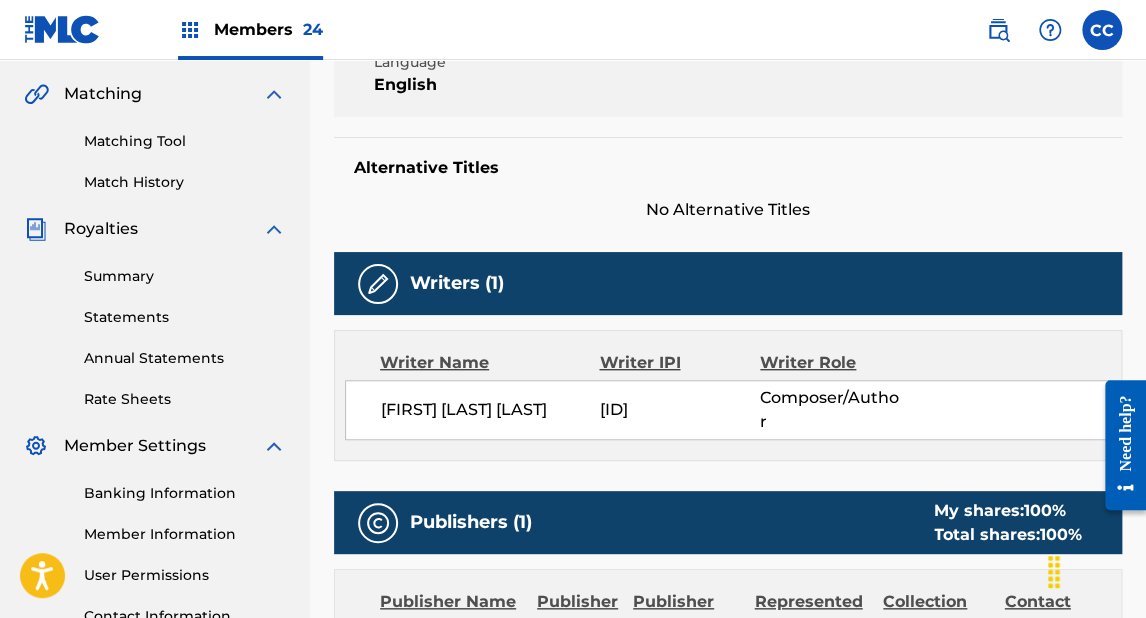 scroll, scrollTop: 372, scrollLeft: 0, axis: vertical 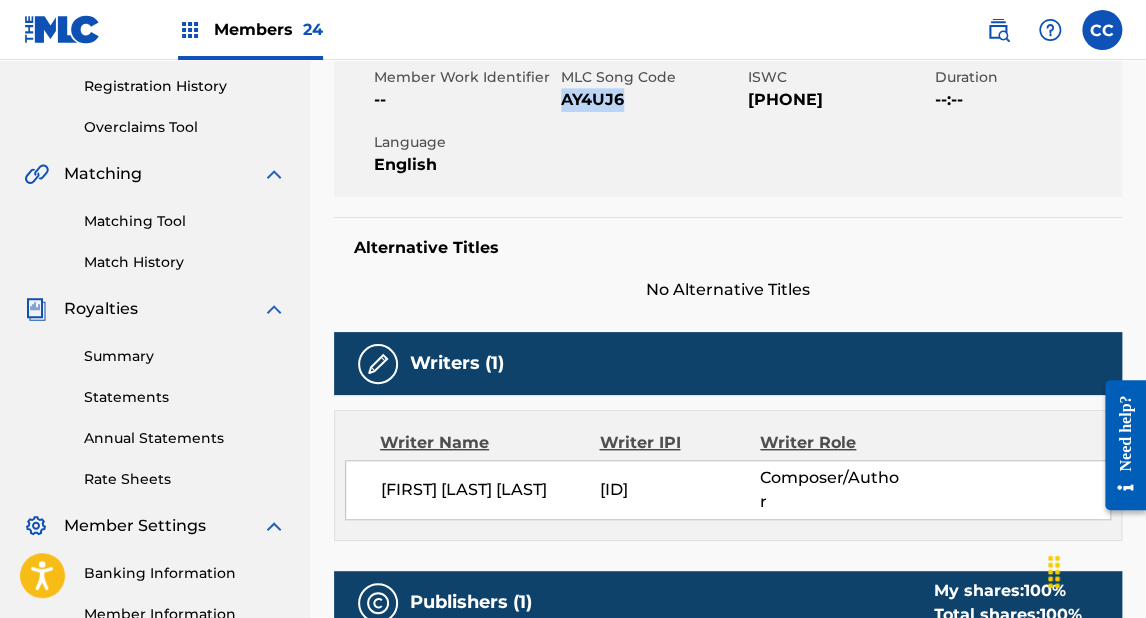 click on "Matching Tool" at bounding box center (185, 221) 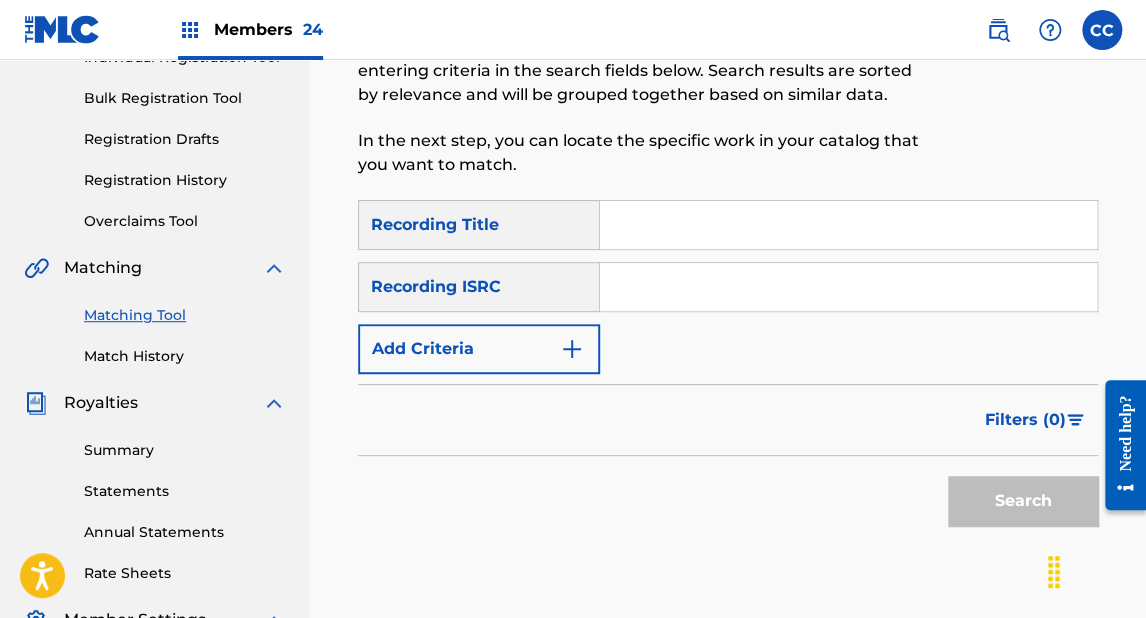 scroll, scrollTop: 240, scrollLeft: 0, axis: vertical 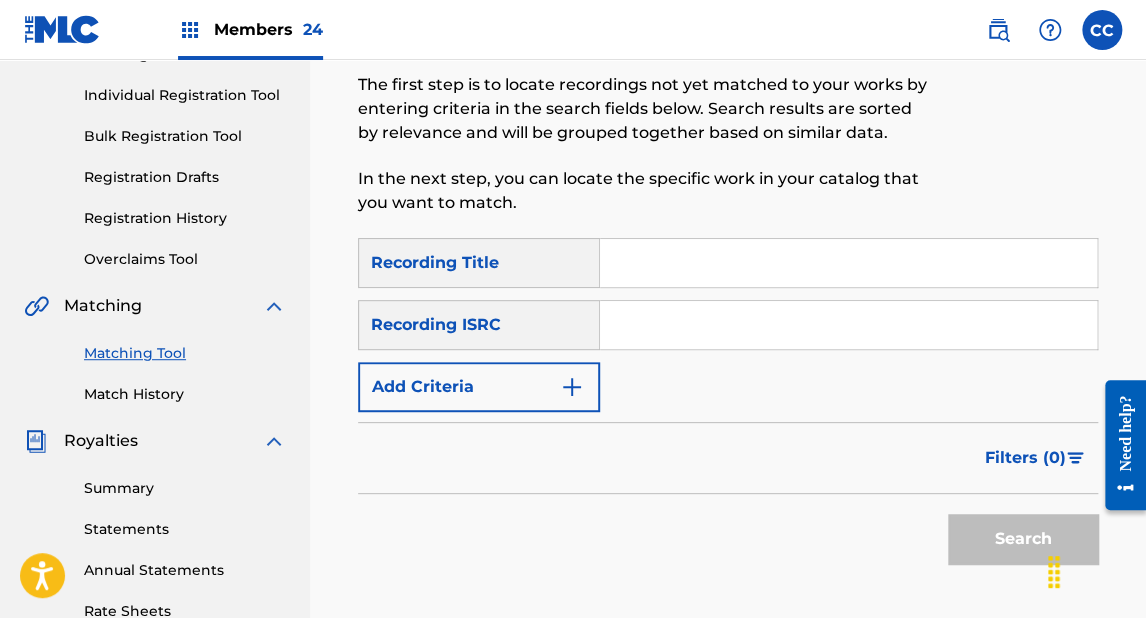 click at bounding box center [848, 263] 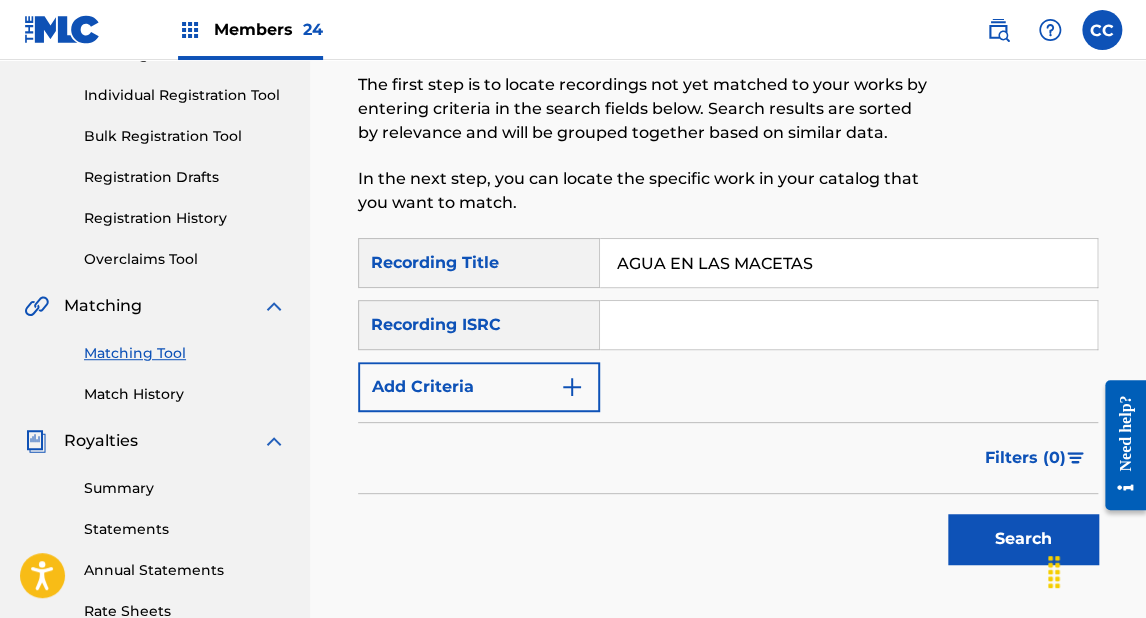 type on "AGUA EN LAS MACETAS" 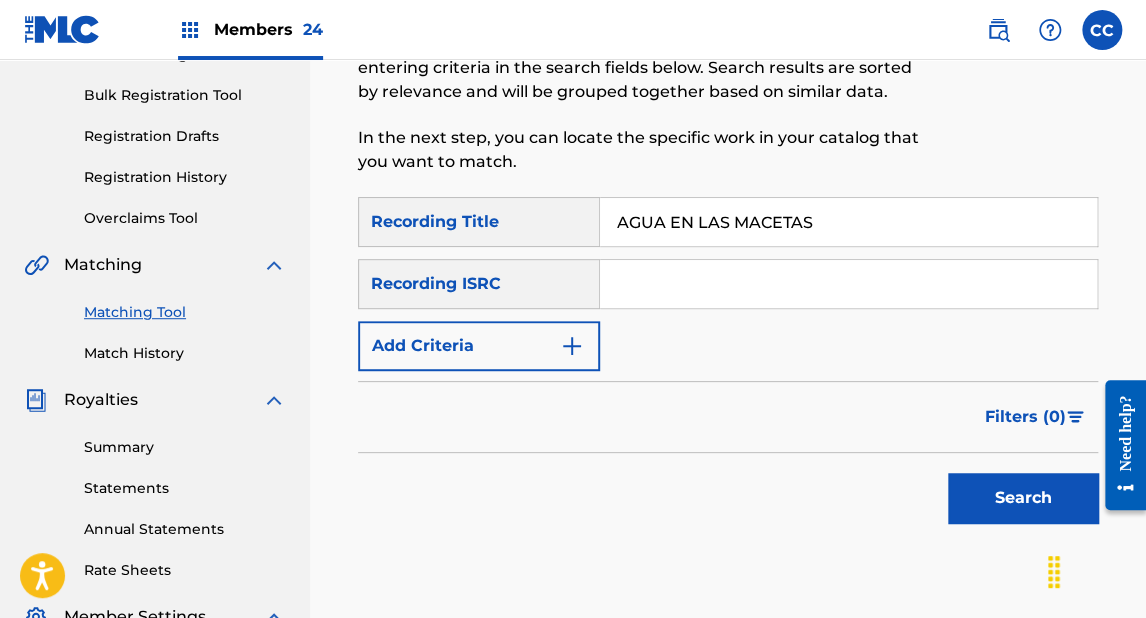 scroll, scrollTop: 320, scrollLeft: 0, axis: vertical 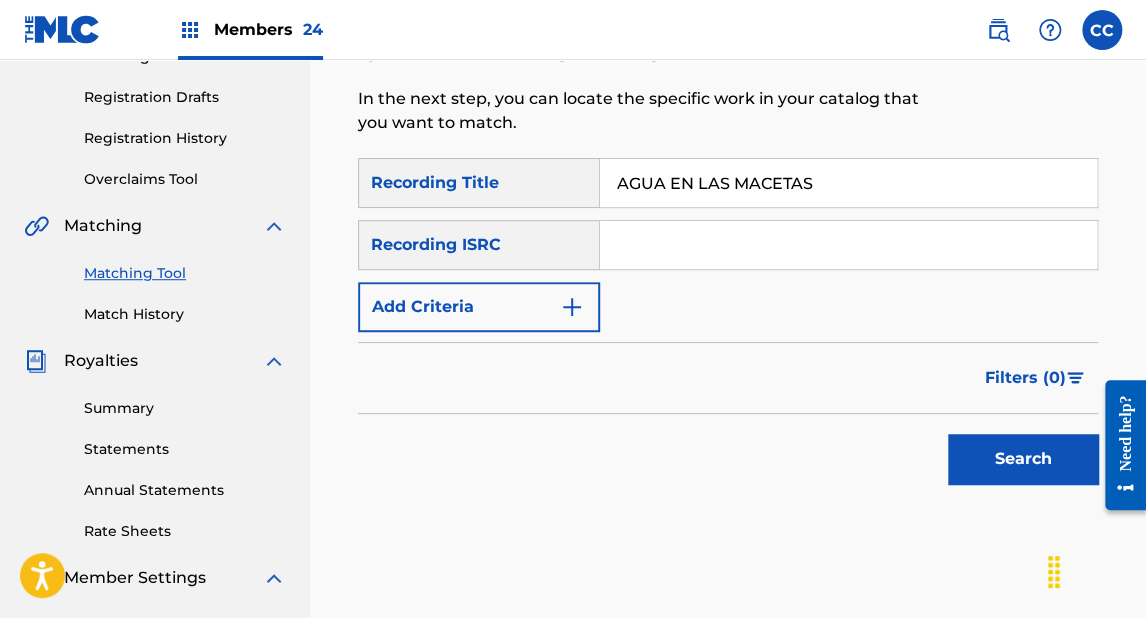 click on "Search" at bounding box center (1023, 459) 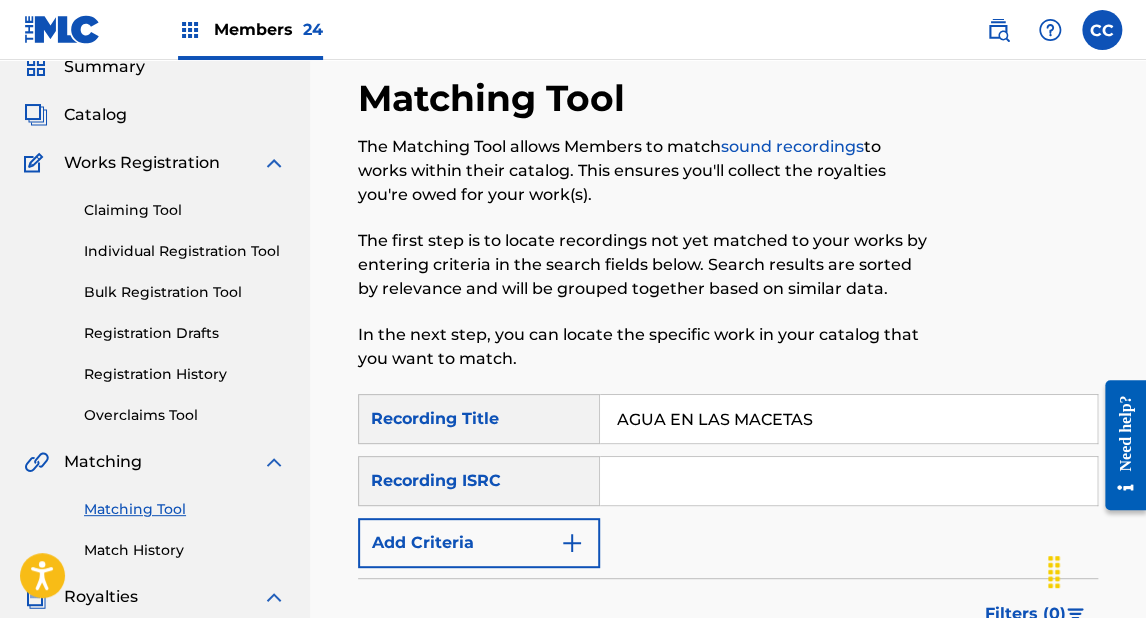 scroll, scrollTop: 0, scrollLeft: 0, axis: both 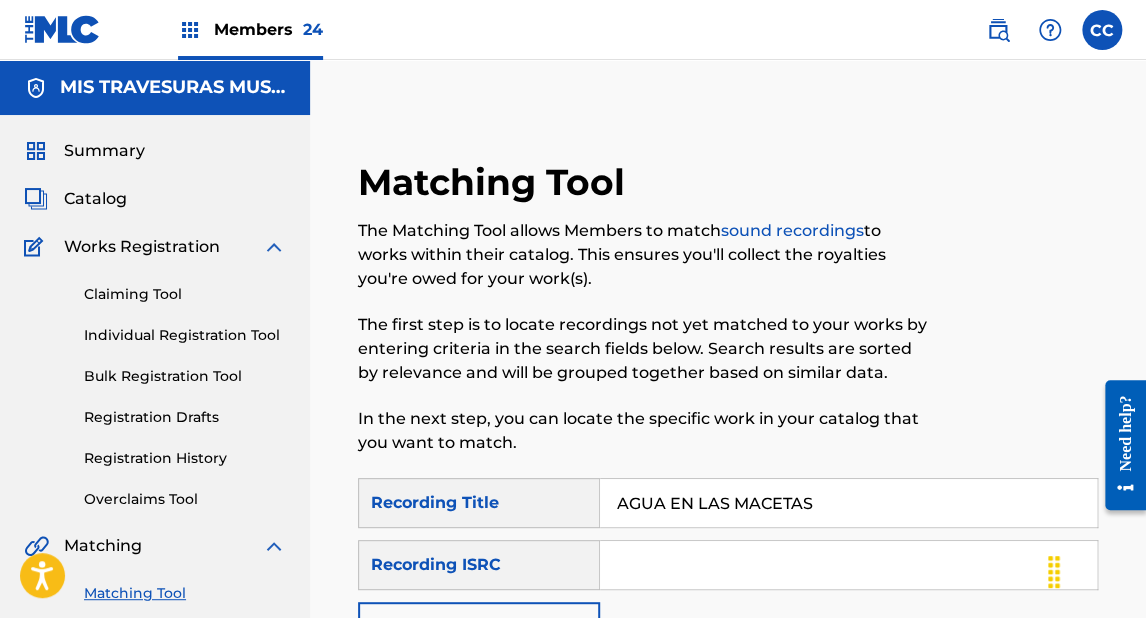 click on "Catalog" at bounding box center [95, 199] 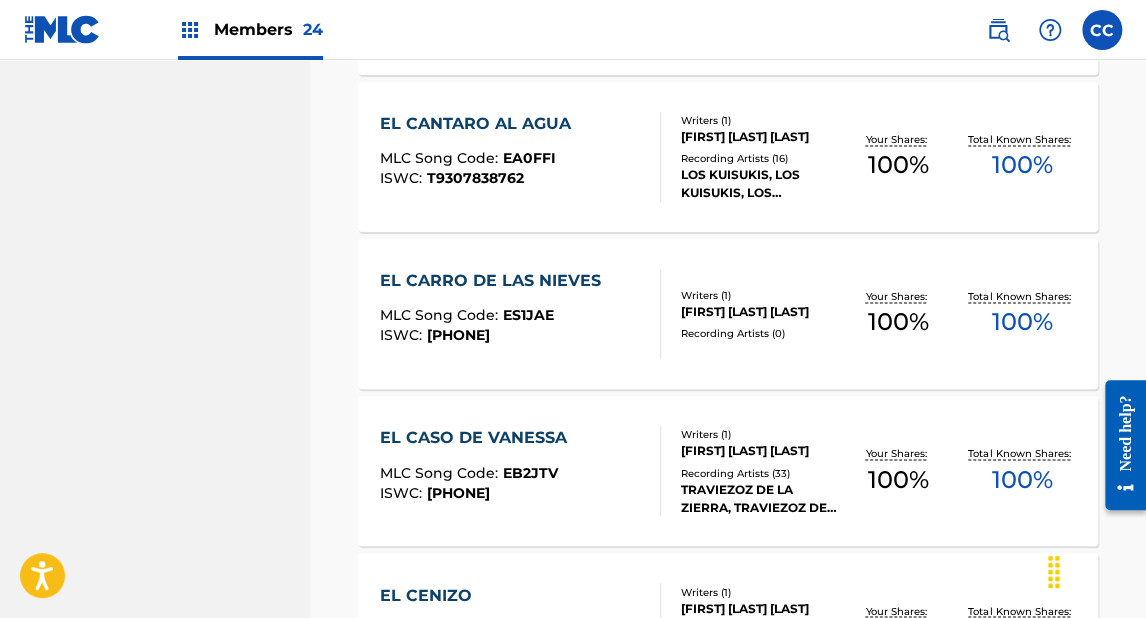 scroll, scrollTop: 12410, scrollLeft: 0, axis: vertical 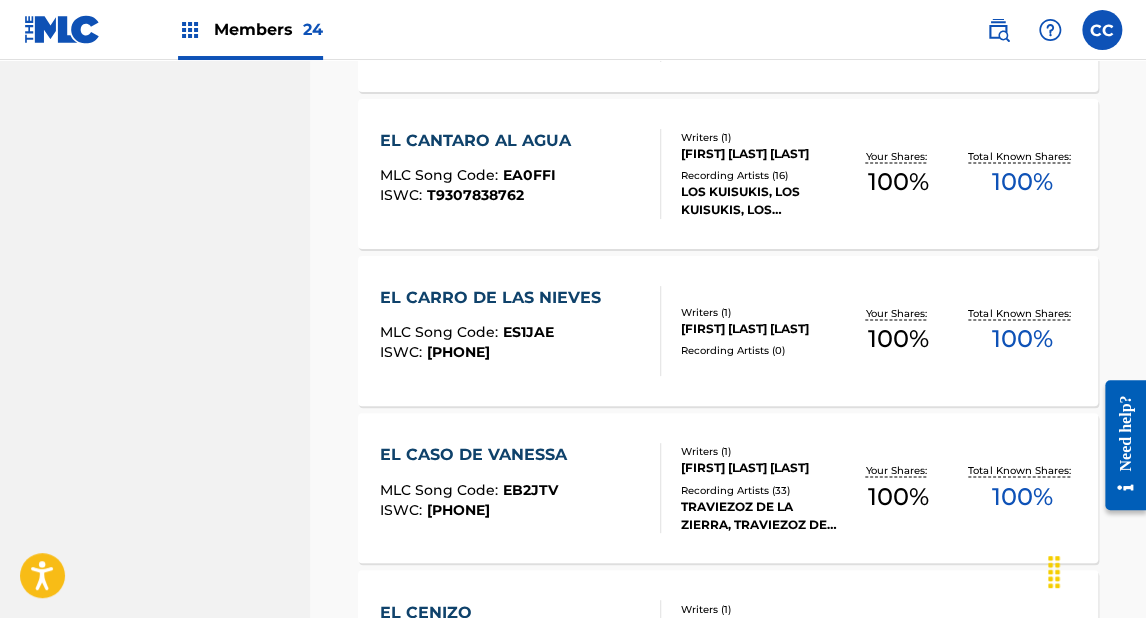 click on "EL CARRO DE LAS NIEVES" at bounding box center [495, 298] 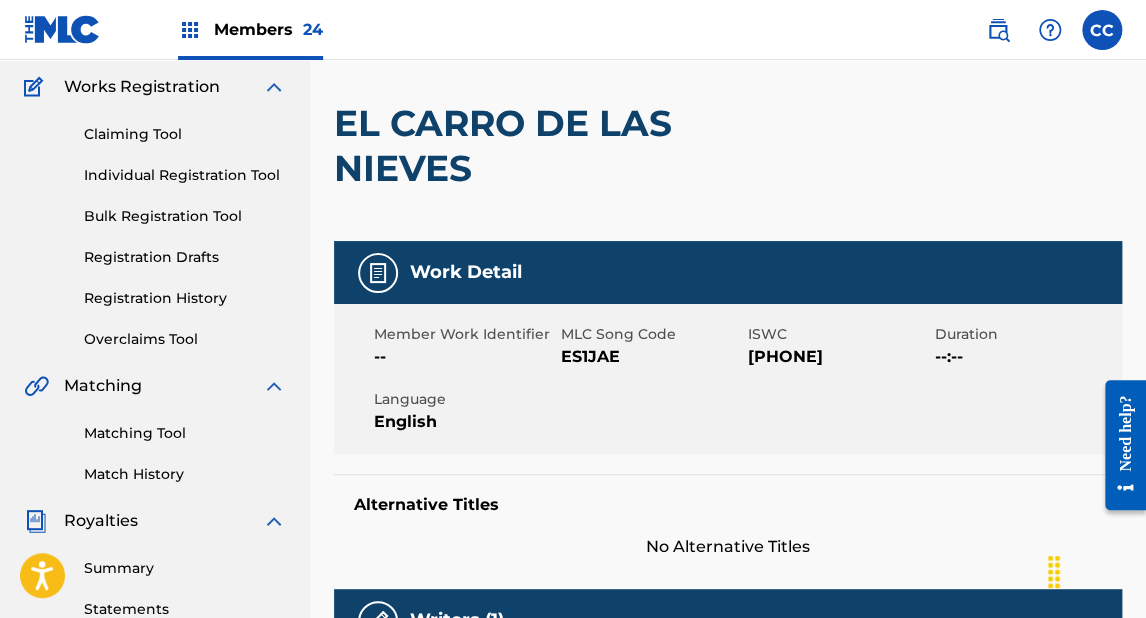 scroll, scrollTop: 240, scrollLeft: 0, axis: vertical 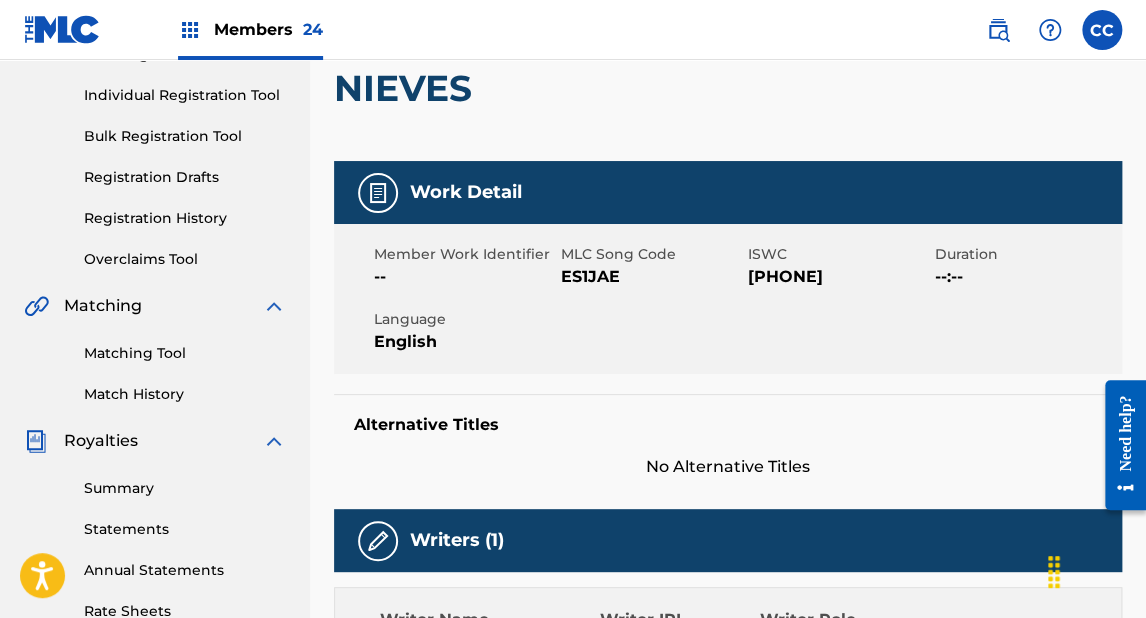 click on "ES1JAE" at bounding box center (652, 277) 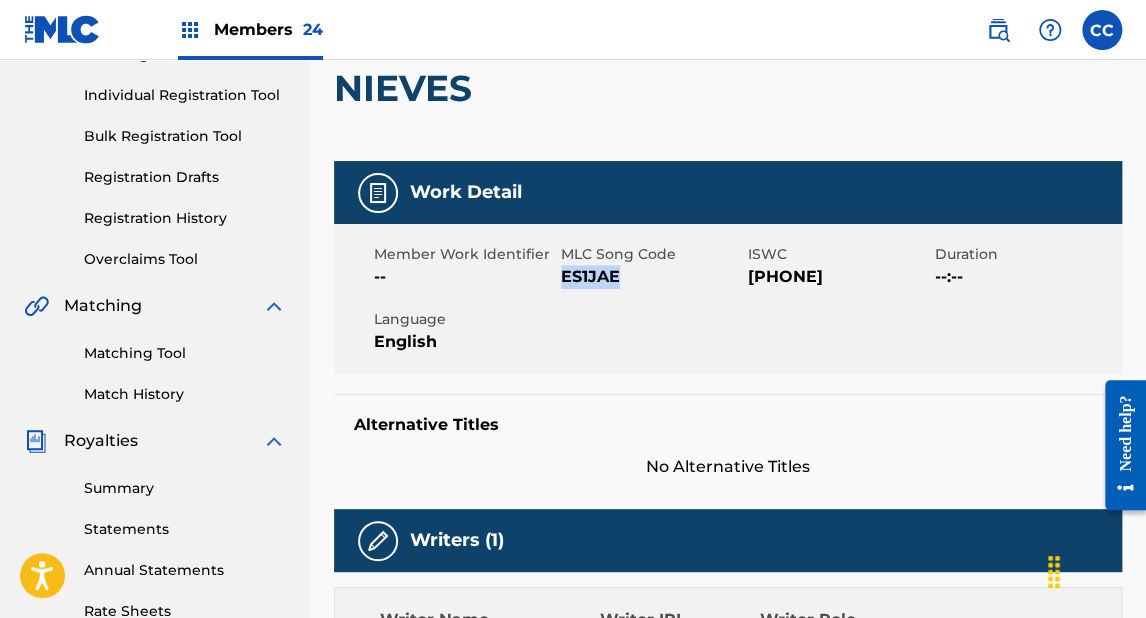 click on "ES1JAE" at bounding box center (652, 277) 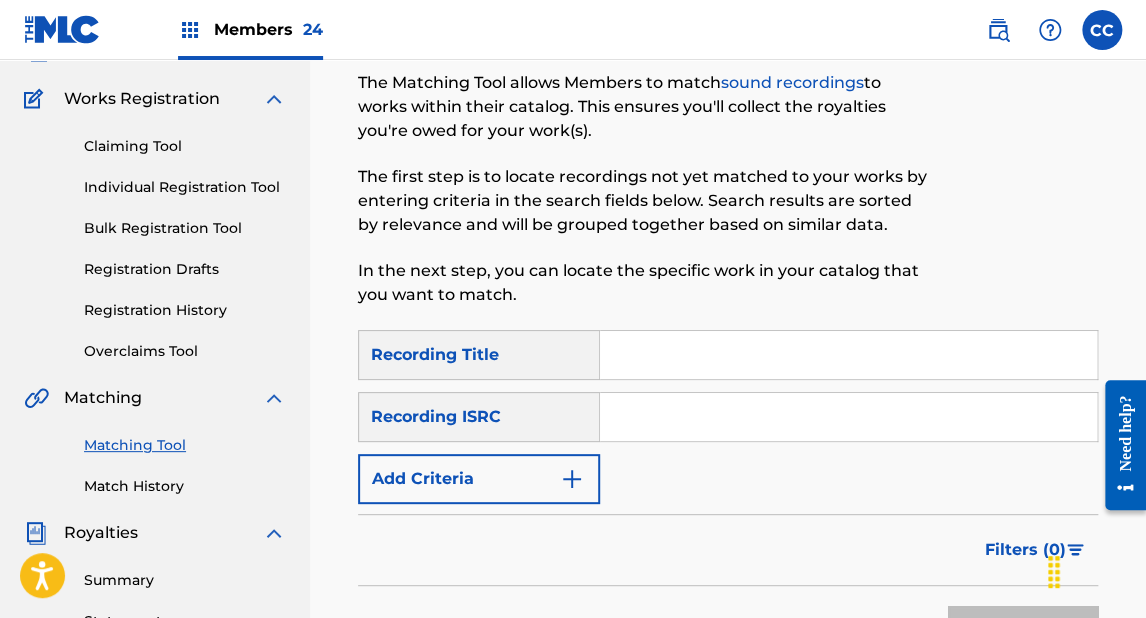 scroll, scrollTop: 160, scrollLeft: 0, axis: vertical 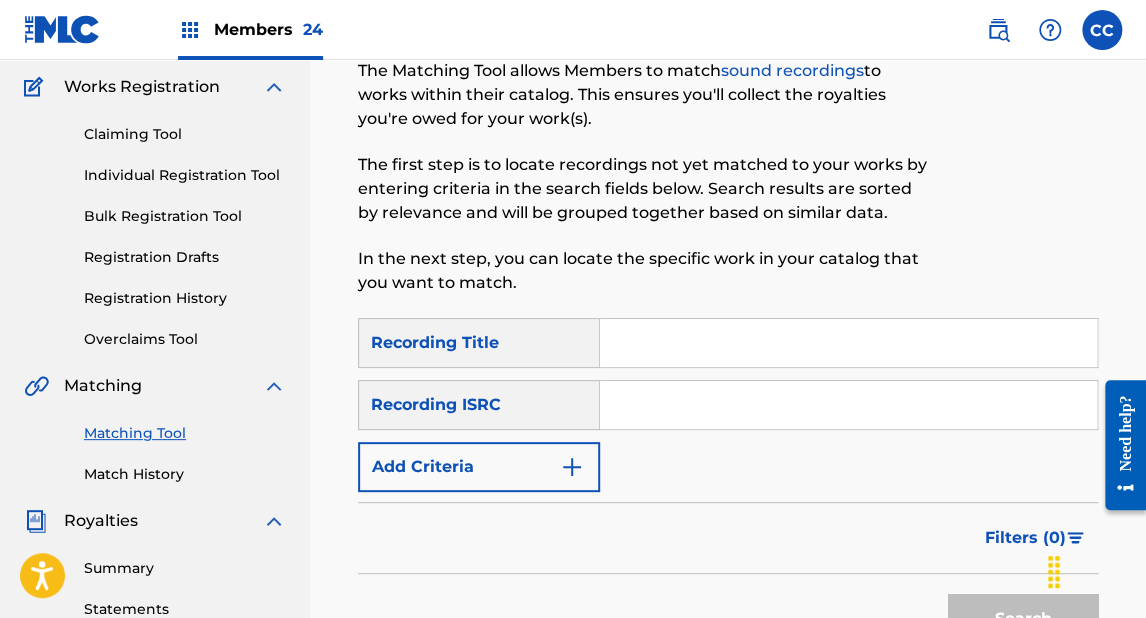 click at bounding box center [848, 343] 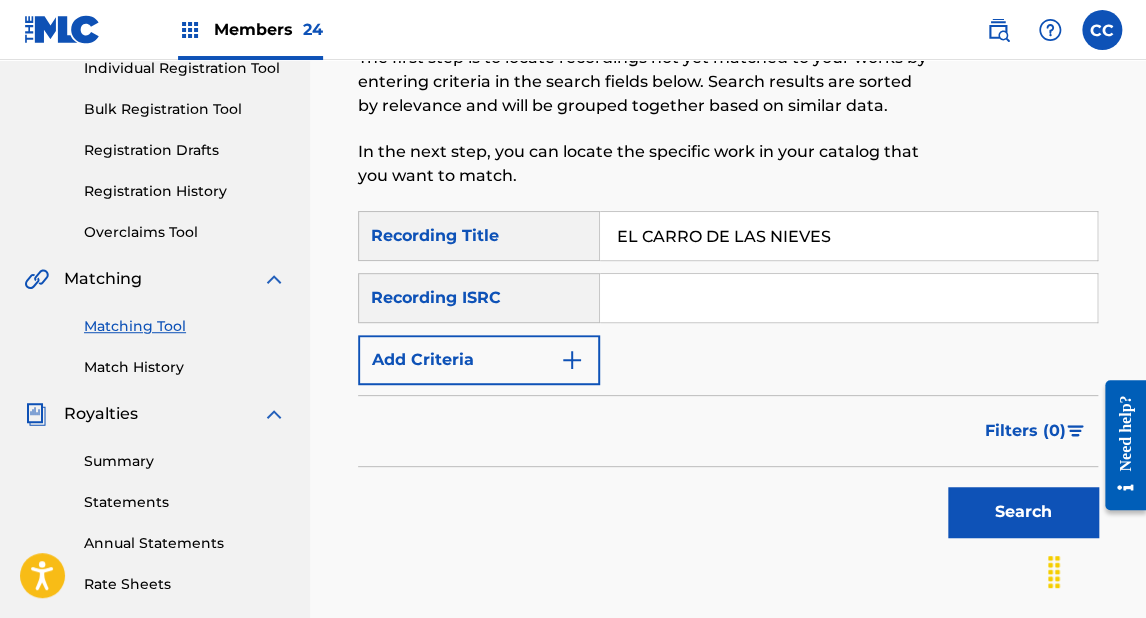 scroll, scrollTop: 320, scrollLeft: 0, axis: vertical 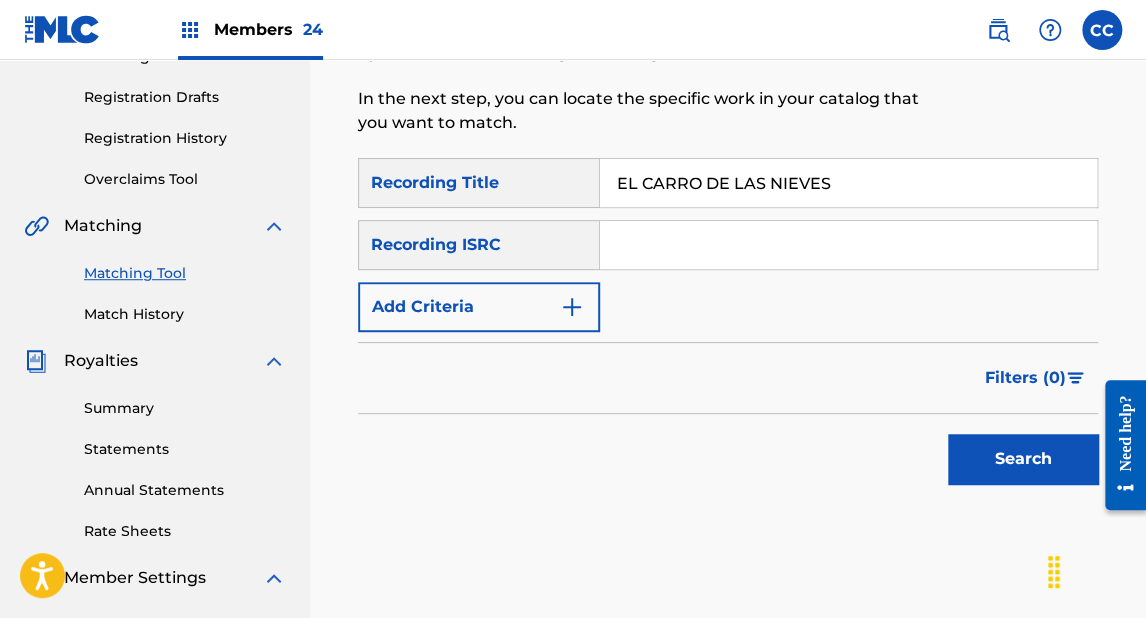 type on "EL CARRO DE LAS NIEVES" 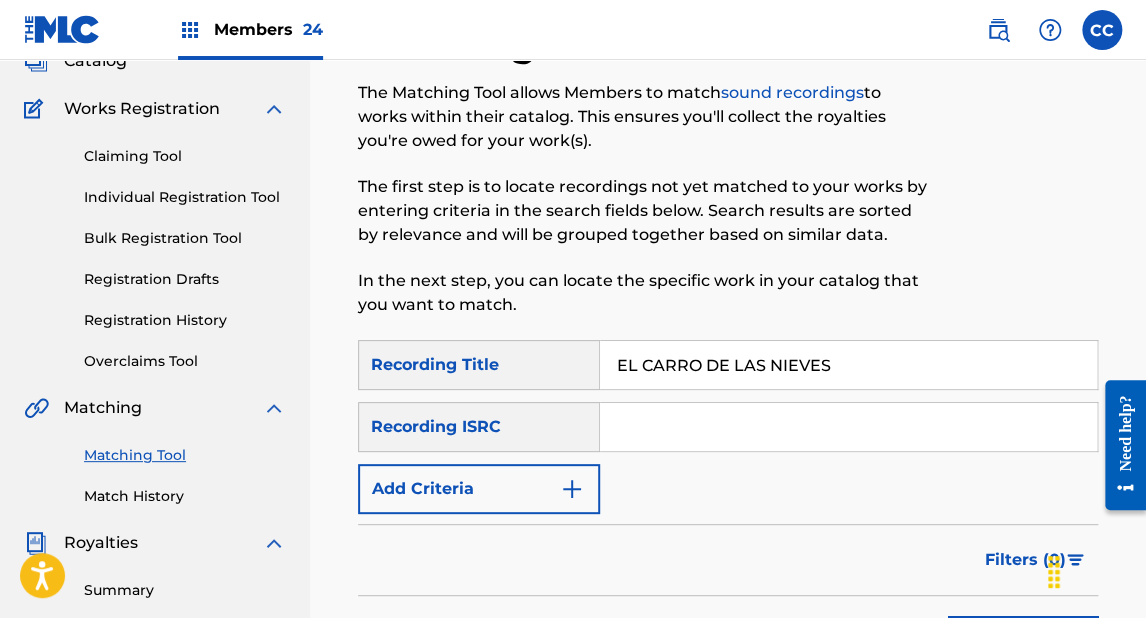 scroll, scrollTop: 0, scrollLeft: 0, axis: both 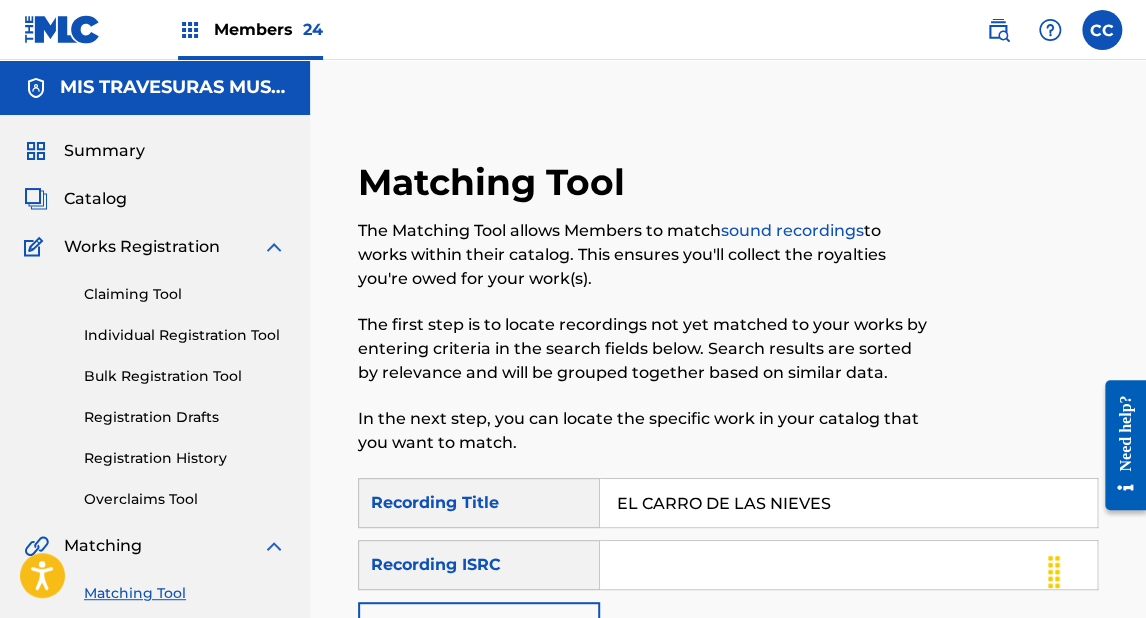 click on "Catalog" at bounding box center [95, 199] 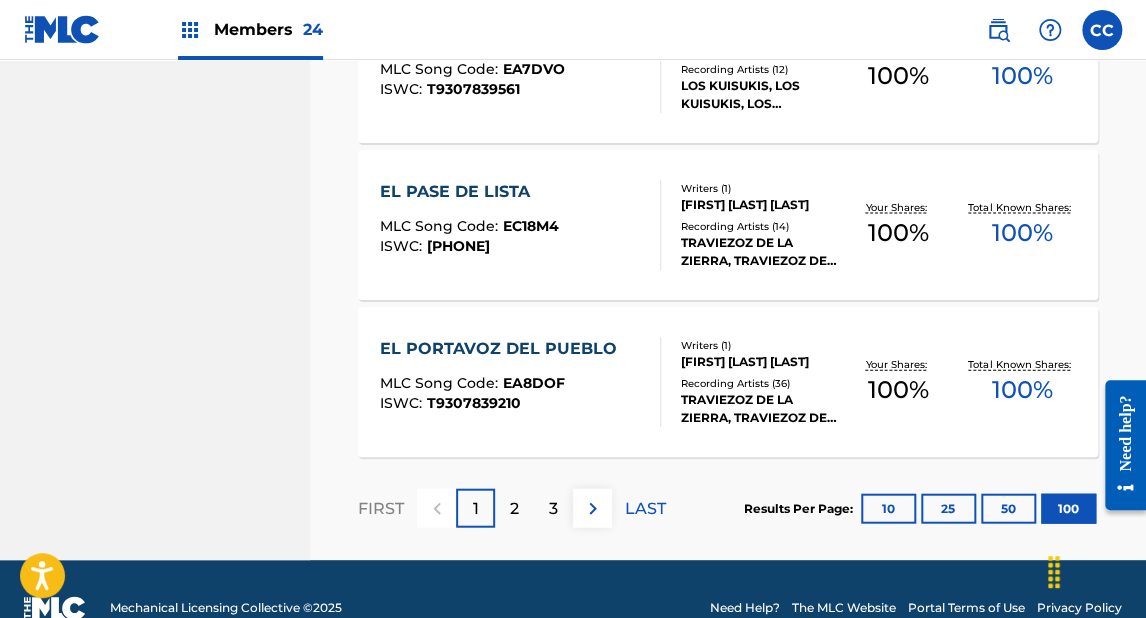 scroll, scrollTop: 15850, scrollLeft: 0, axis: vertical 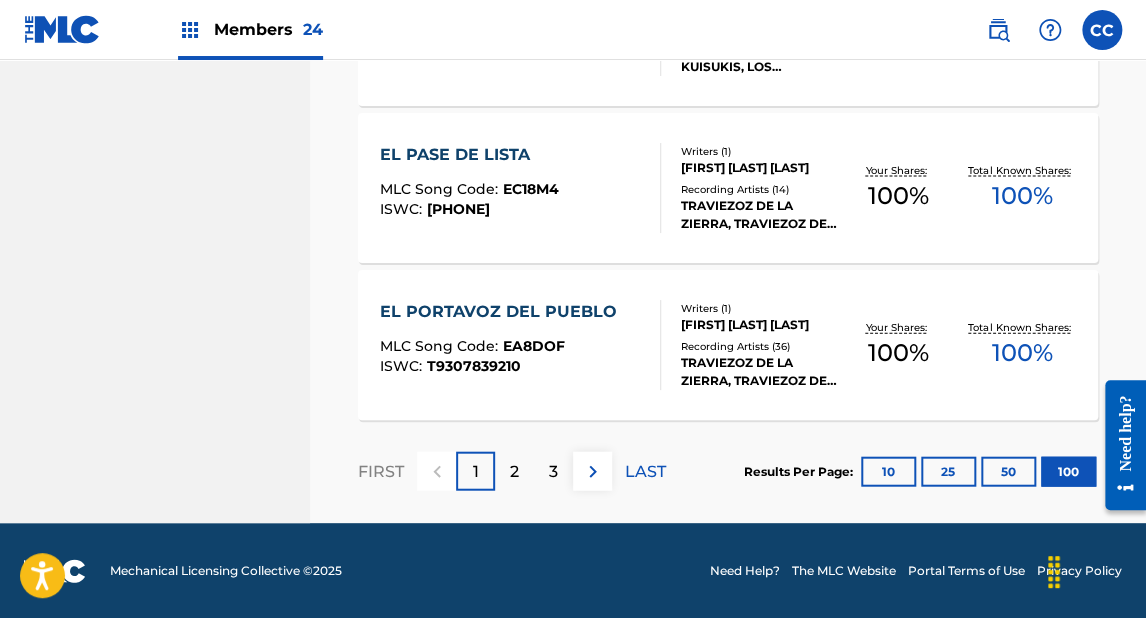 click on "2" at bounding box center [514, 472] 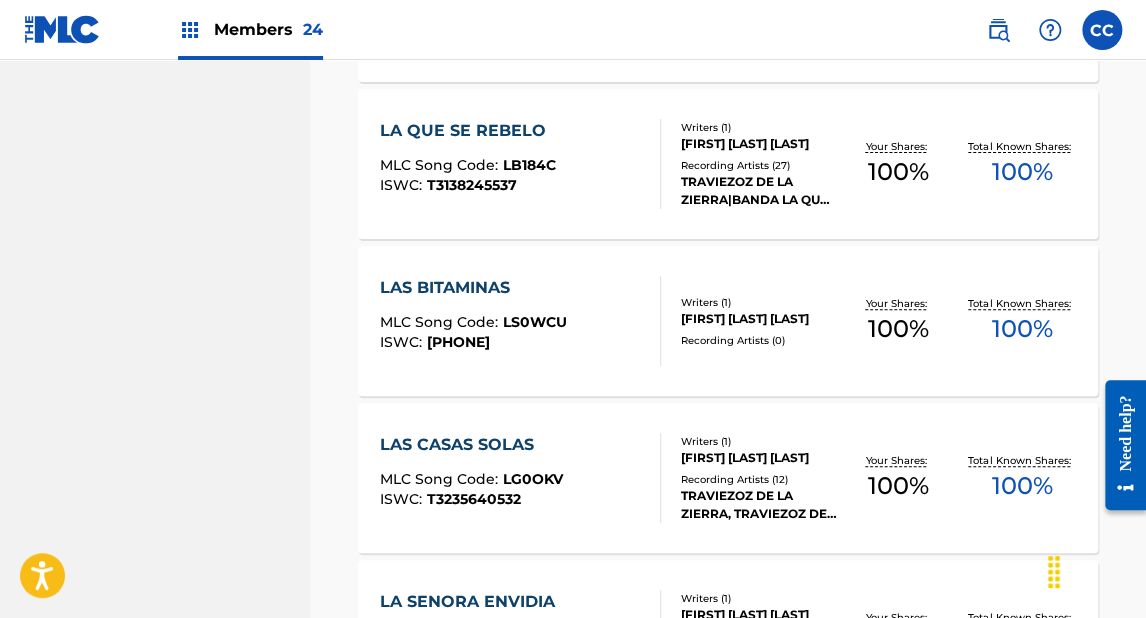 scroll, scrollTop: 8650, scrollLeft: 0, axis: vertical 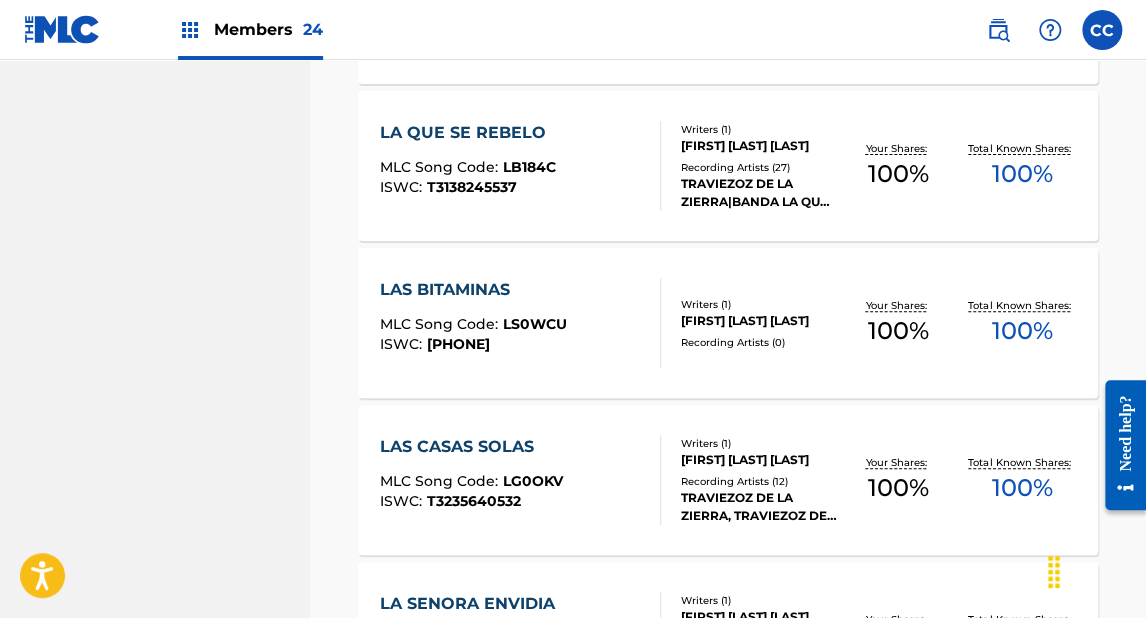 click on "LAS BITAMINAS" at bounding box center (473, 290) 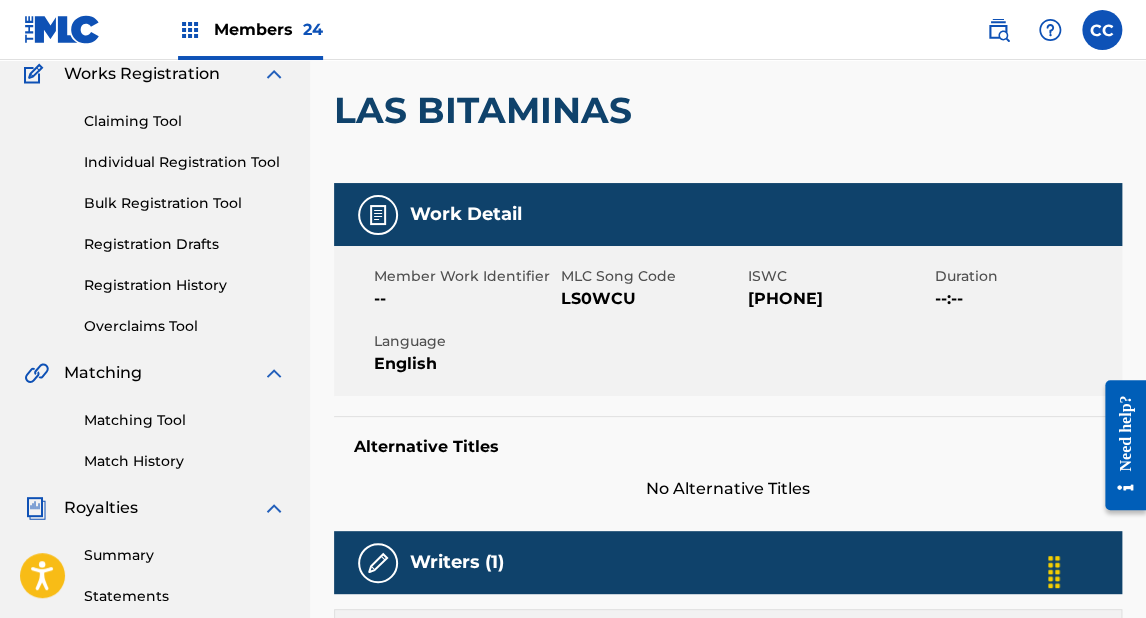 scroll, scrollTop: 212, scrollLeft: 0, axis: vertical 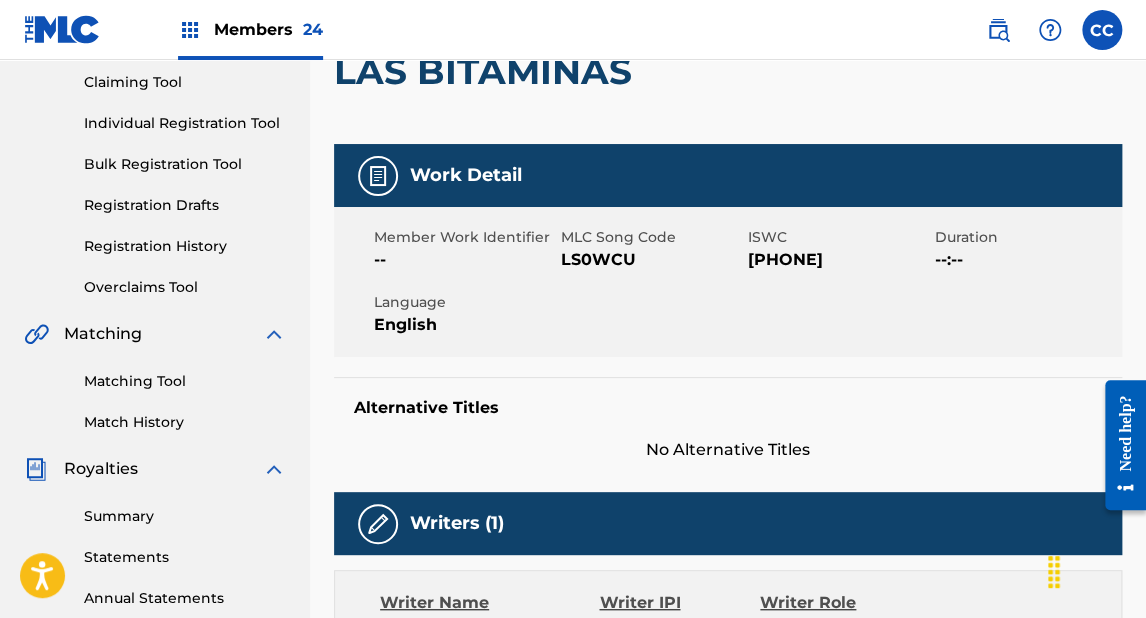 click on "LS0WCU" at bounding box center (652, 260) 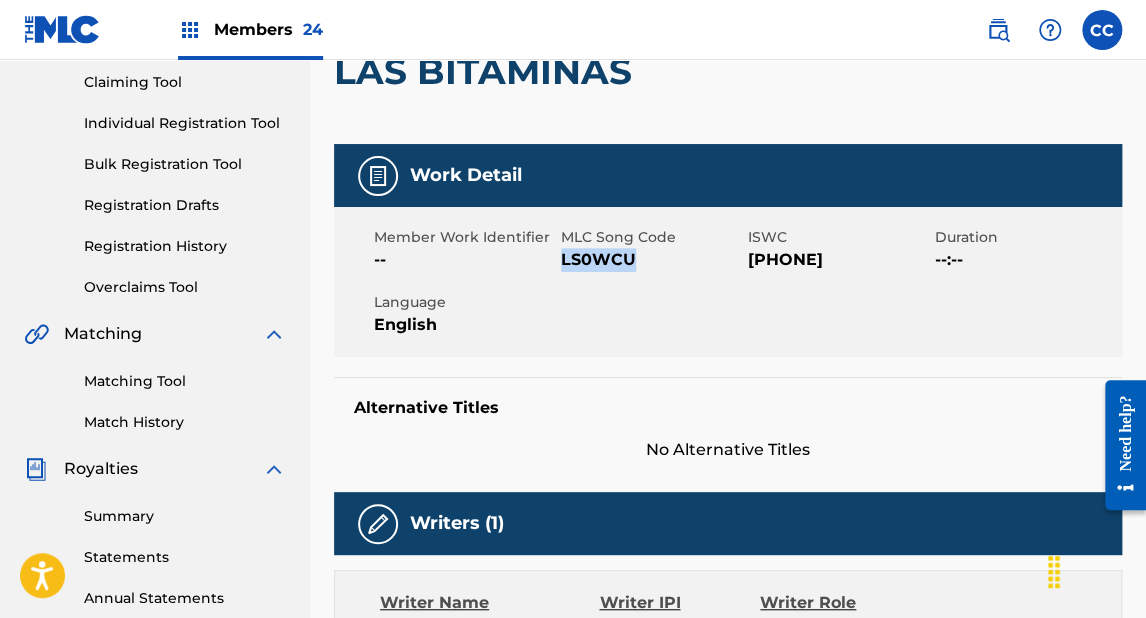 click on "LS0WCU" at bounding box center (652, 260) 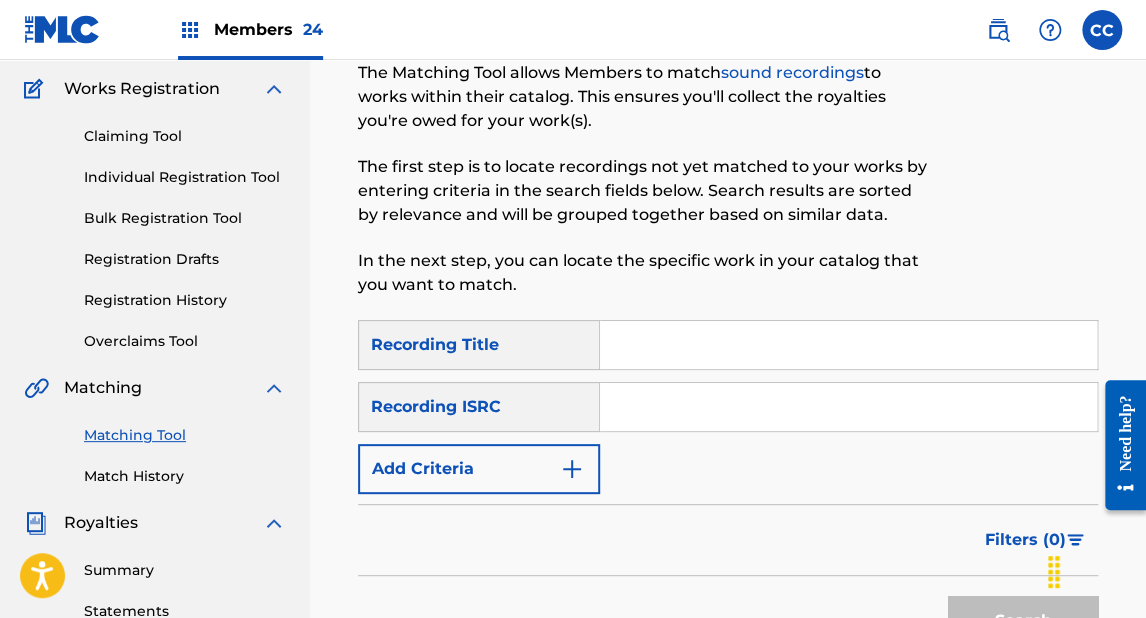 scroll, scrollTop: 160, scrollLeft: 0, axis: vertical 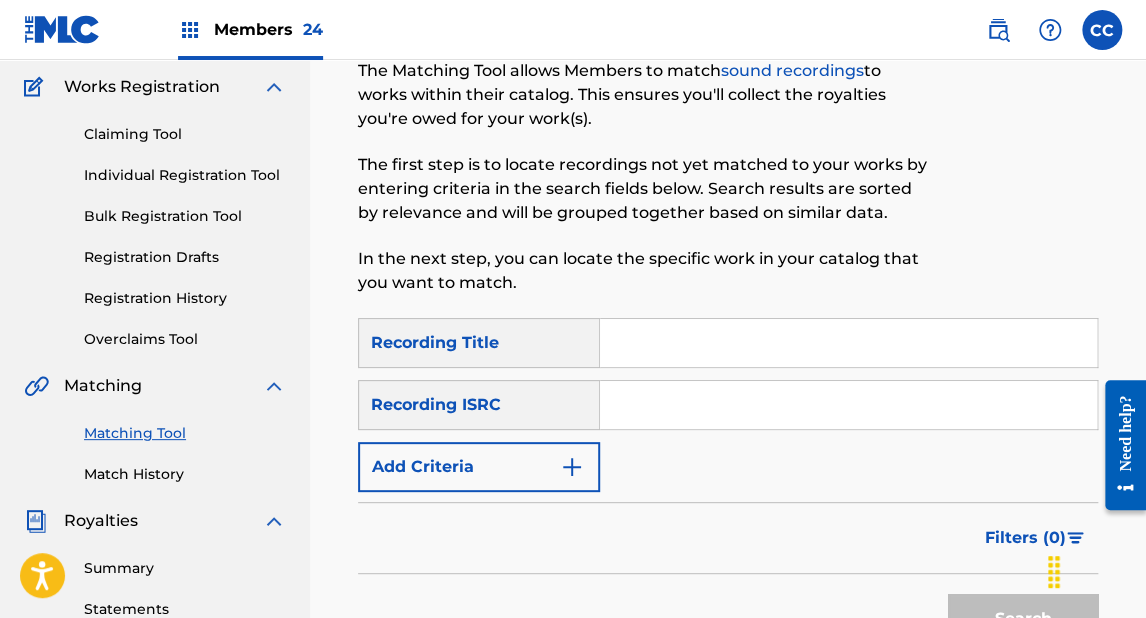 click at bounding box center (848, 343) 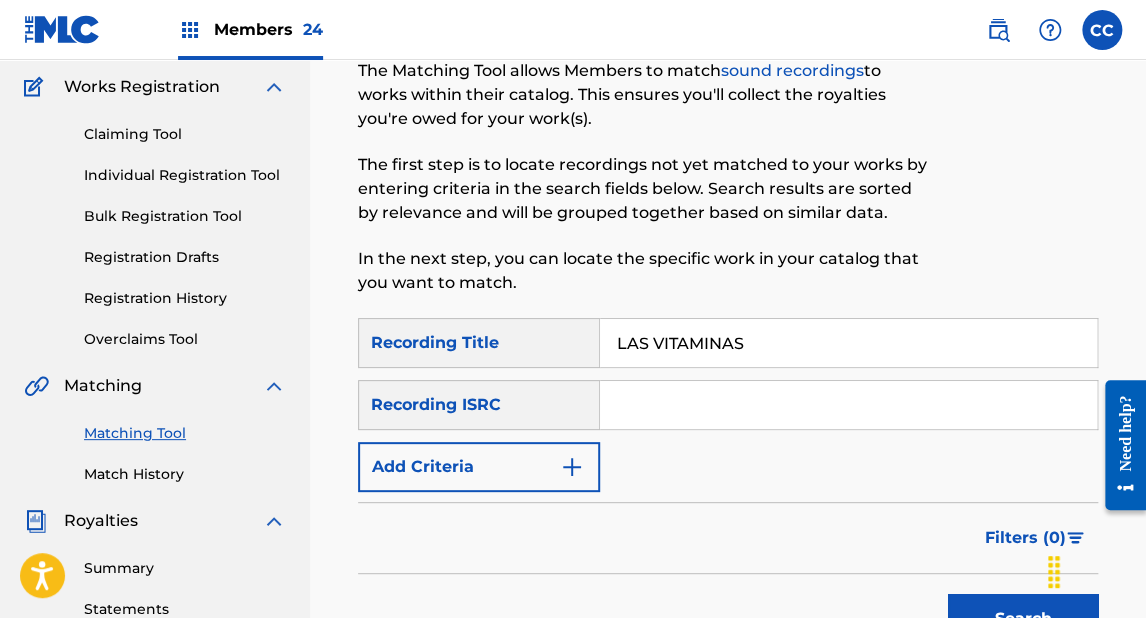 type on "LAS VITAMINAS" 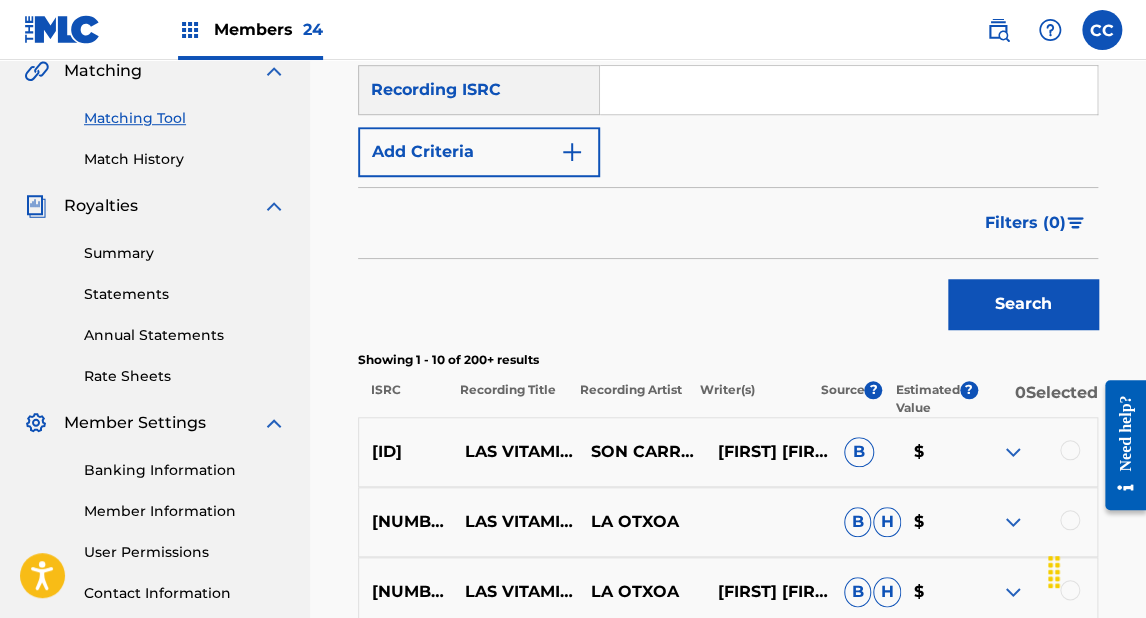 scroll, scrollTop: 320, scrollLeft: 0, axis: vertical 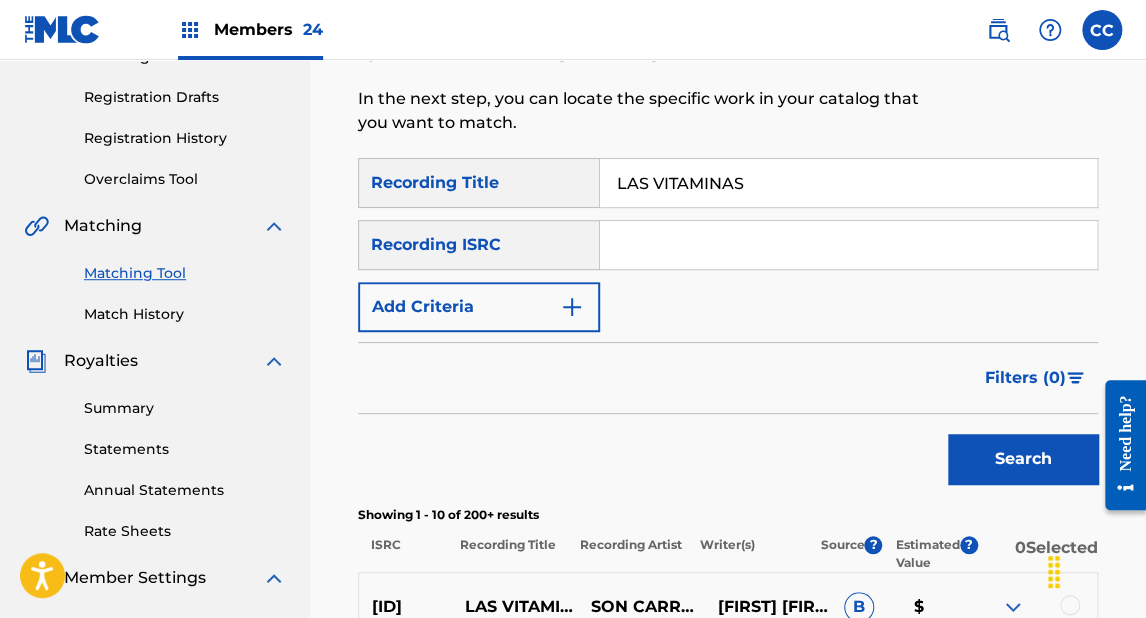 click on "Add Criteria" at bounding box center (479, 307) 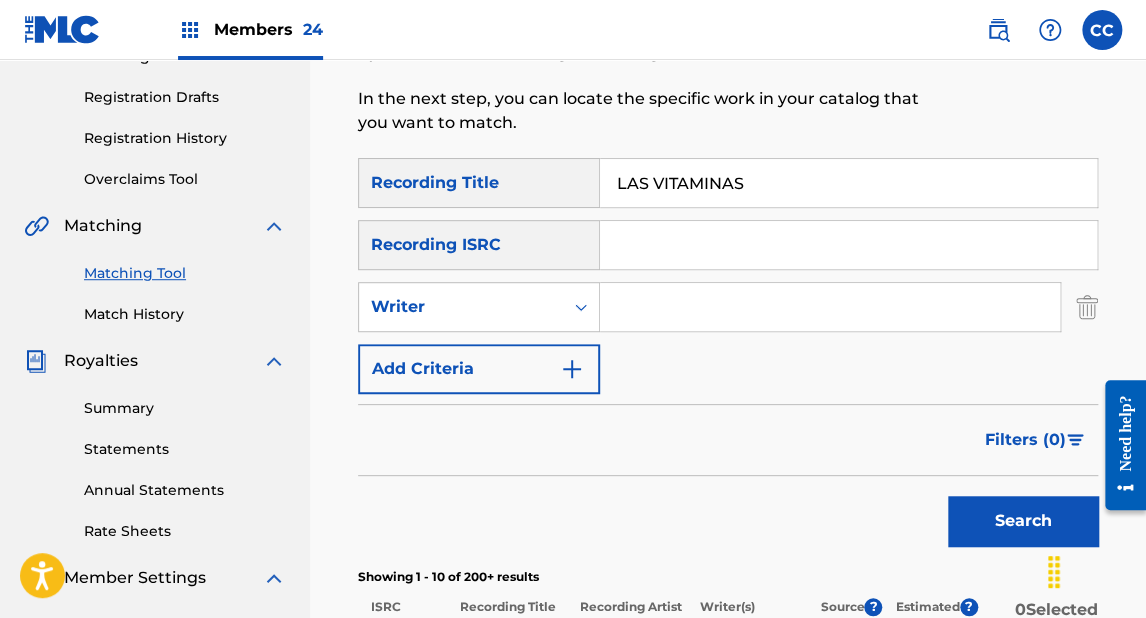 click at bounding box center (830, 307) 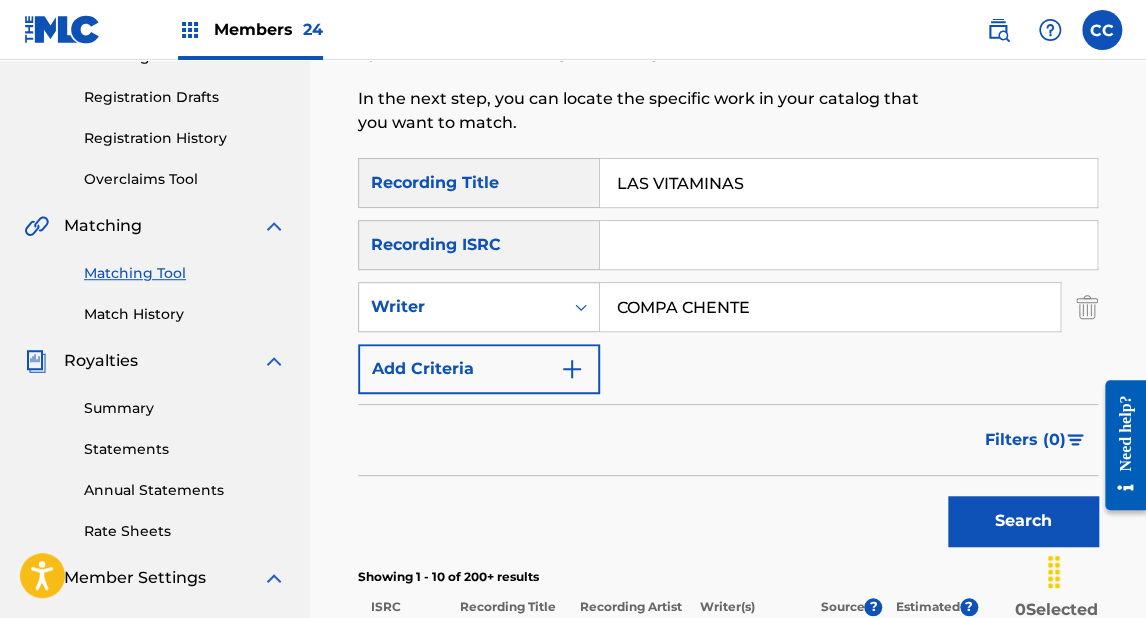 click on "Search" at bounding box center [1023, 521] 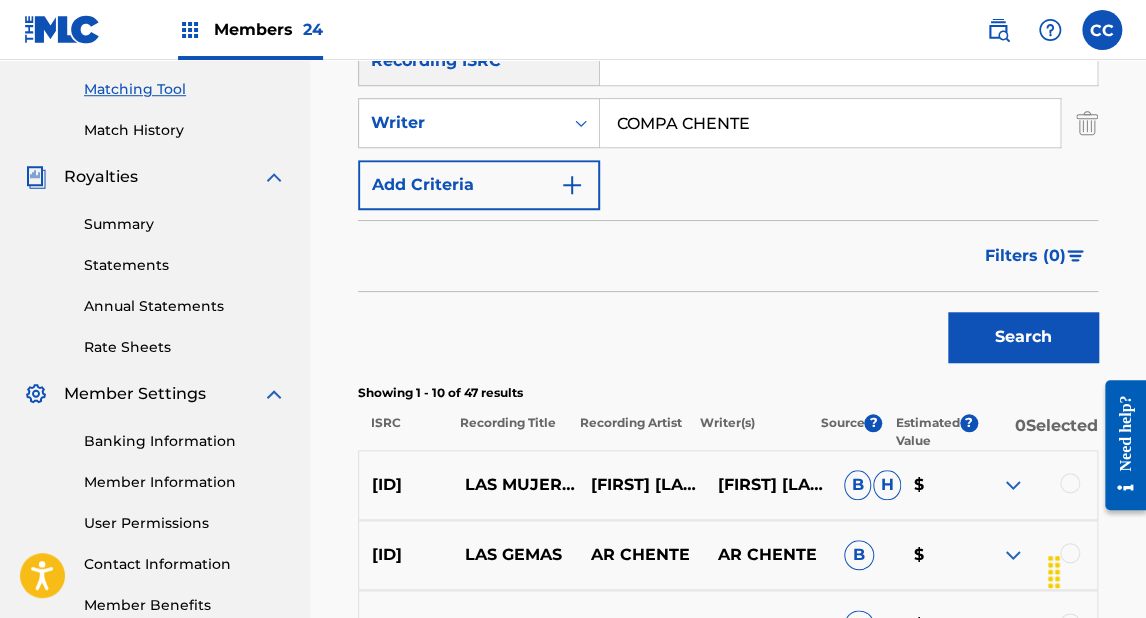 scroll, scrollTop: 480, scrollLeft: 0, axis: vertical 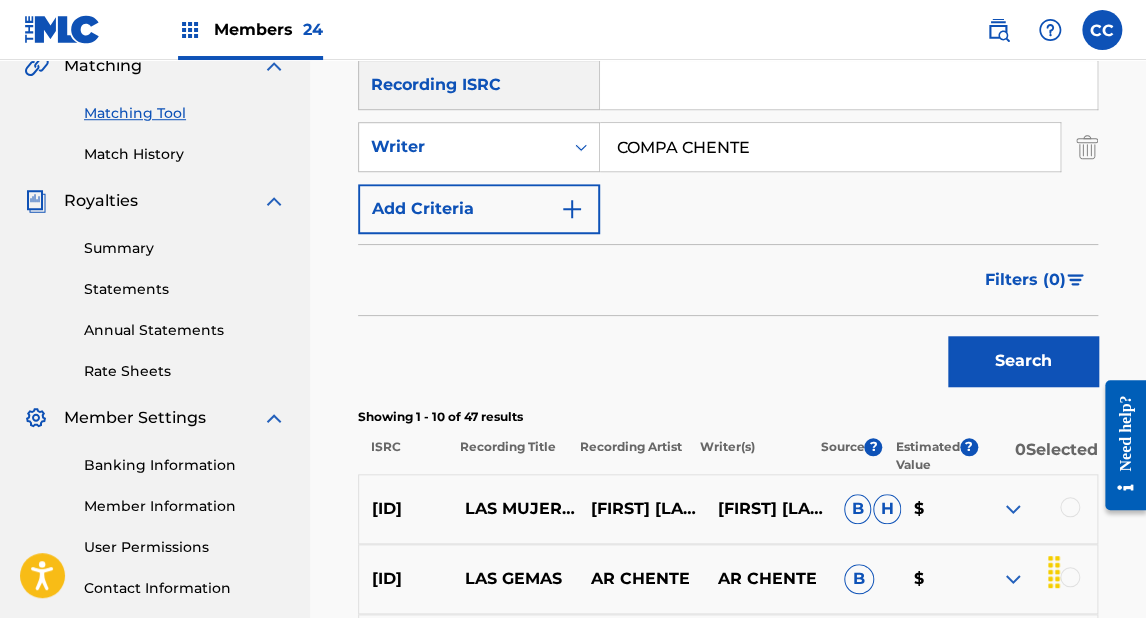 click on "COMPA CHENTE" at bounding box center (830, 147) 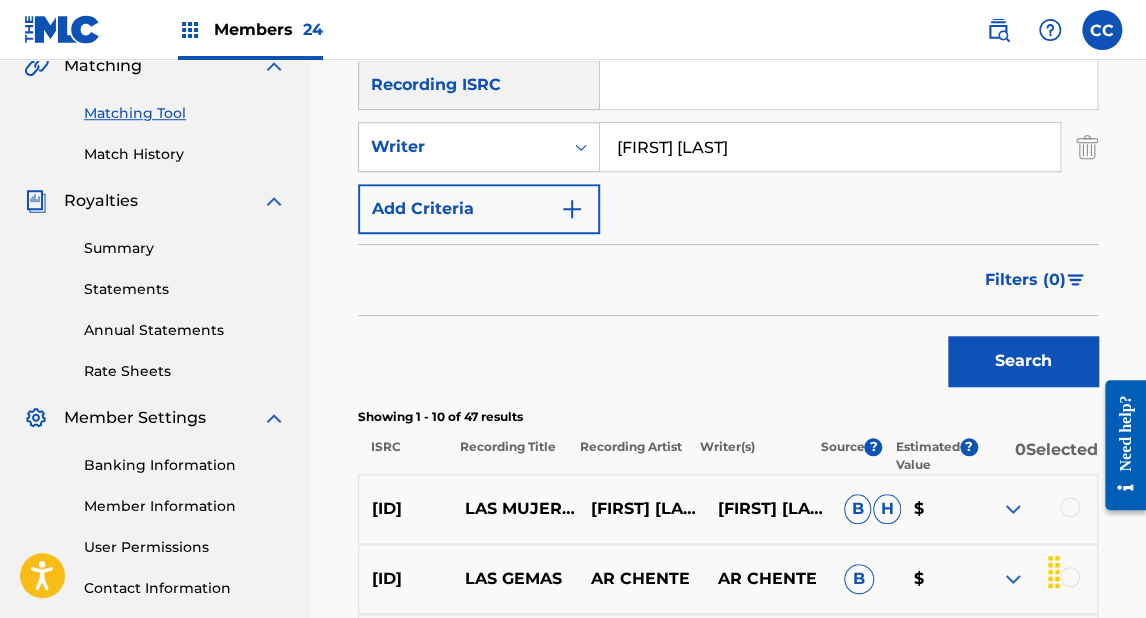 type on "[FIRST] [LAST]" 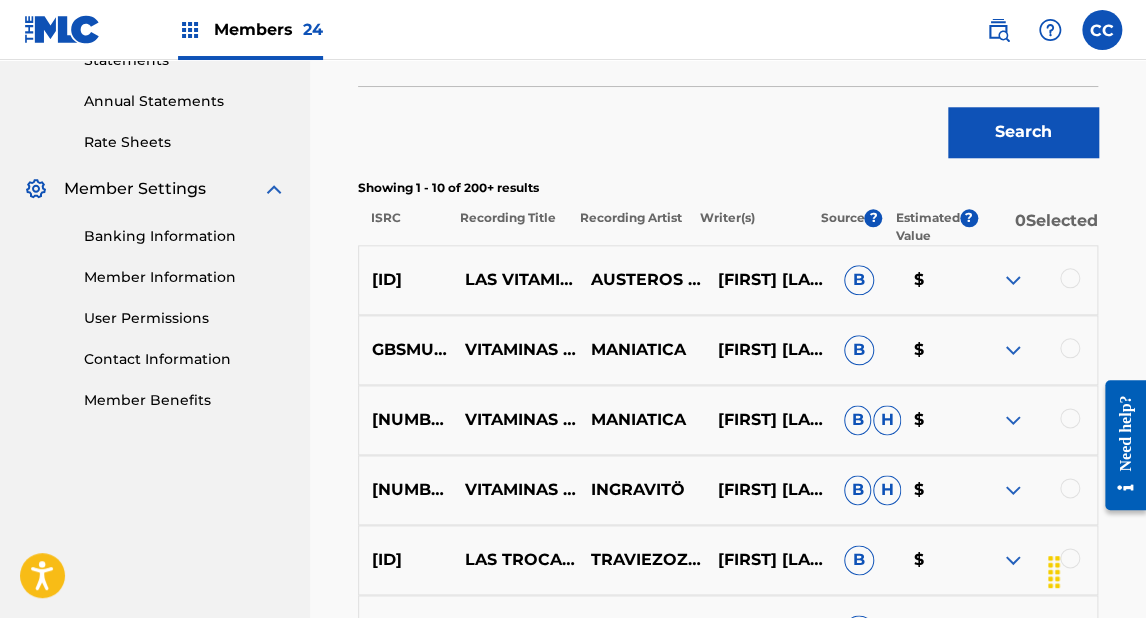 scroll, scrollTop: 720, scrollLeft: 0, axis: vertical 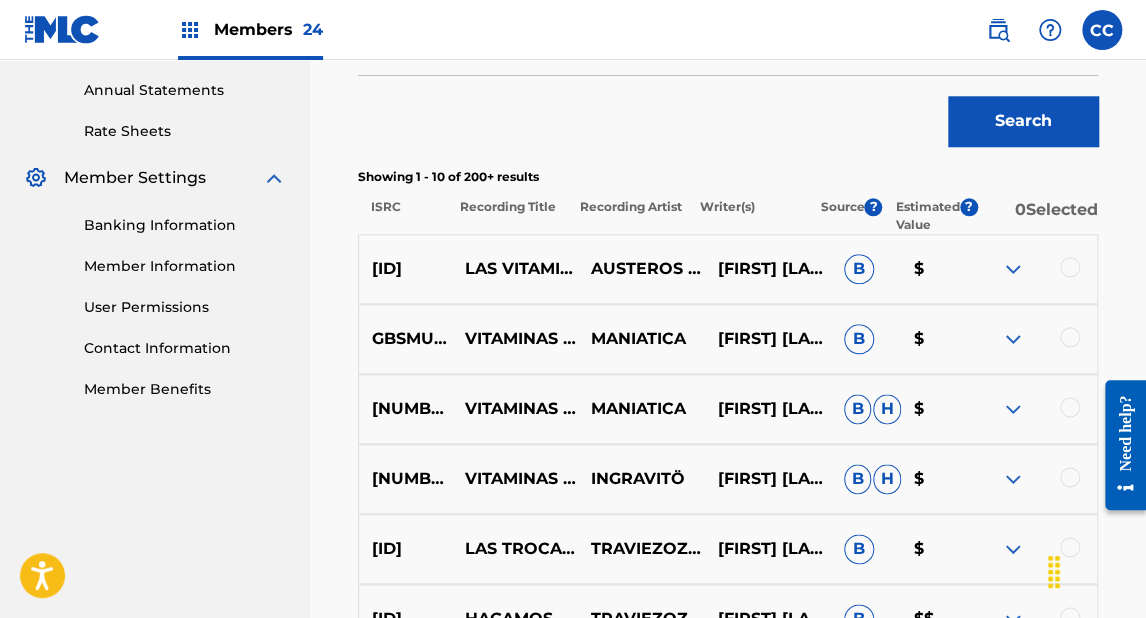 click at bounding box center (1034, 269) 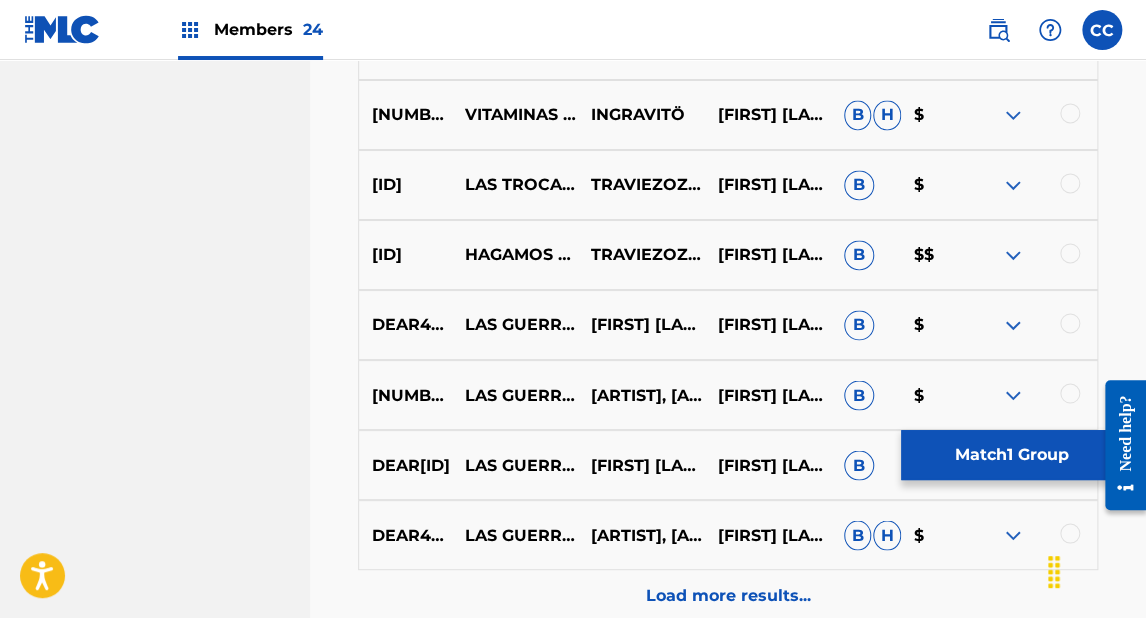 scroll, scrollTop: 1120, scrollLeft: 0, axis: vertical 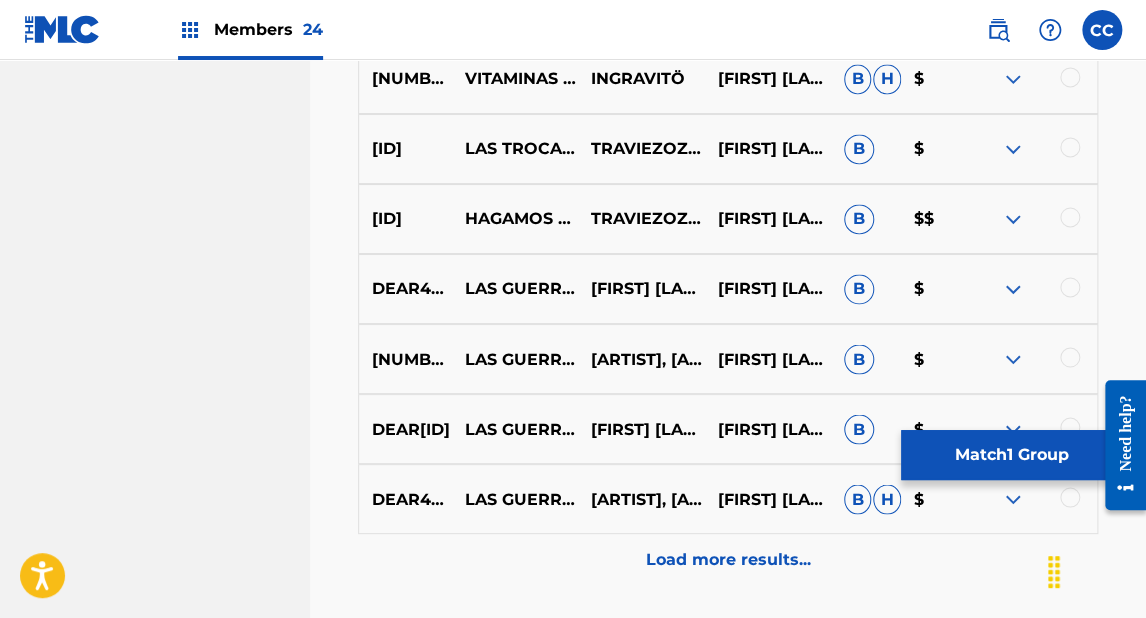 click on "Match  1 Group" at bounding box center [1011, 455] 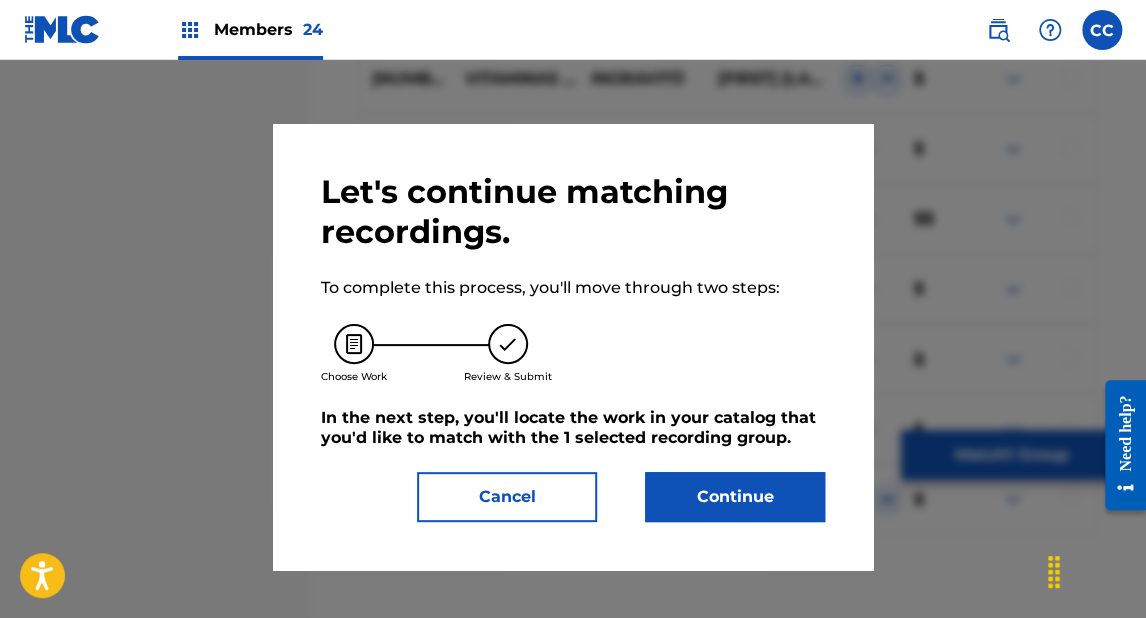 click on "Continue" at bounding box center [735, 497] 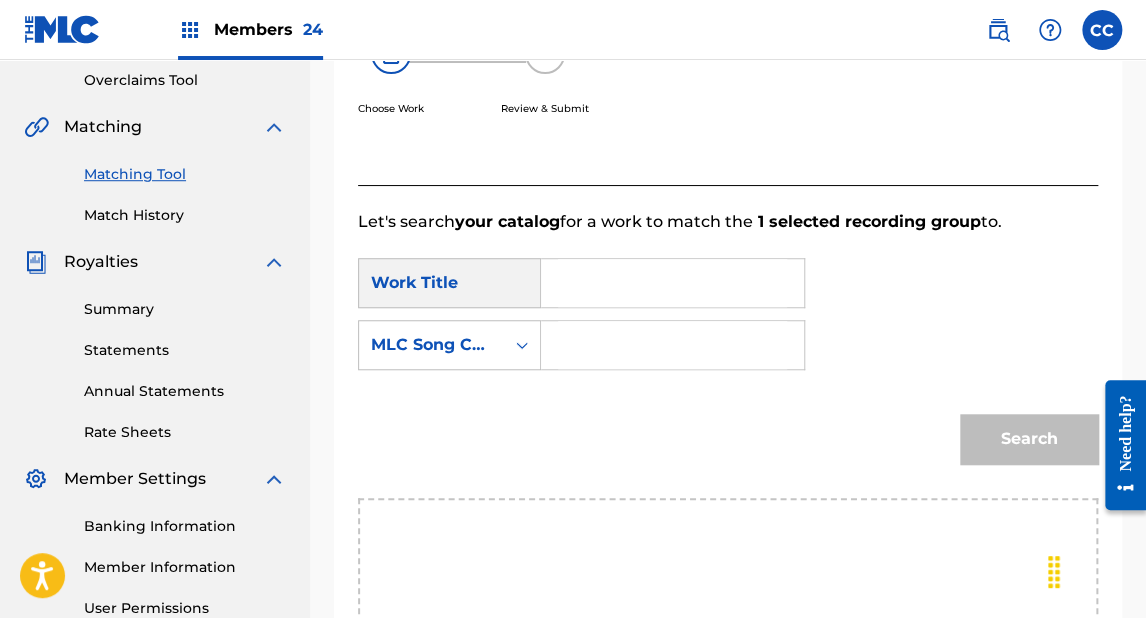 scroll, scrollTop: 343, scrollLeft: 0, axis: vertical 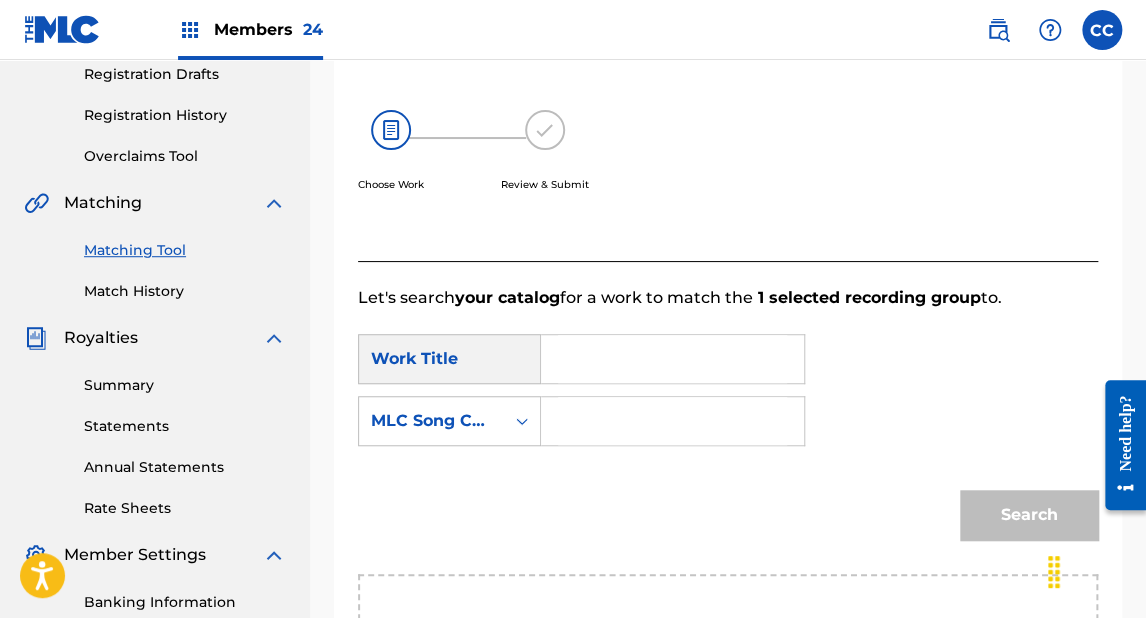 click at bounding box center [672, 359] 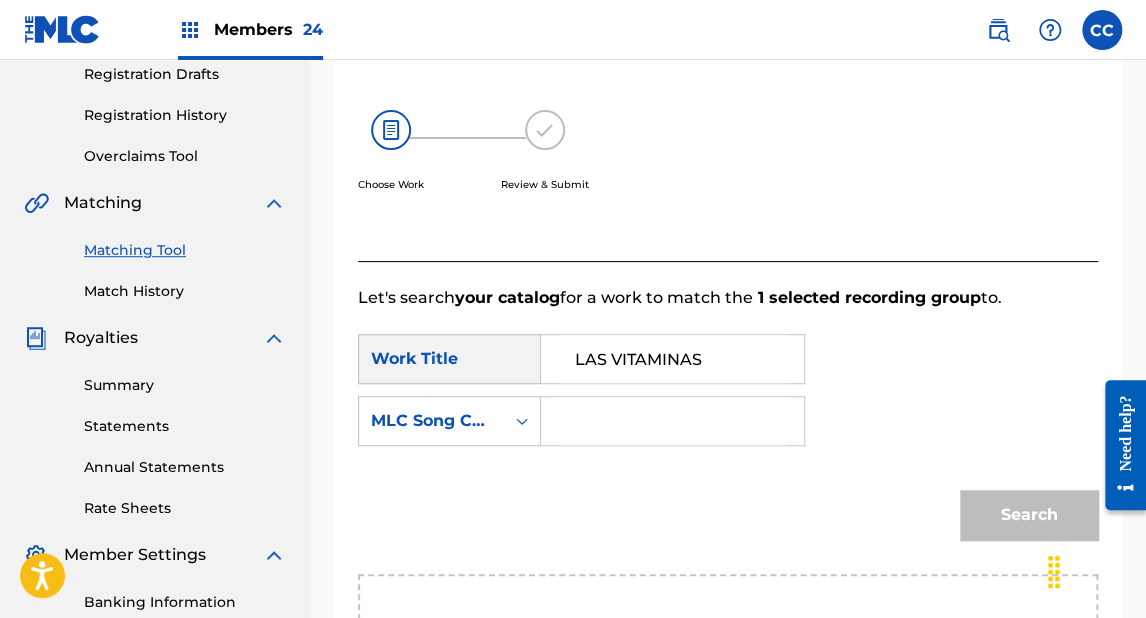 type on "LAS VITAMINAS" 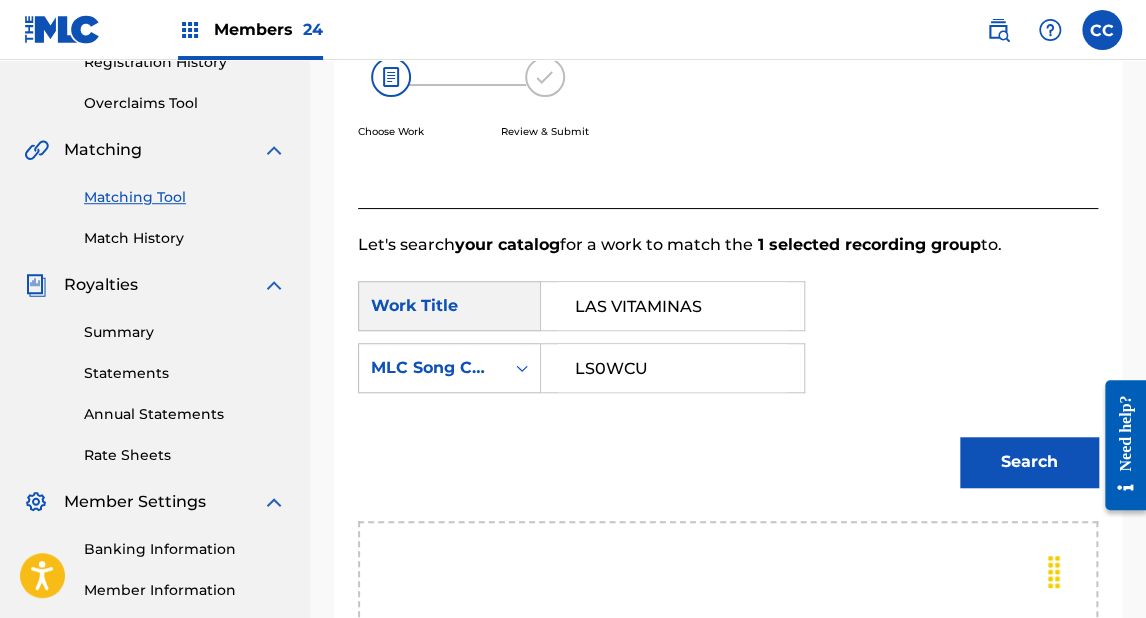 scroll, scrollTop: 423, scrollLeft: 0, axis: vertical 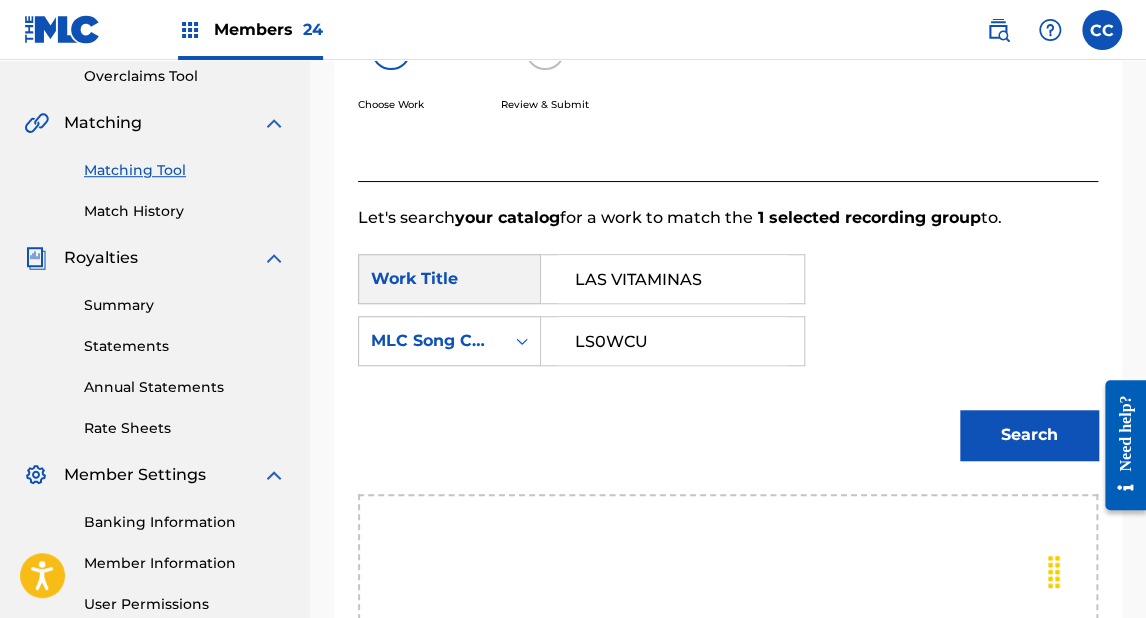 type on "LS0WCU" 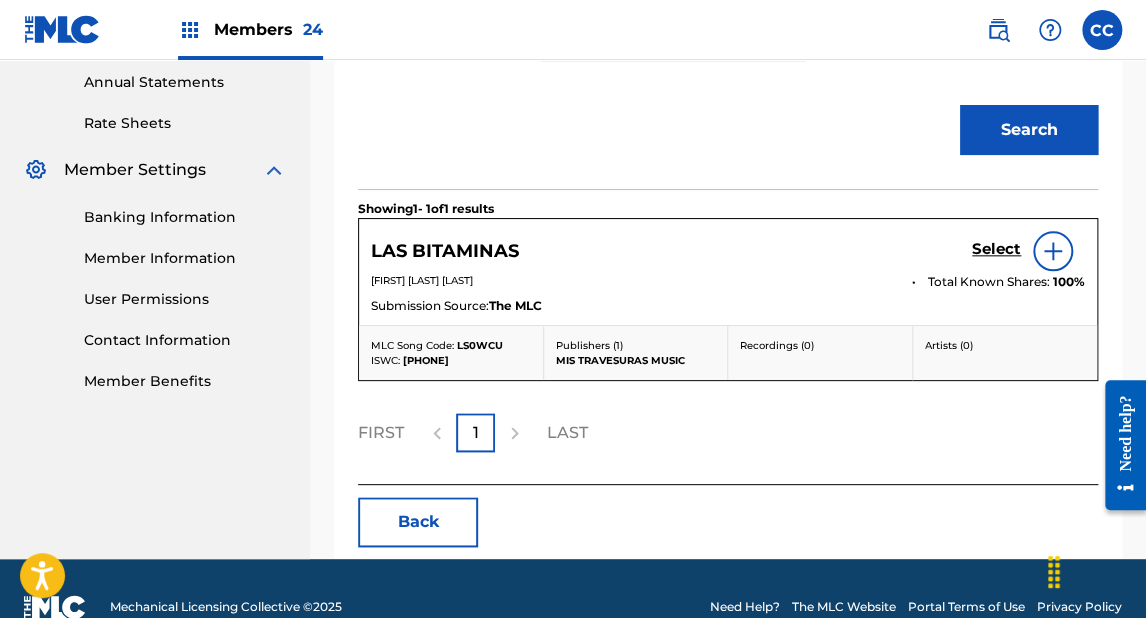 scroll, scrollTop: 743, scrollLeft: 0, axis: vertical 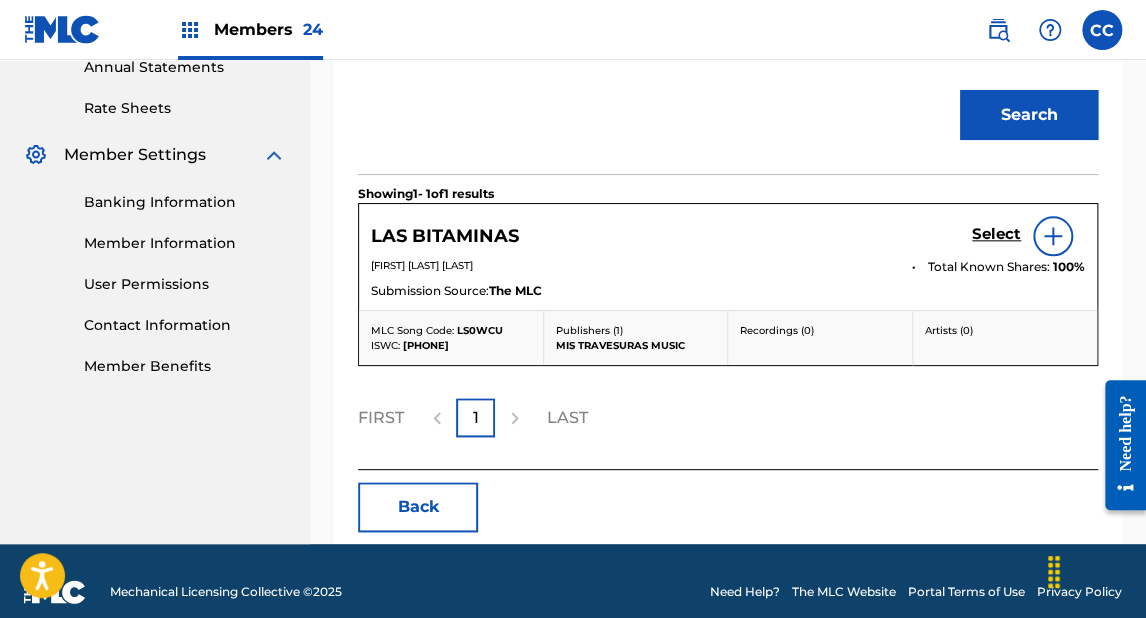click on "Select" at bounding box center (996, 234) 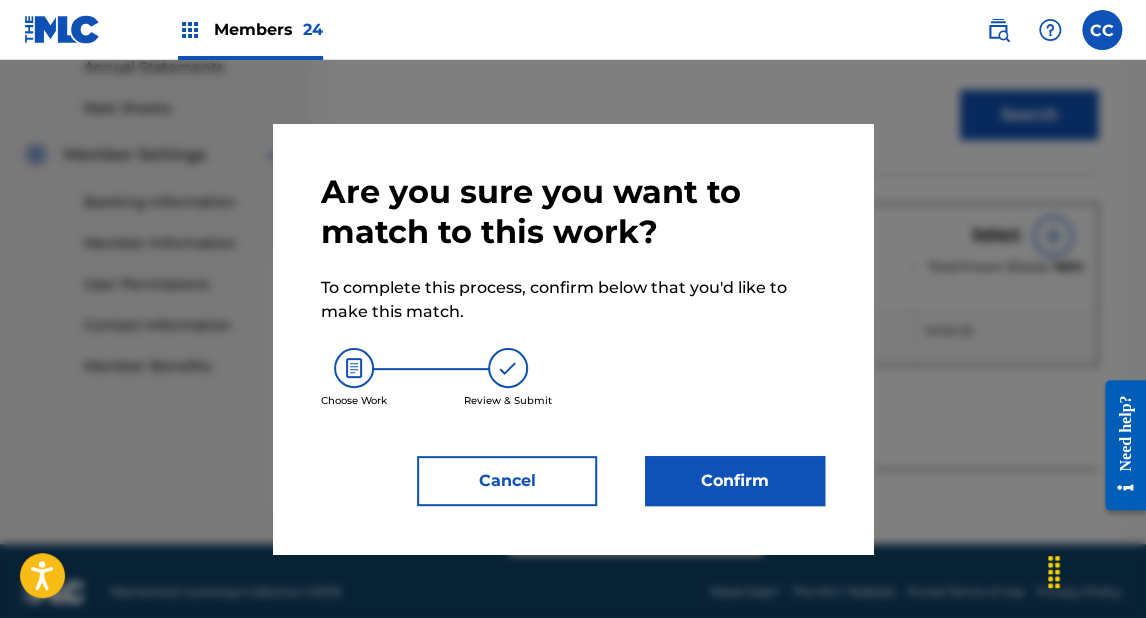 click on "Confirm" at bounding box center (735, 481) 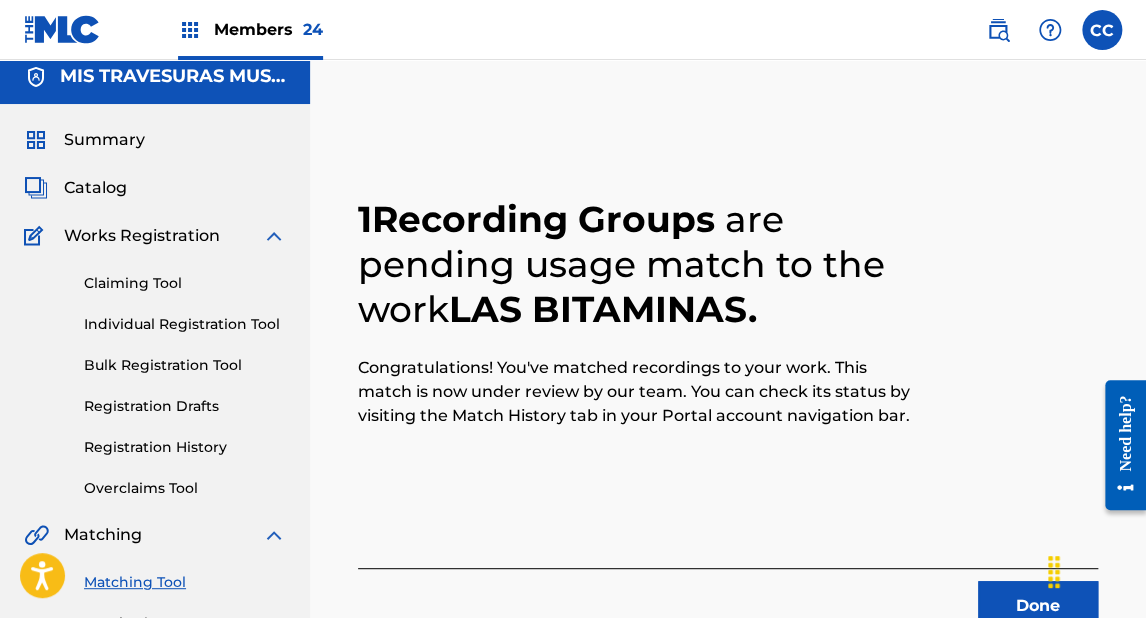 scroll, scrollTop: 0, scrollLeft: 0, axis: both 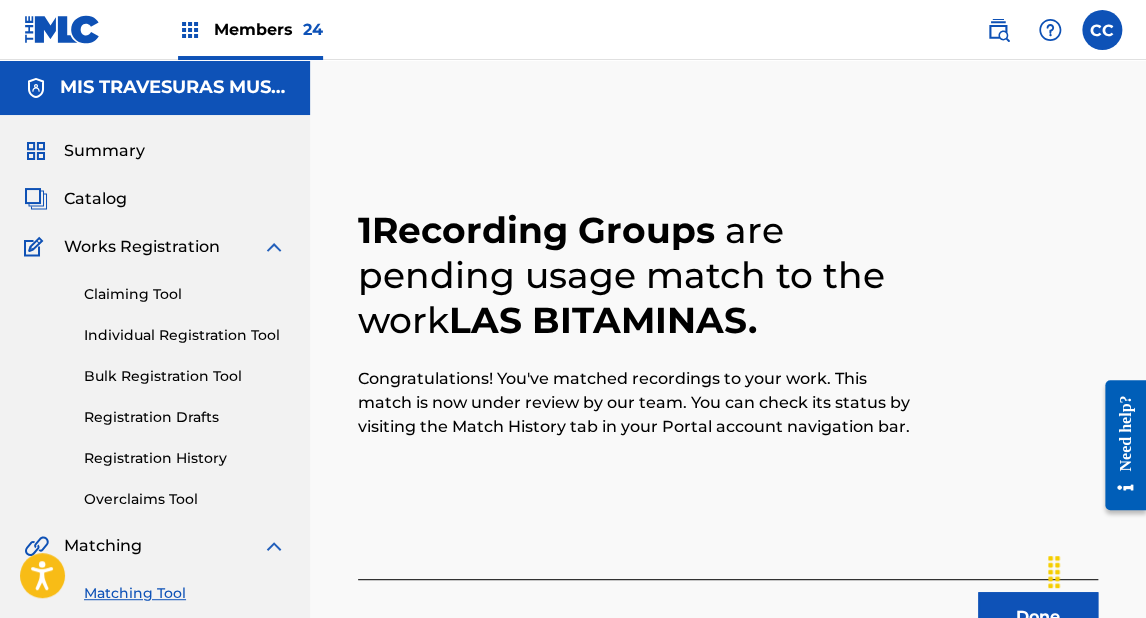 click on "Catalog" at bounding box center [95, 199] 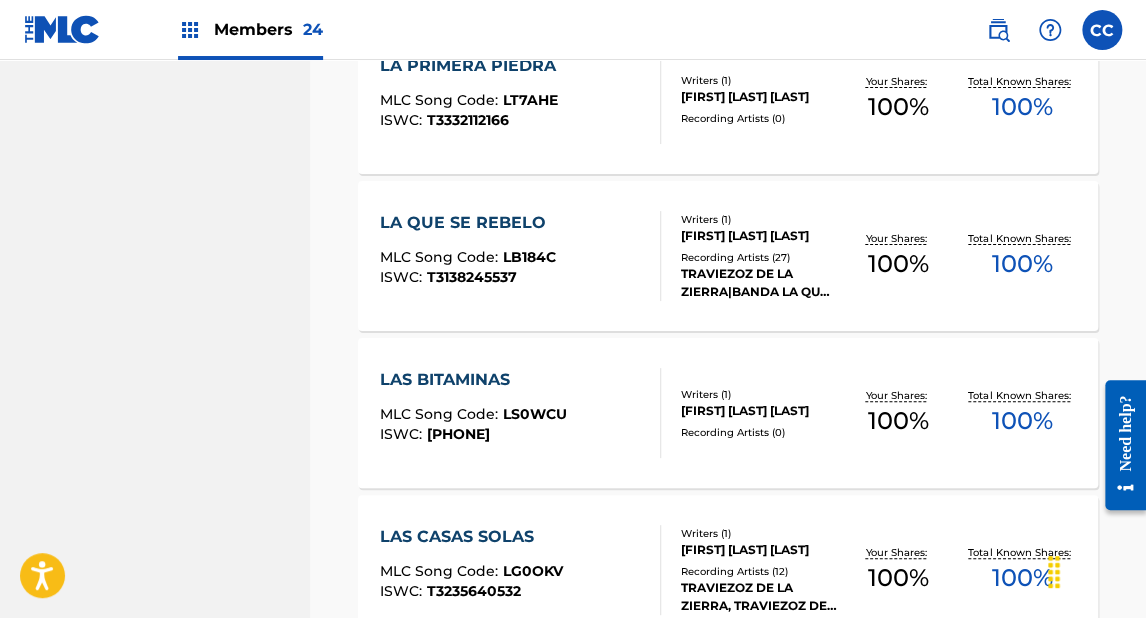 scroll, scrollTop: 8640, scrollLeft: 0, axis: vertical 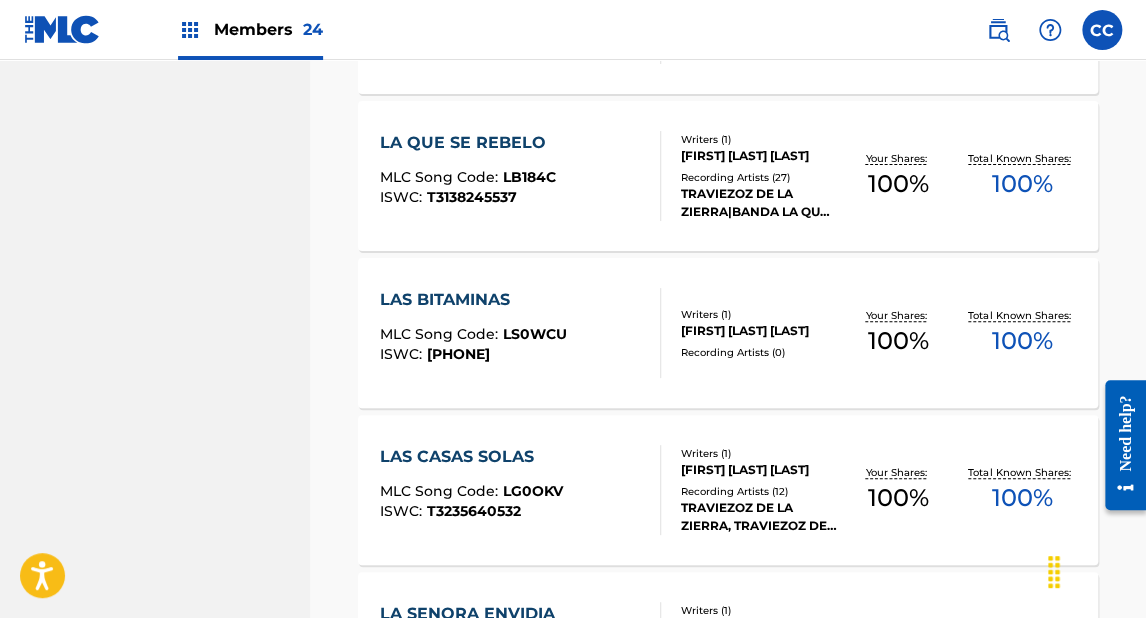 click on "LAS BITAMINAS" at bounding box center (473, 300) 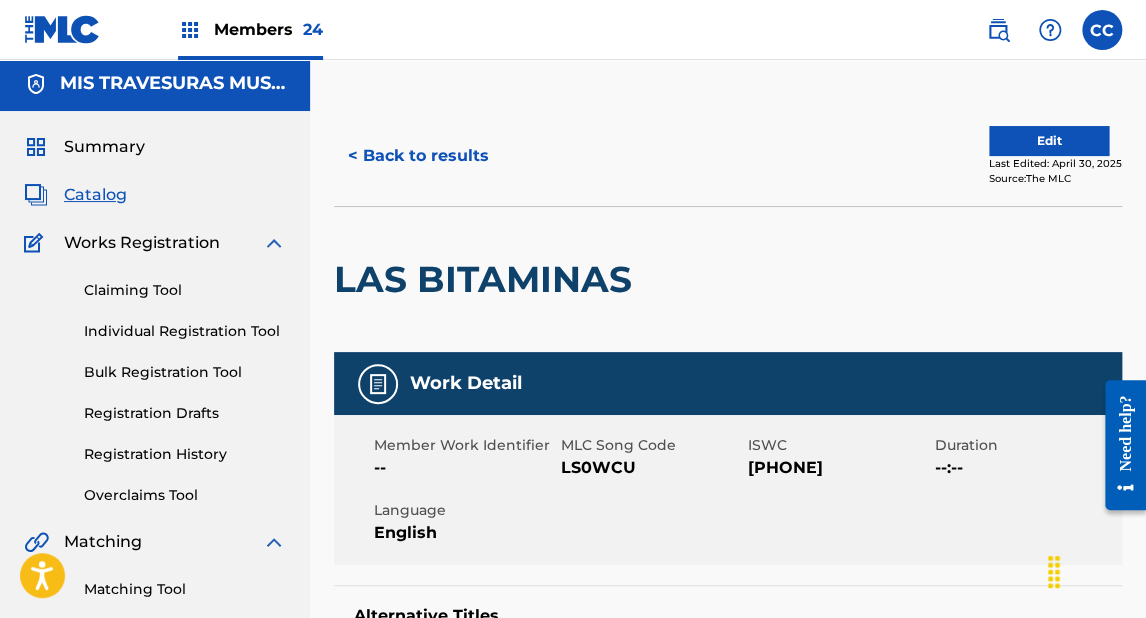 scroll, scrollTop: 0, scrollLeft: 0, axis: both 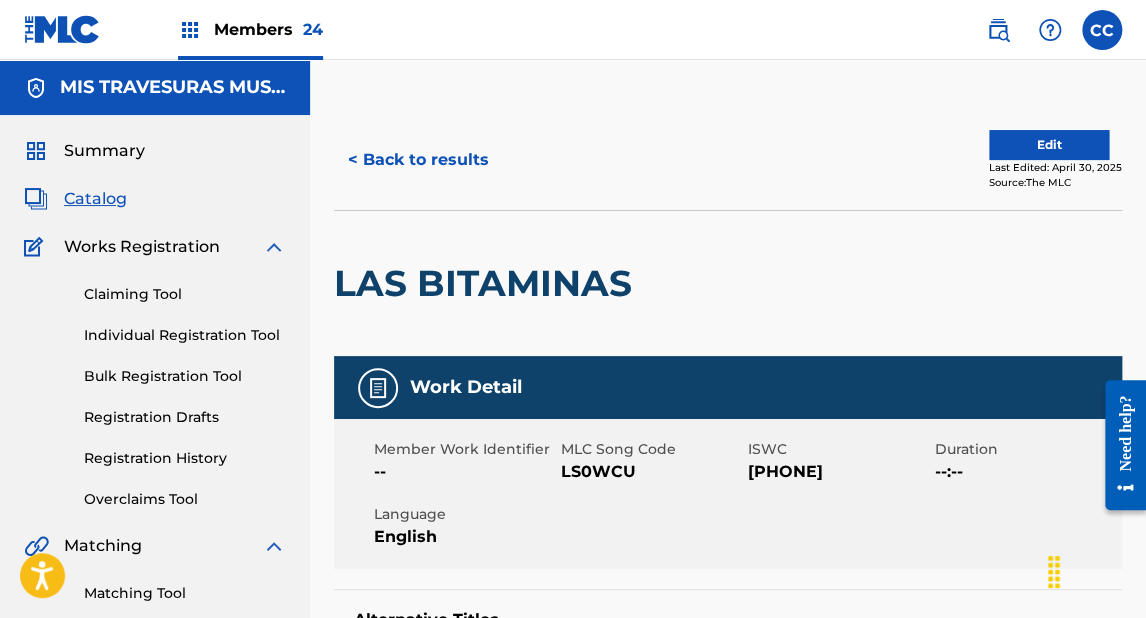 click on "Edit" at bounding box center (1049, 145) 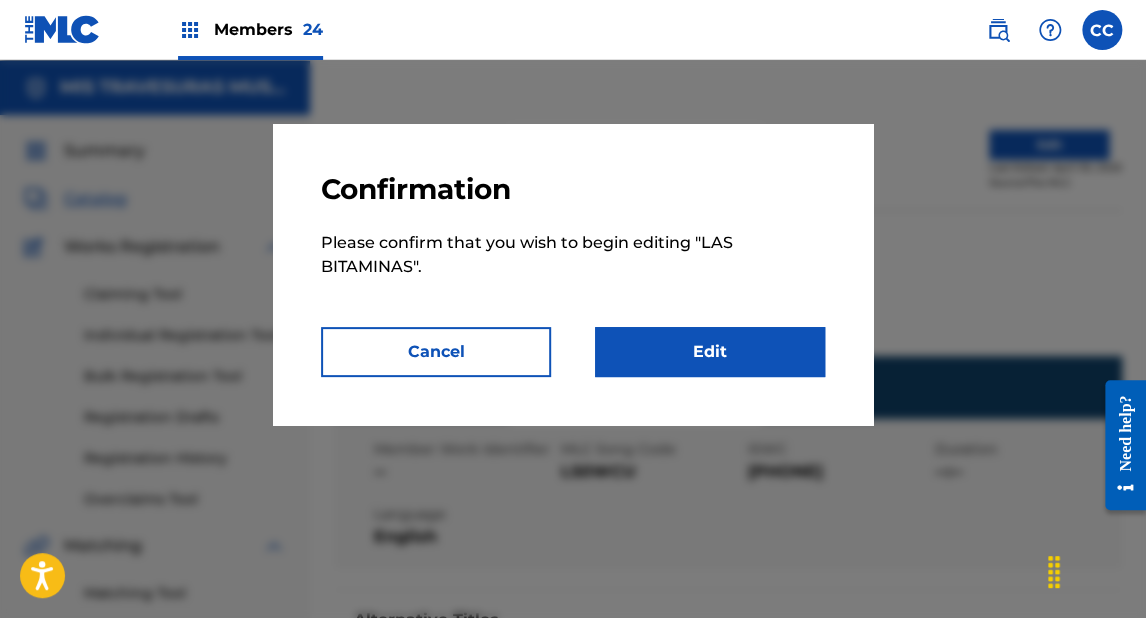 click on "Edit" at bounding box center (710, 352) 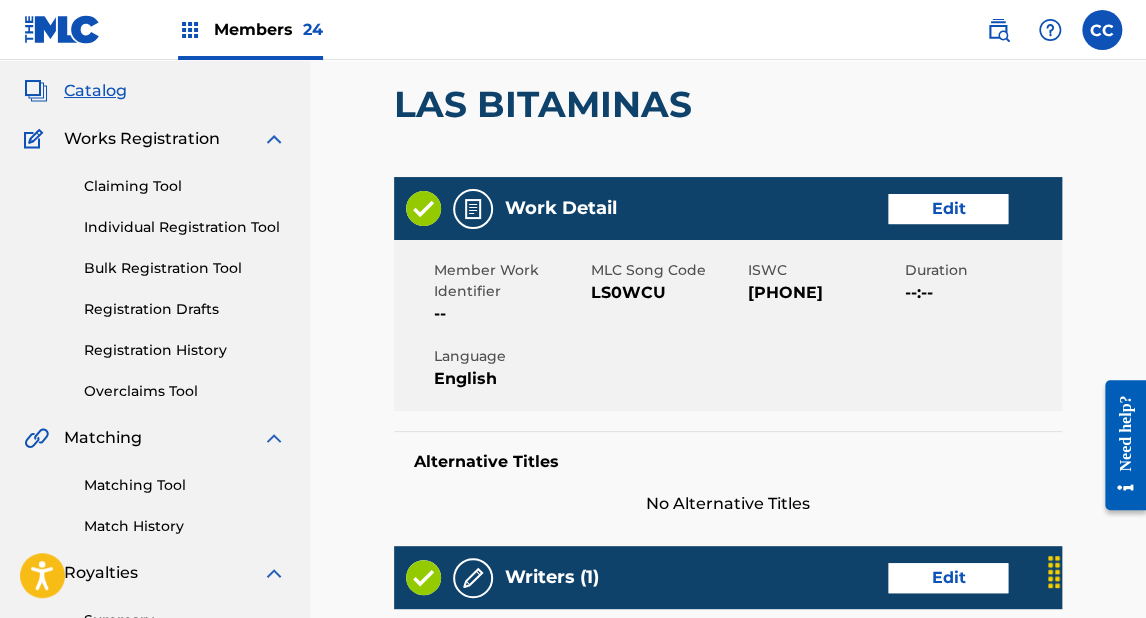 scroll, scrollTop: 80, scrollLeft: 0, axis: vertical 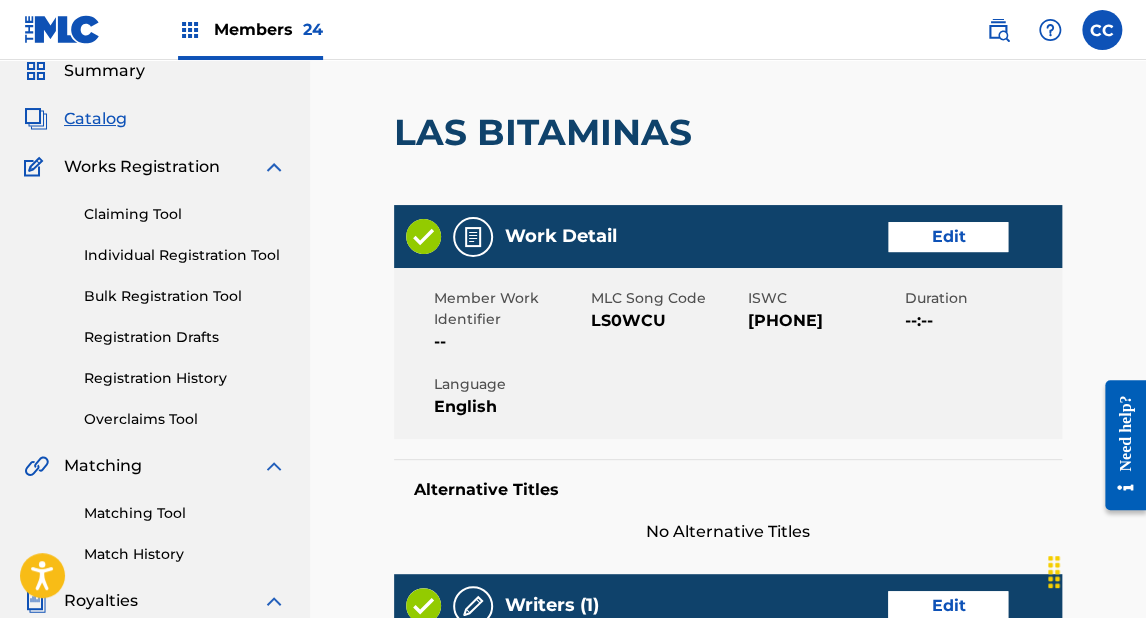 click on "Edit" at bounding box center (948, 237) 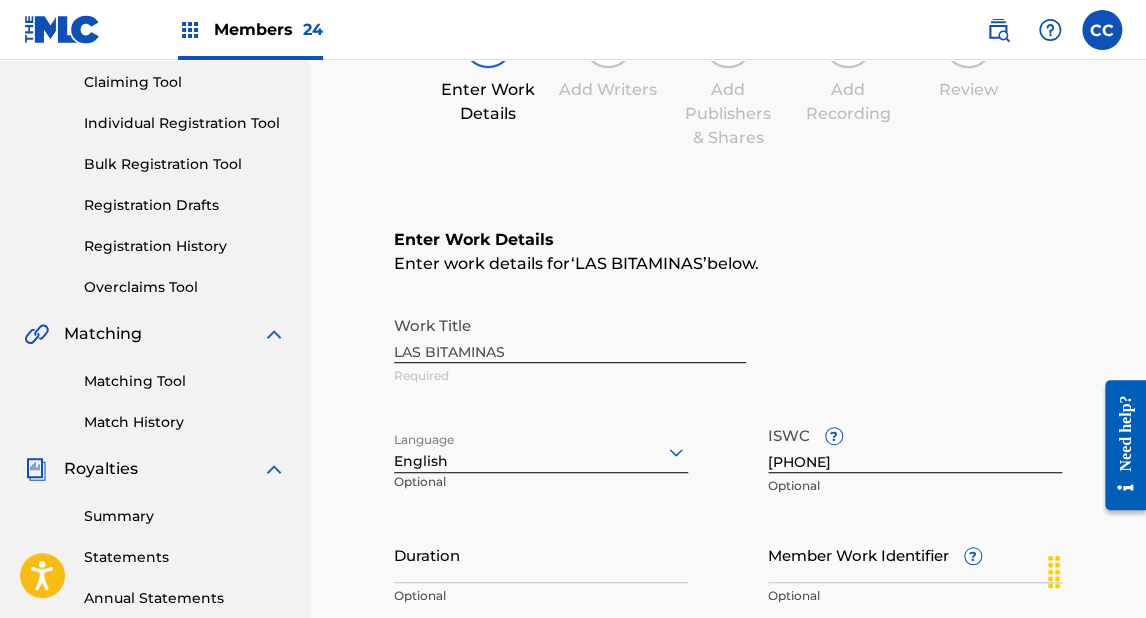 scroll, scrollTop: 320, scrollLeft: 0, axis: vertical 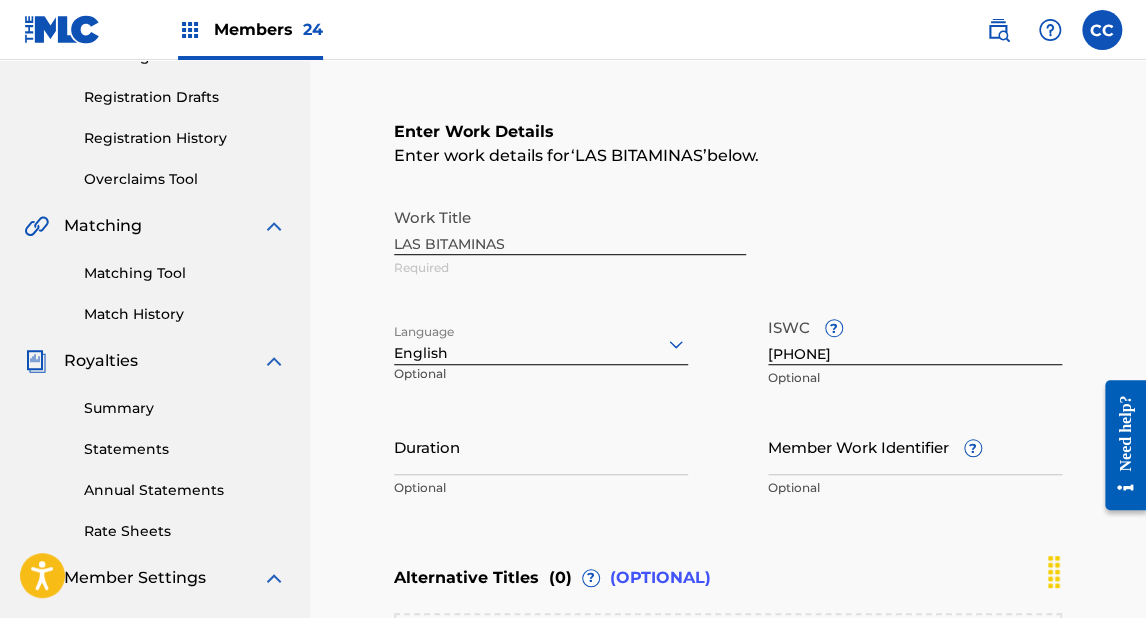 click on "Work Title LAS BITAMINAS Required" at bounding box center (728, 243) 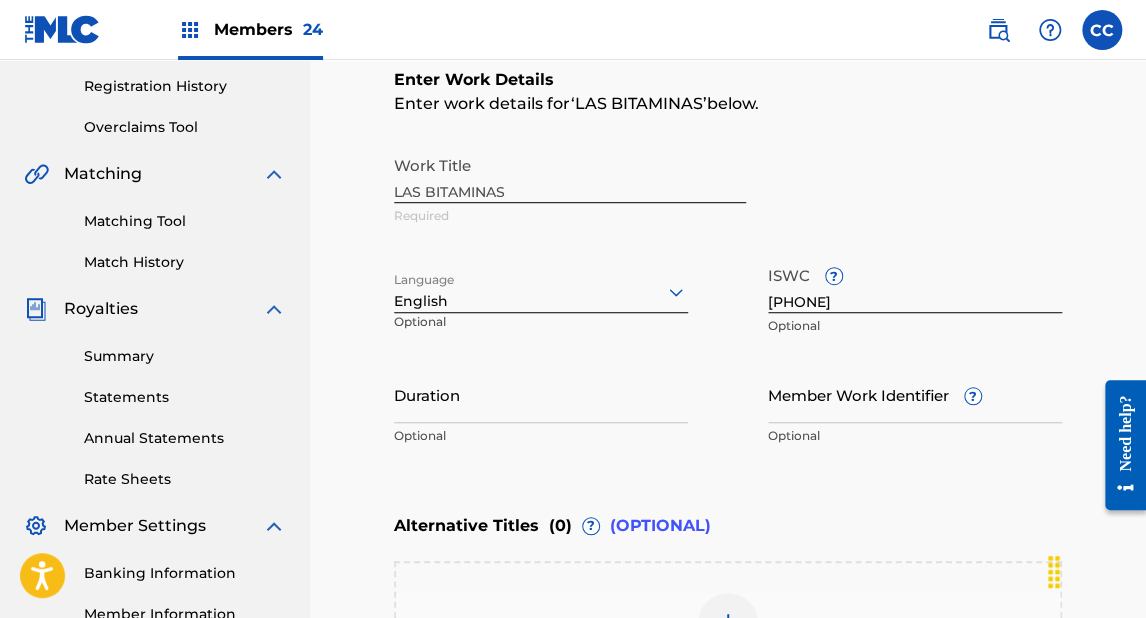 scroll, scrollTop: 400, scrollLeft: 0, axis: vertical 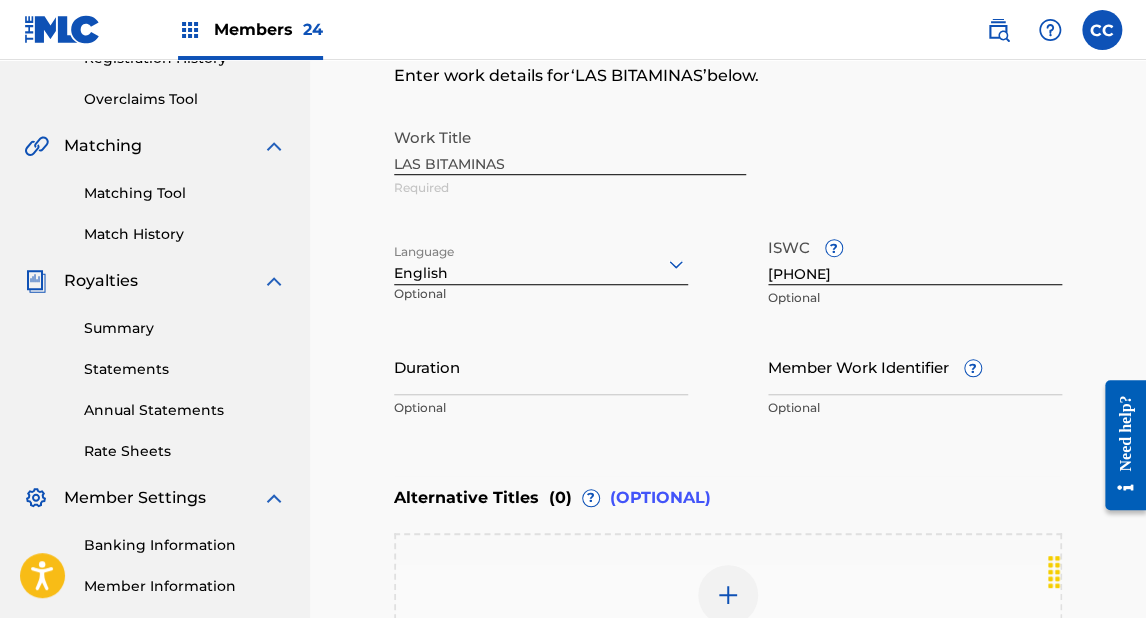 click at bounding box center [541, 263] 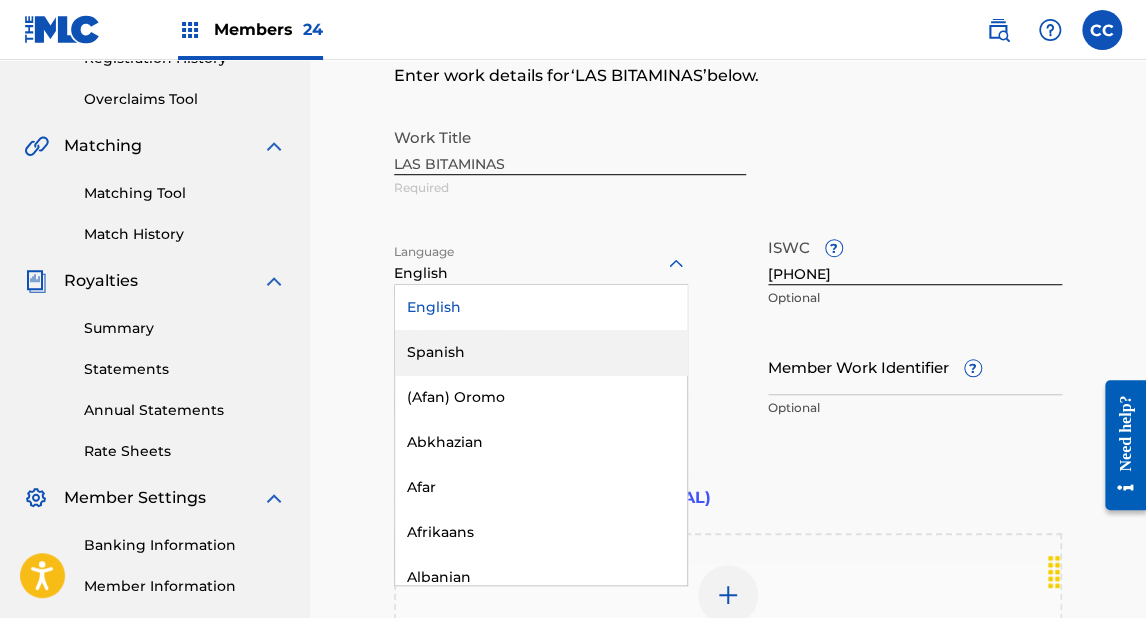click on "Spanish" at bounding box center (541, 352) 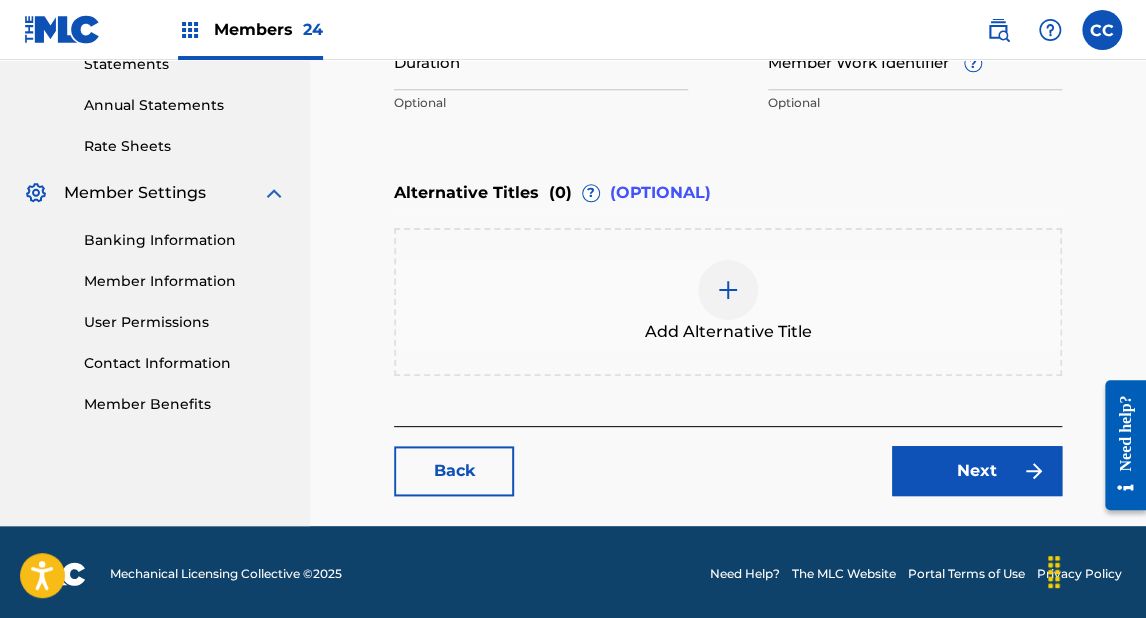 scroll, scrollTop: 707, scrollLeft: 0, axis: vertical 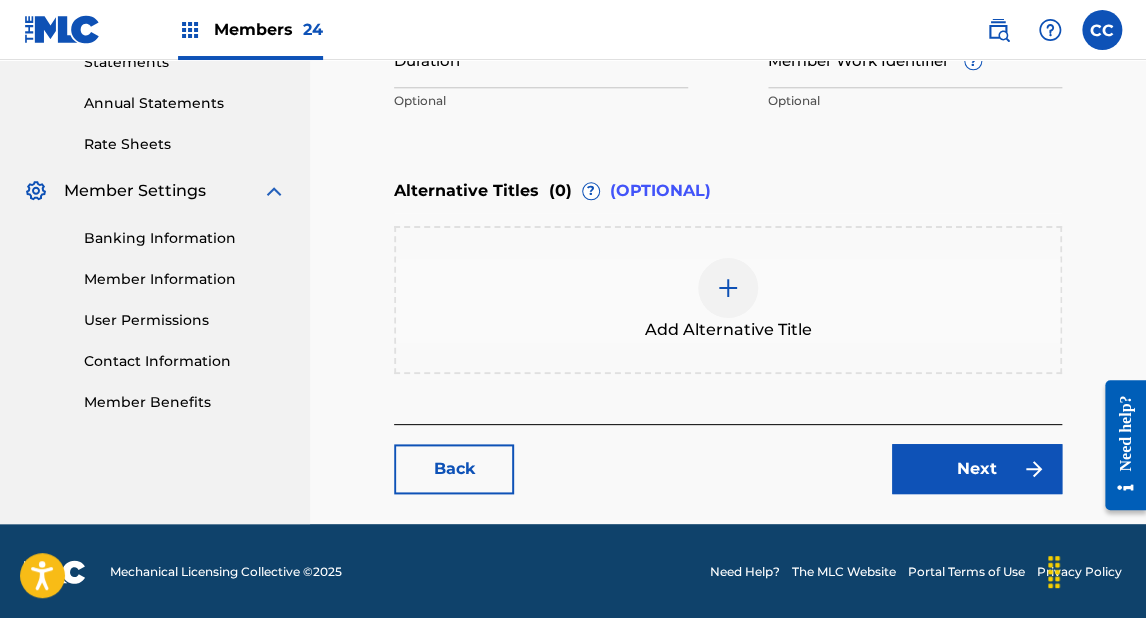 click on "Next" at bounding box center [977, 469] 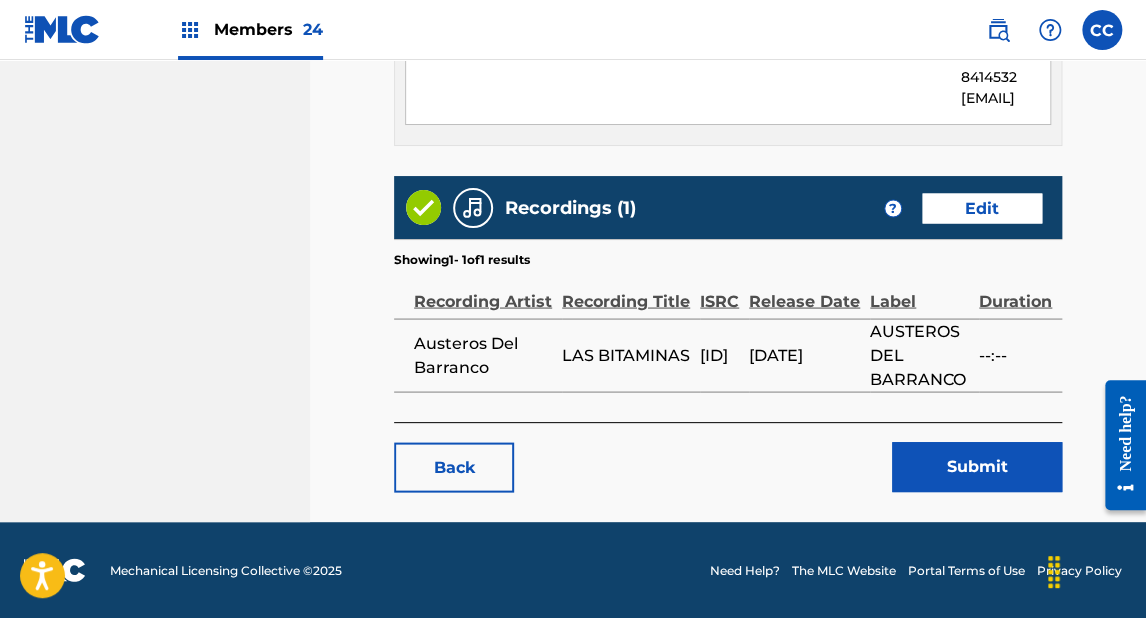 scroll, scrollTop: 1308, scrollLeft: 0, axis: vertical 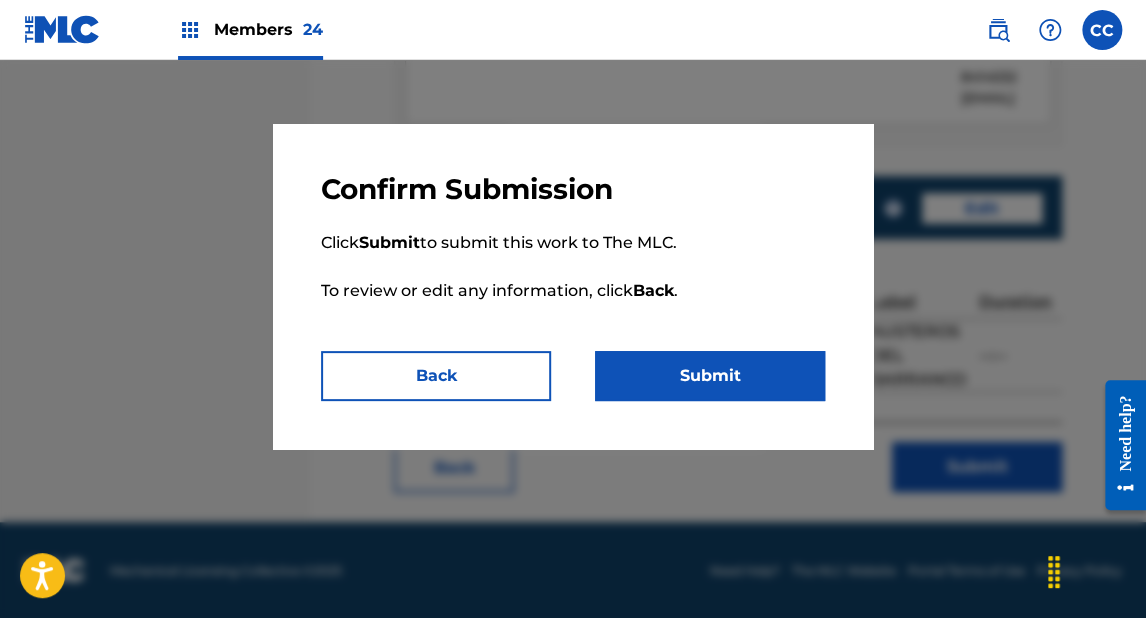 click on "Submit" at bounding box center [710, 376] 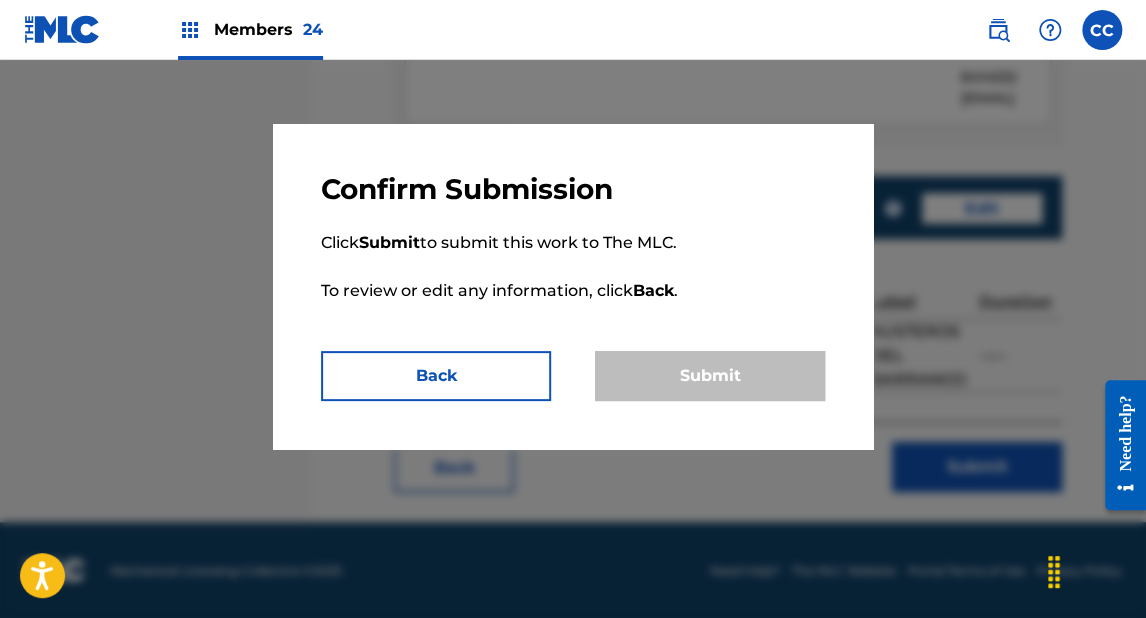 scroll, scrollTop: 0, scrollLeft: 0, axis: both 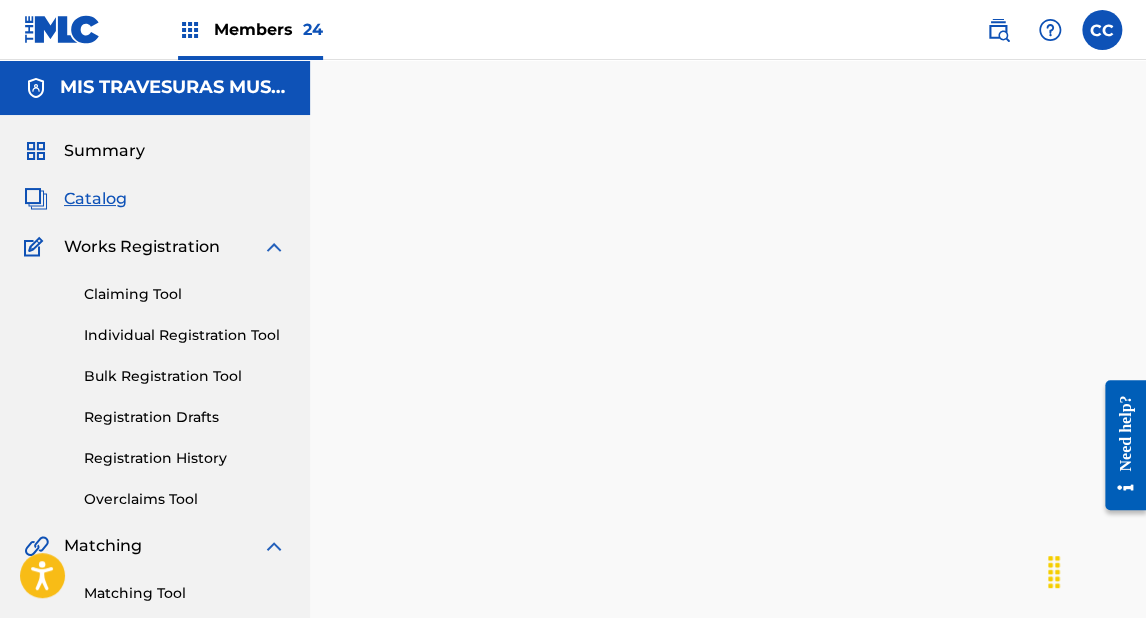 click on "Catalog" at bounding box center [95, 199] 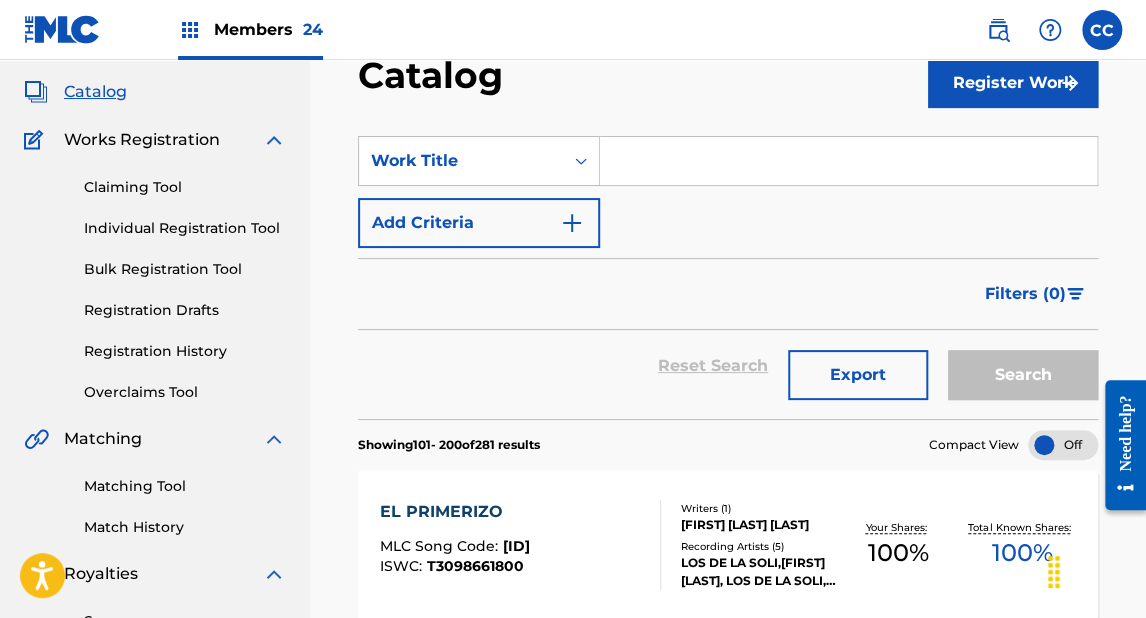 scroll, scrollTop: 0, scrollLeft: 0, axis: both 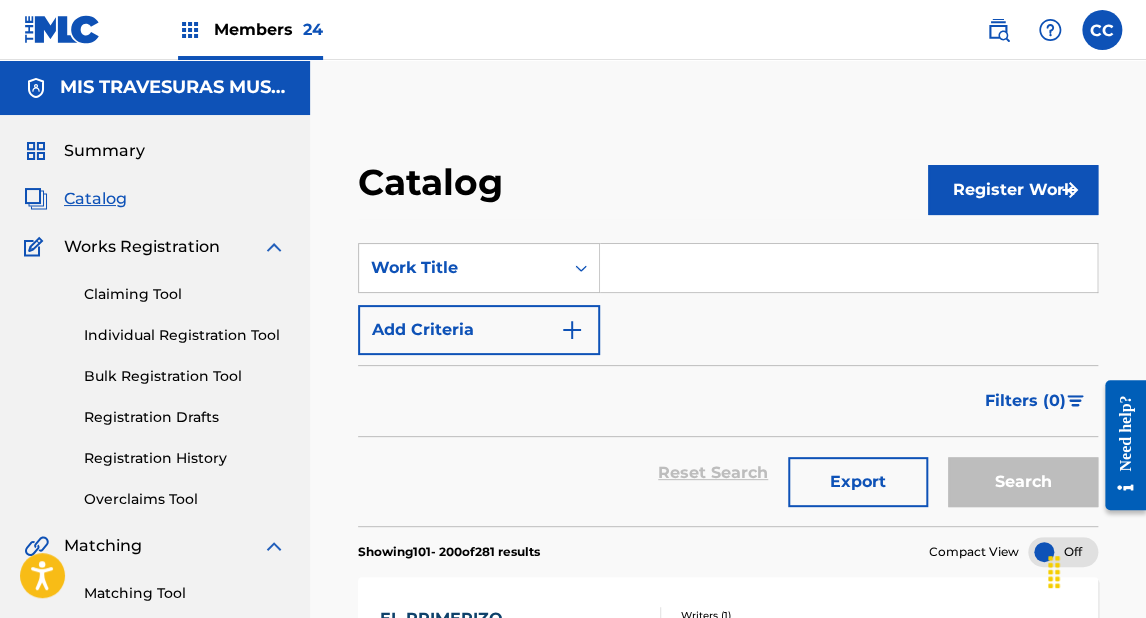click on "Register Work" at bounding box center [1013, 190] 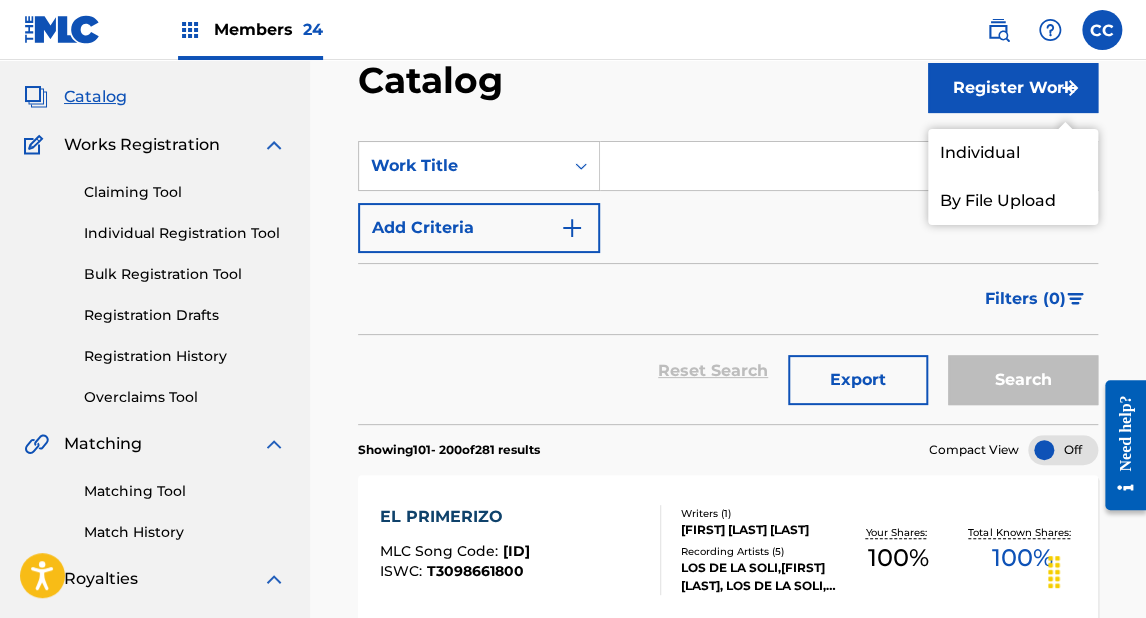 scroll, scrollTop: 80, scrollLeft: 0, axis: vertical 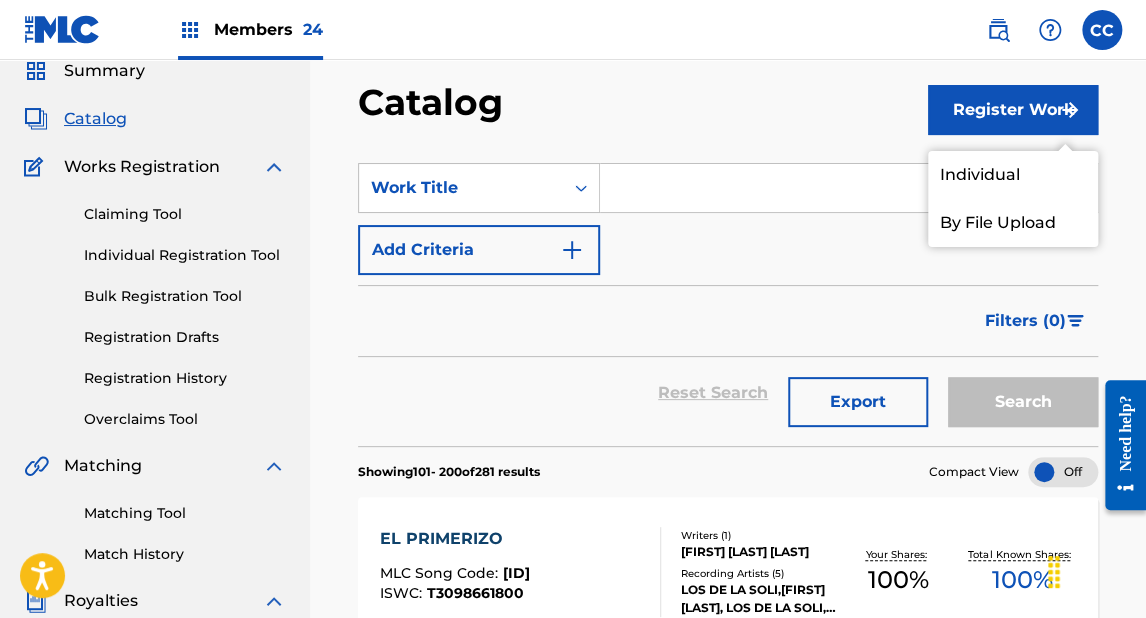click on "Individual" at bounding box center [1013, 175] 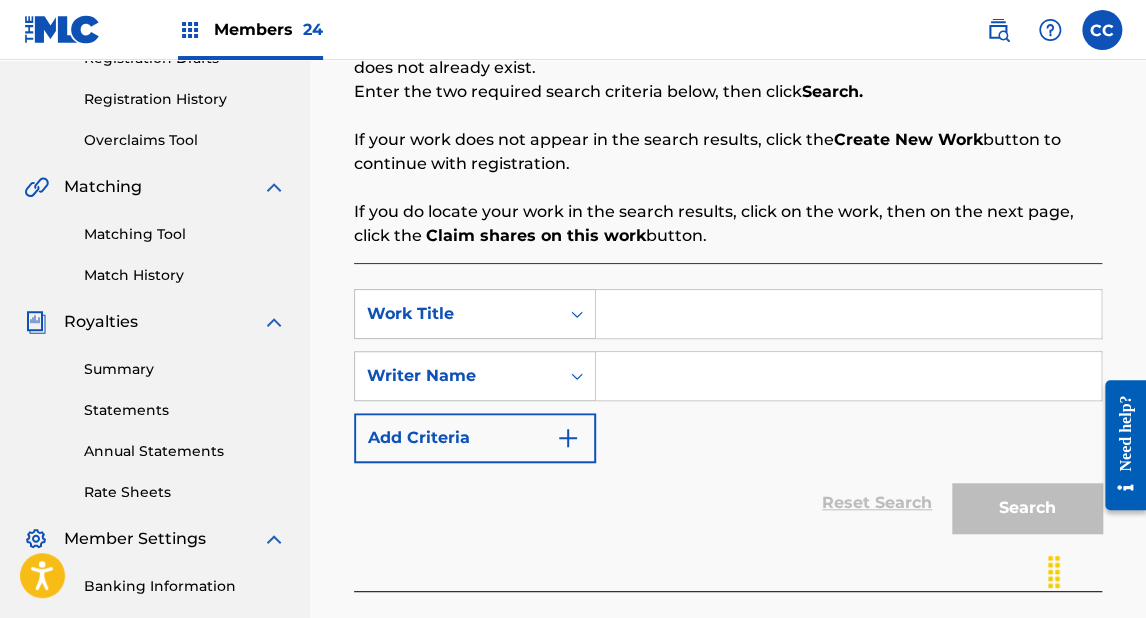 scroll, scrollTop: 400, scrollLeft: 0, axis: vertical 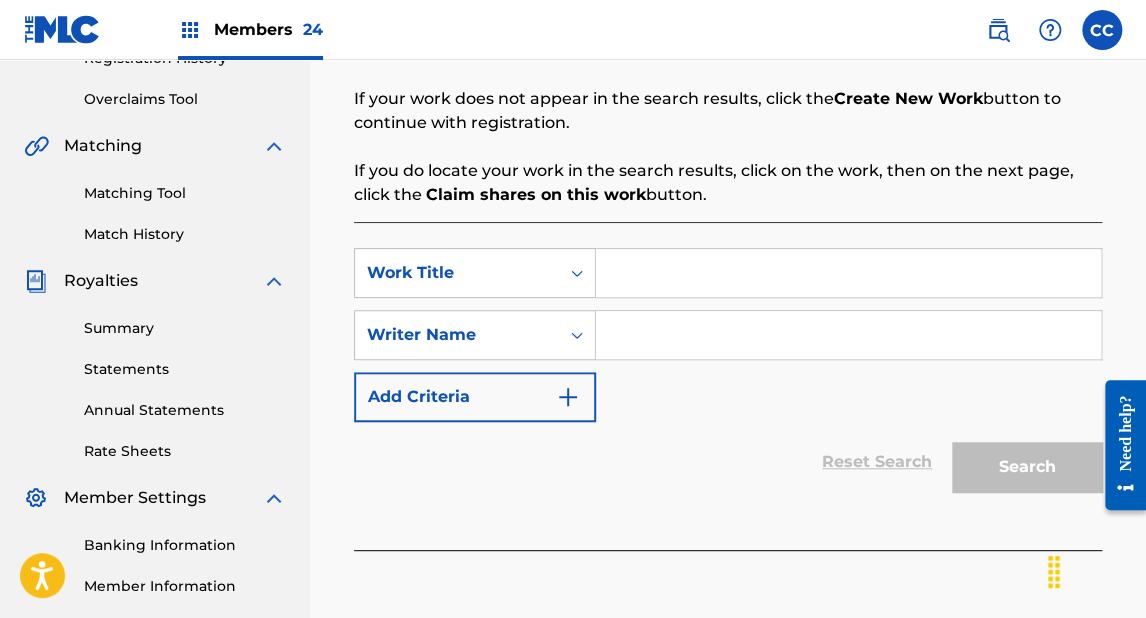 click at bounding box center [848, 273] 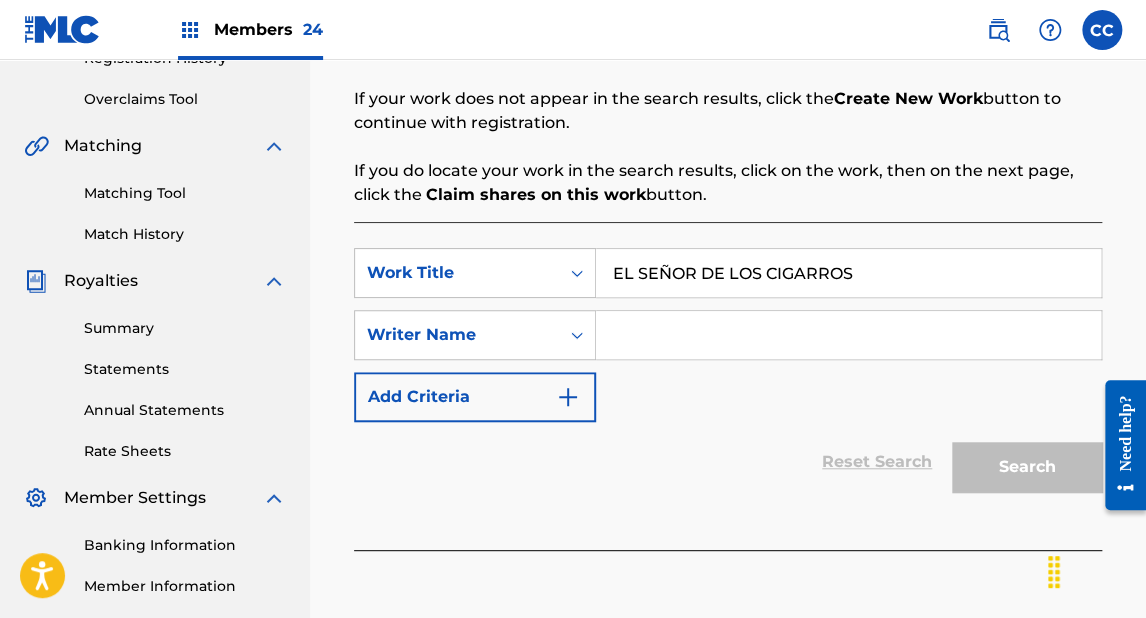 type on "EL SEÑOR DE LOS CIGARROS" 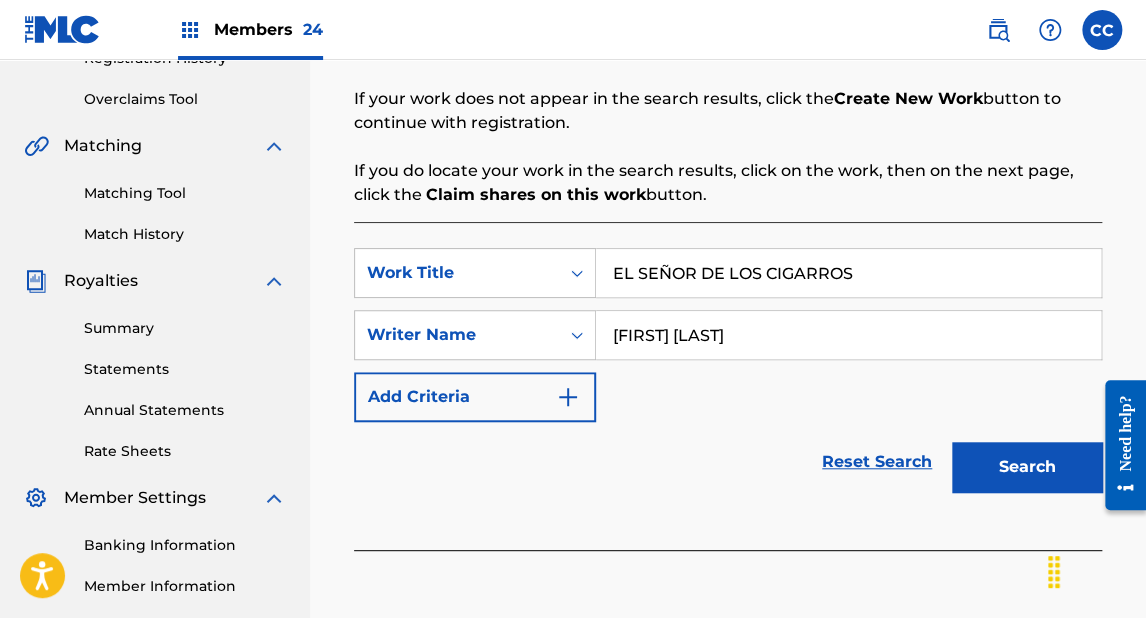 type on "[FIRST] [FIRST] [LAST] [LAST]" 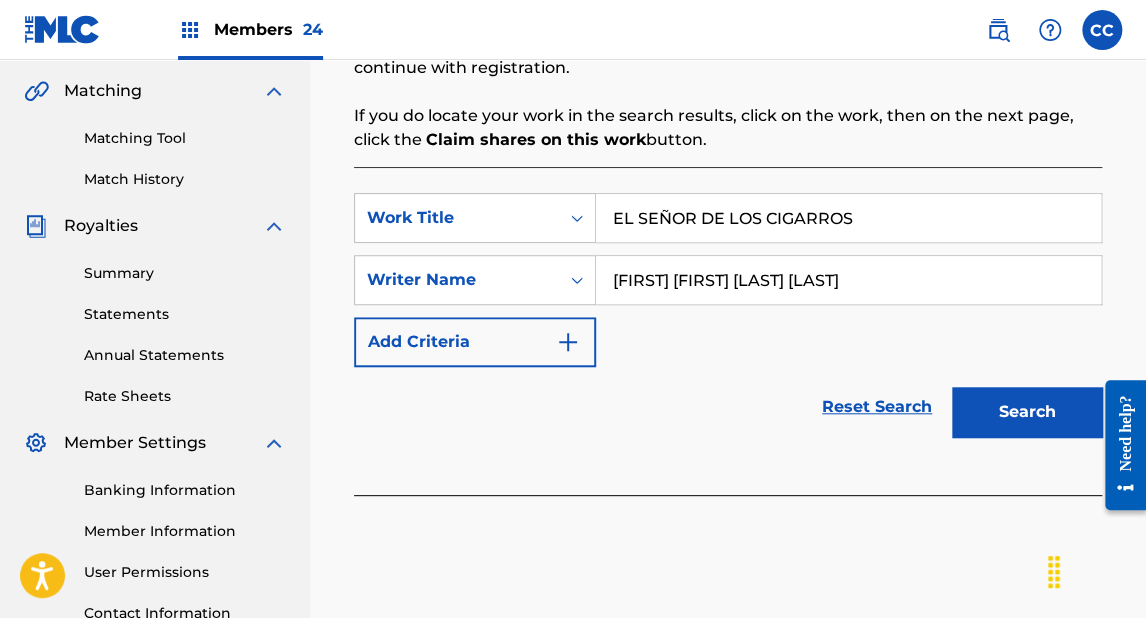 scroll, scrollTop: 480, scrollLeft: 0, axis: vertical 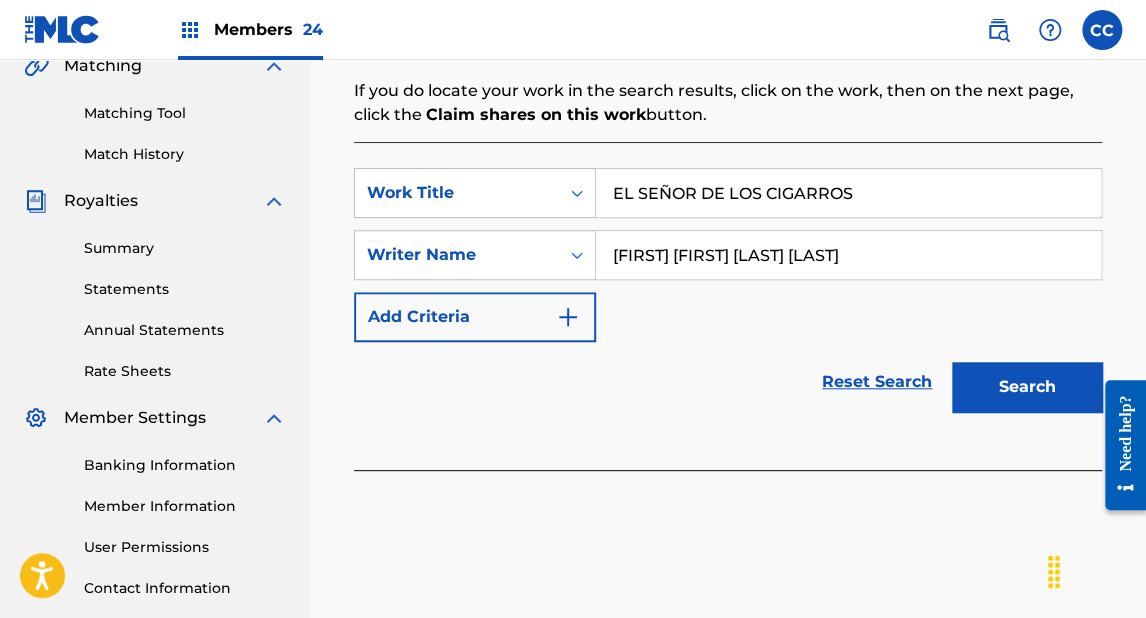 click on "Search" at bounding box center [1027, 387] 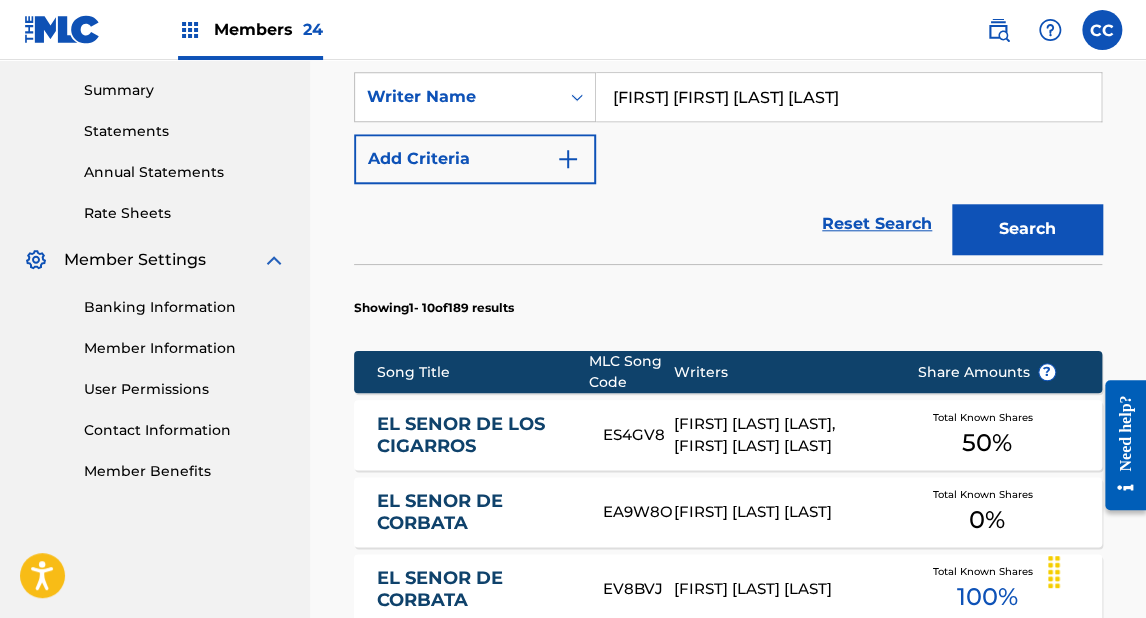 scroll, scrollTop: 720, scrollLeft: 0, axis: vertical 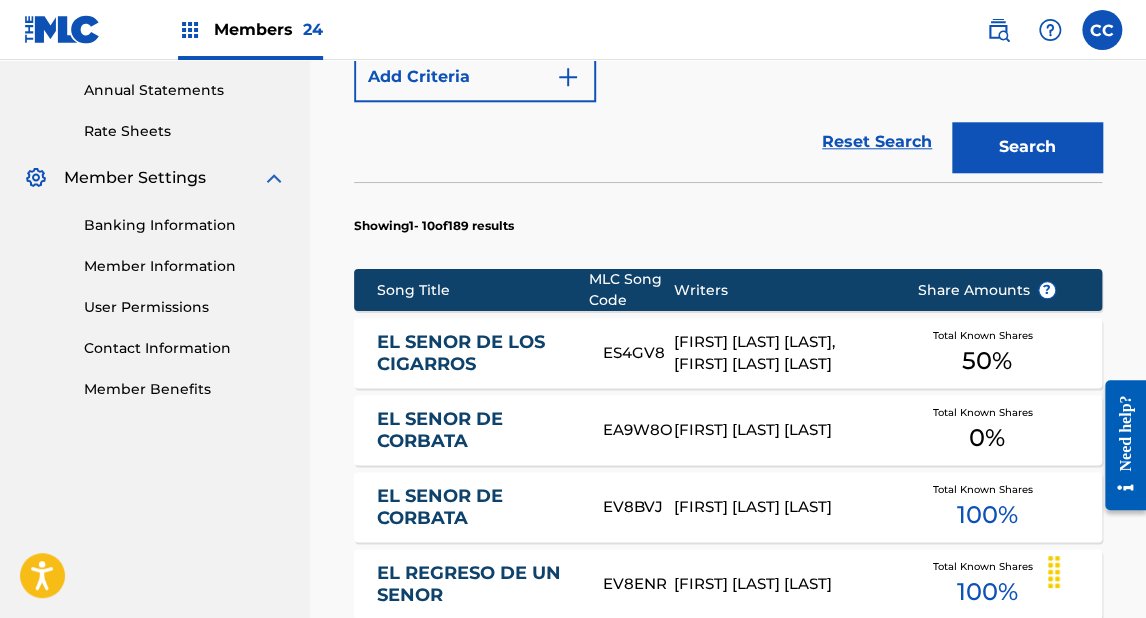 click on "[FIRST] [LAST] [LAST], [FIRST] [LAST] [LAST]" at bounding box center (780, 353) 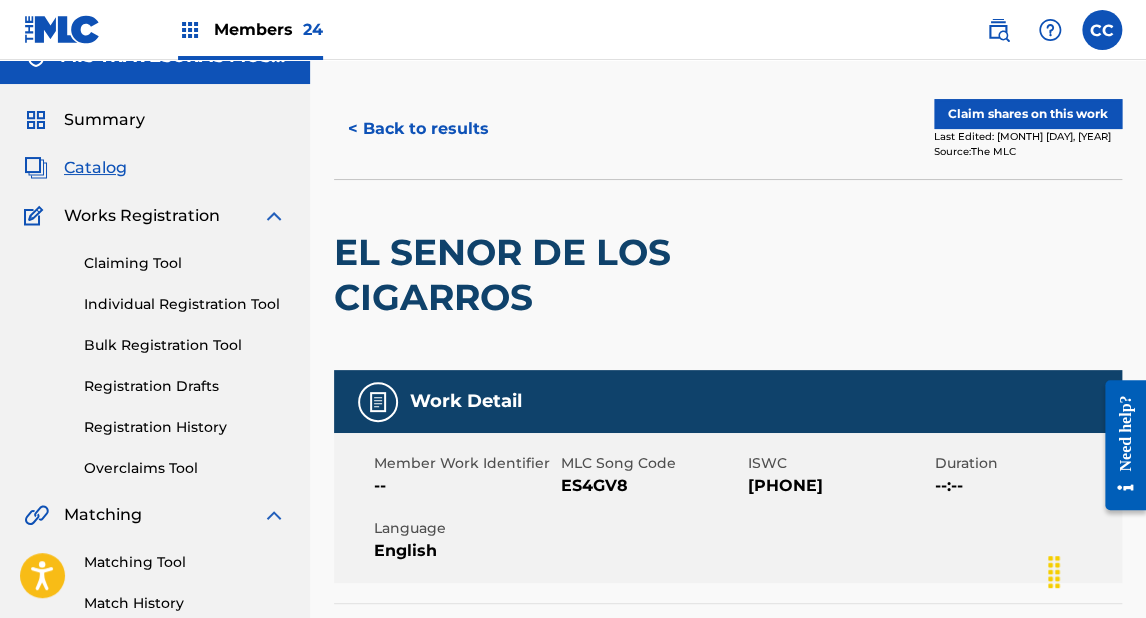 scroll, scrollTop: 14, scrollLeft: 0, axis: vertical 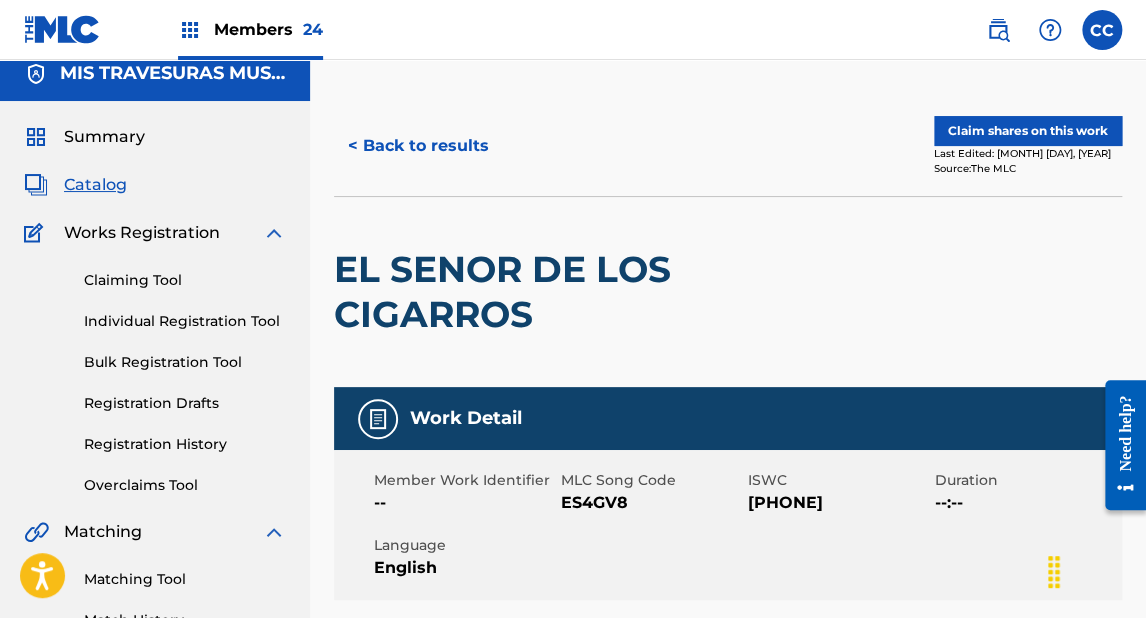 click on "Claim shares on this work" at bounding box center [1028, 131] 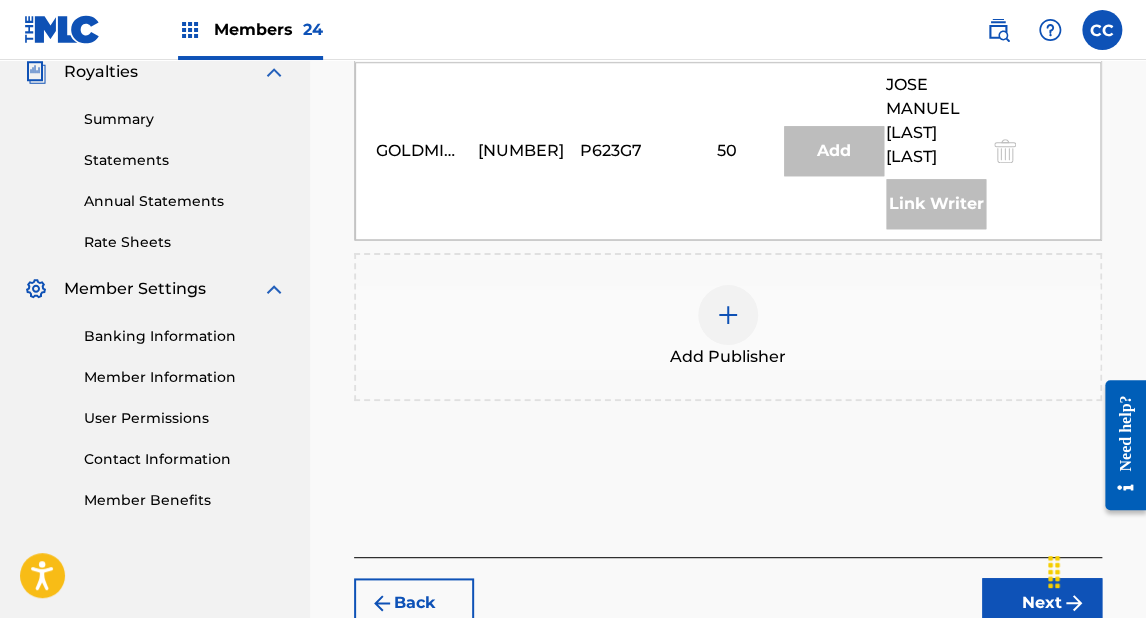 scroll, scrollTop: 640, scrollLeft: 0, axis: vertical 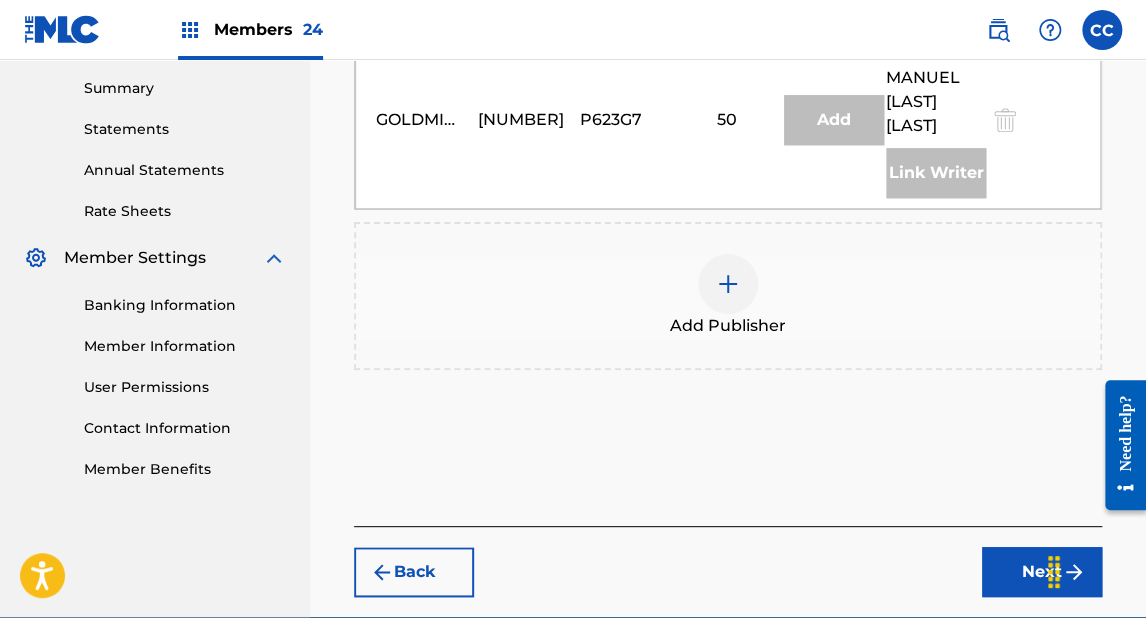 click at bounding box center [728, 284] 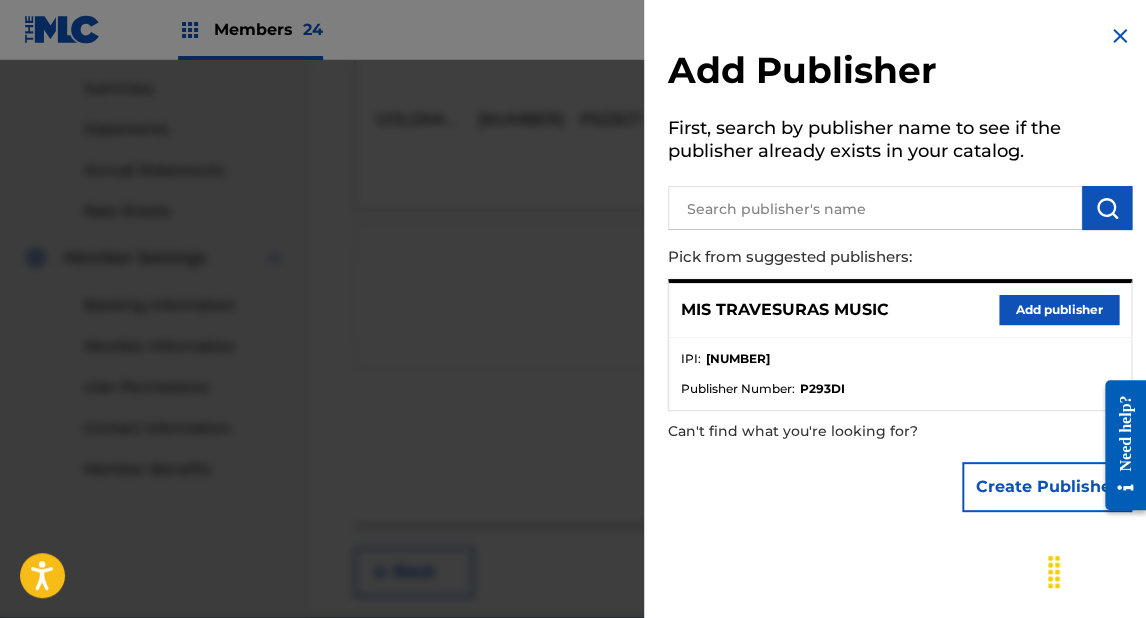 click on "Add publisher" at bounding box center [1059, 310] 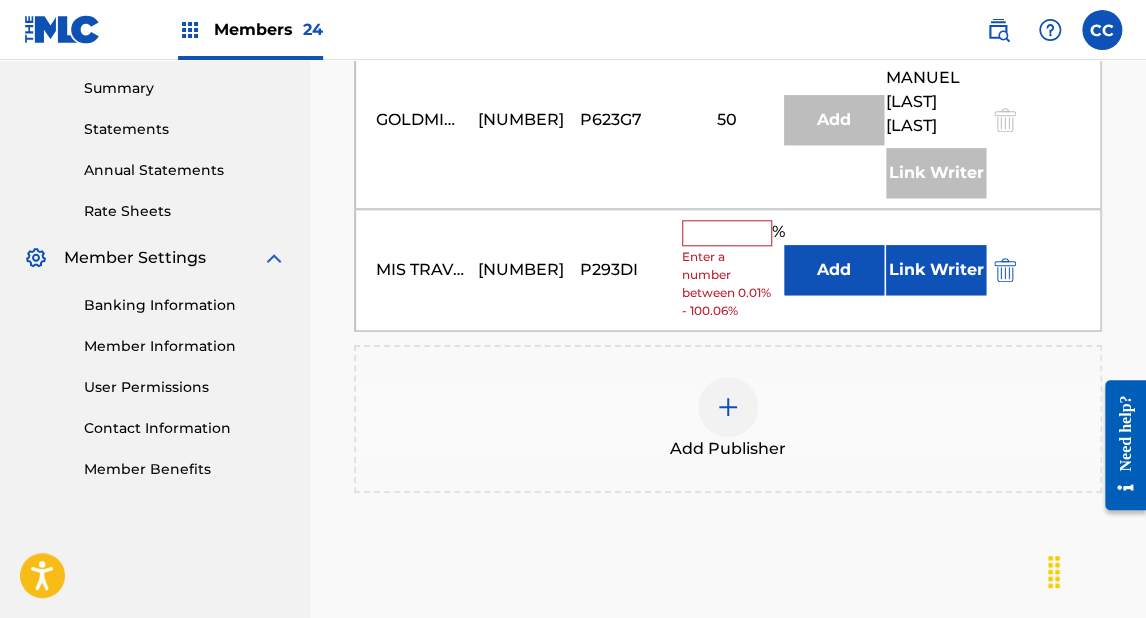click on "Link Writer" at bounding box center (936, 270) 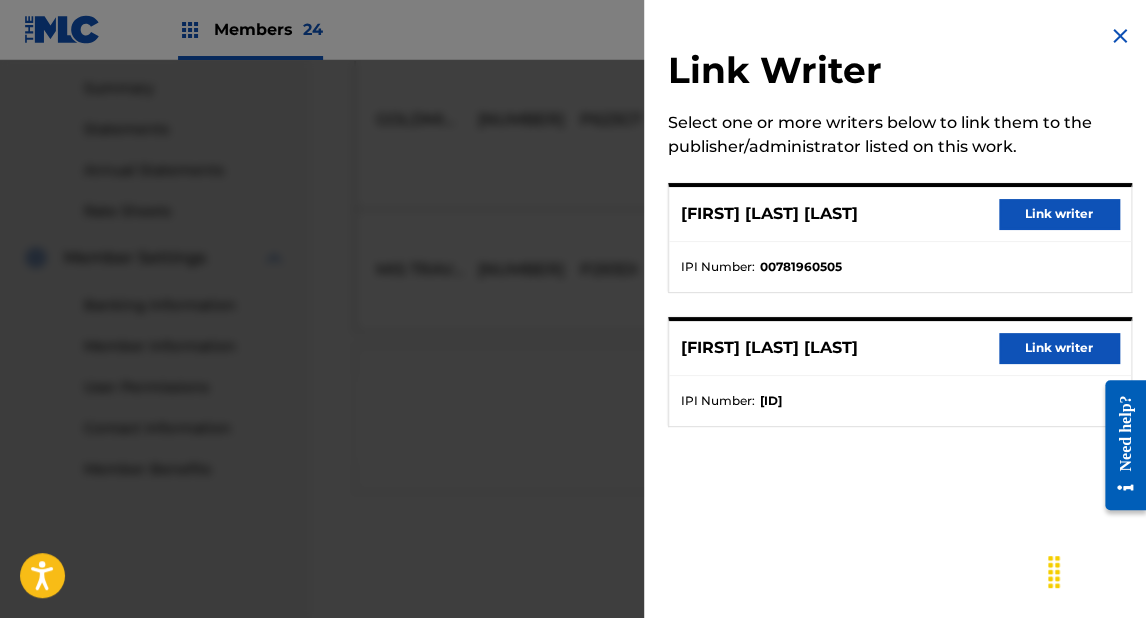 click on "Link writer" at bounding box center (1059, 348) 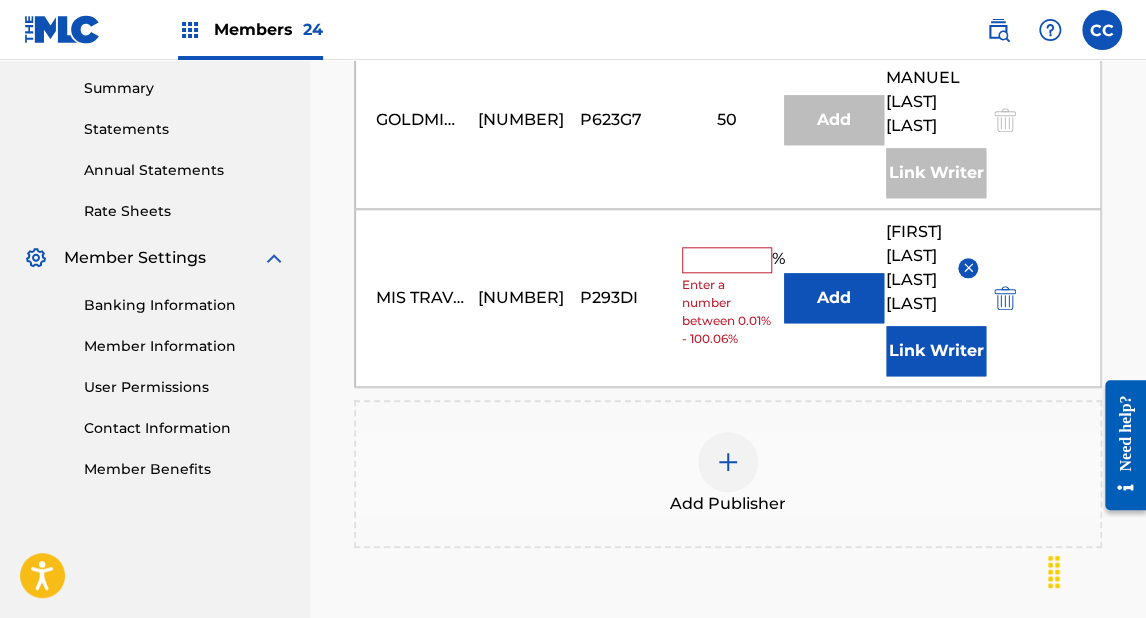 click at bounding box center (727, 260) 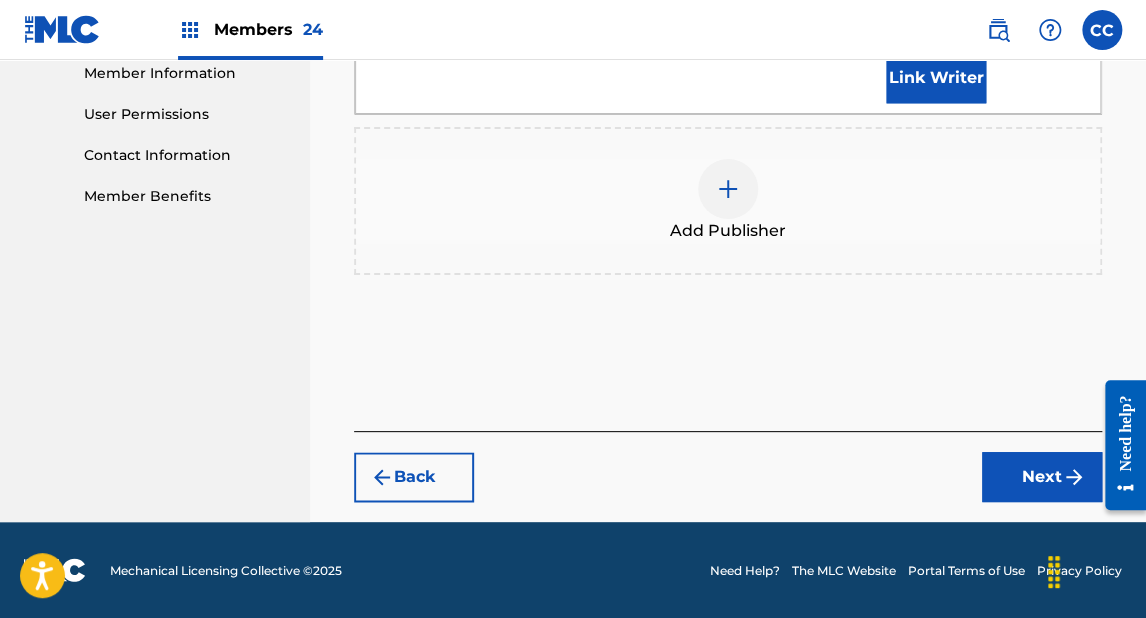 scroll, scrollTop: 982, scrollLeft: 0, axis: vertical 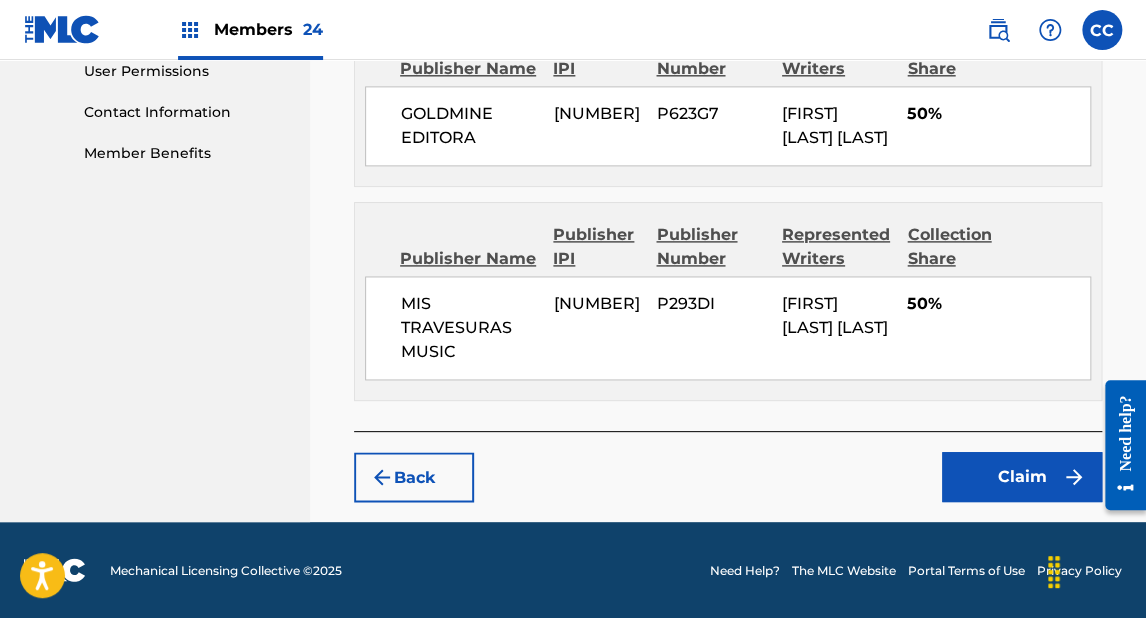 click on "Claim" at bounding box center (1022, 477) 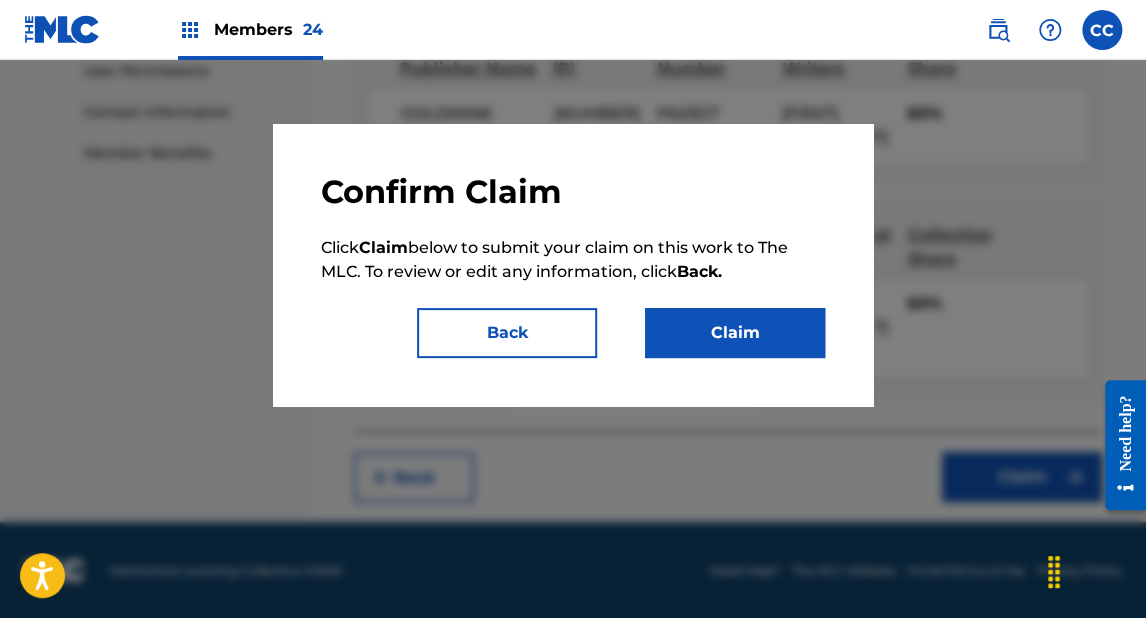 click on "Claim" at bounding box center [735, 333] 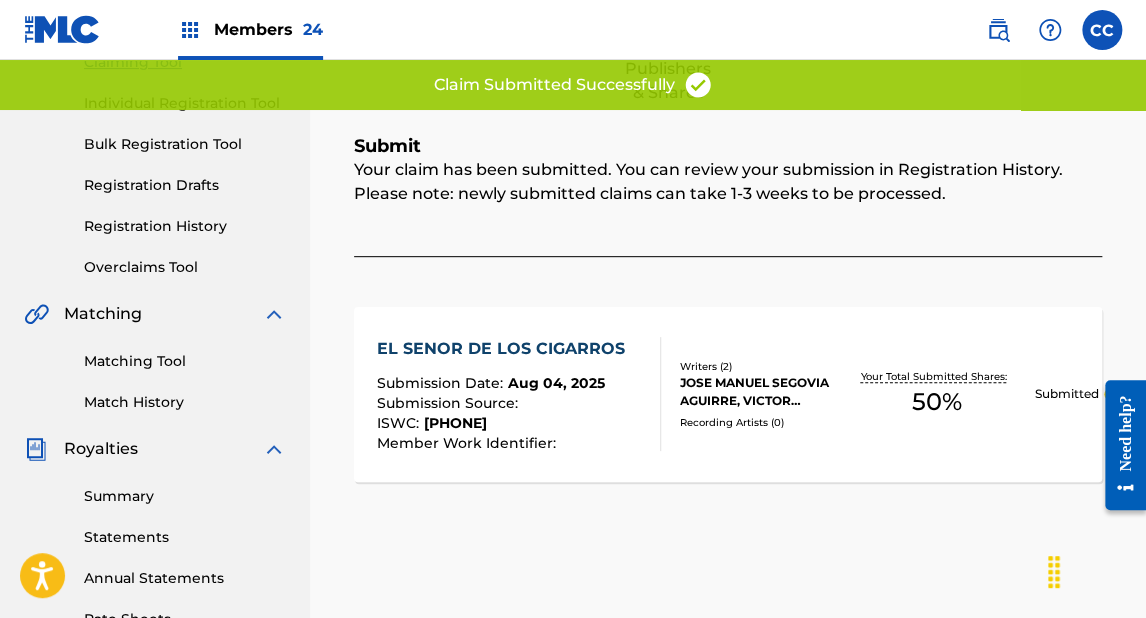 scroll, scrollTop: 320, scrollLeft: 0, axis: vertical 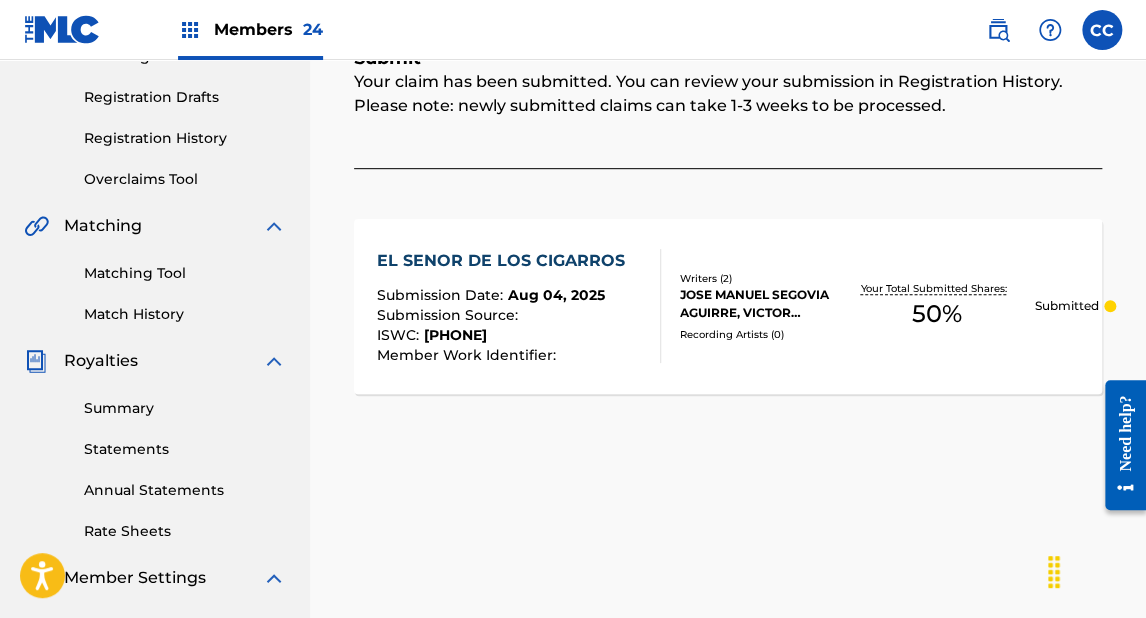 click on "EL SENOR DE LOS CIGARROS" at bounding box center (505, 261) 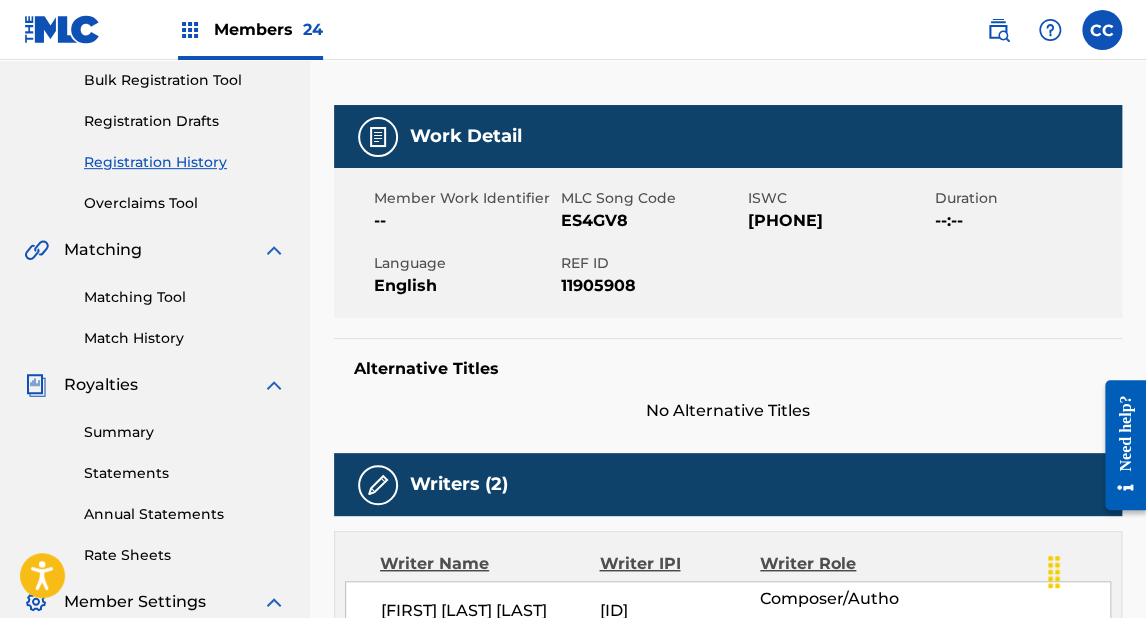 scroll, scrollTop: 0, scrollLeft: 0, axis: both 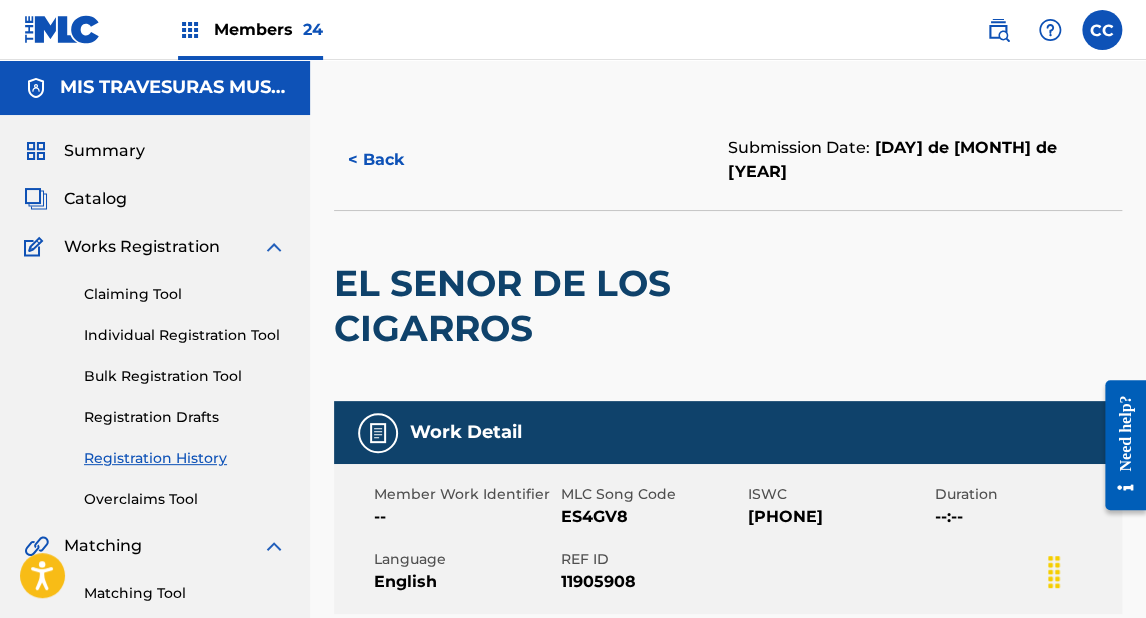 click on "Catalog" at bounding box center [95, 199] 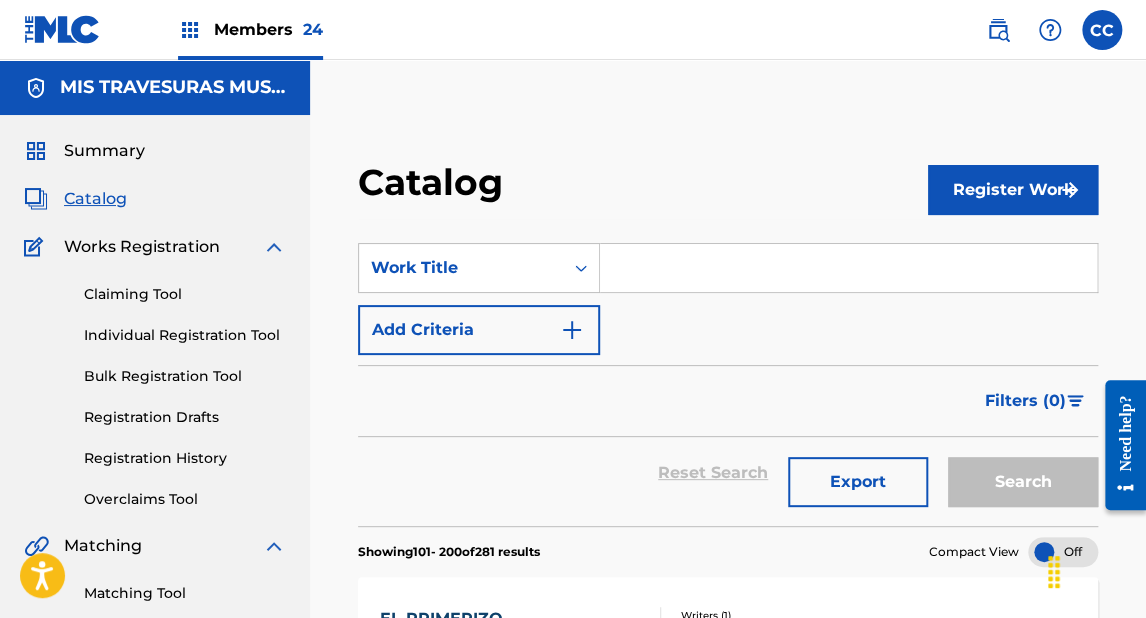click on "Register Work" at bounding box center [1013, 190] 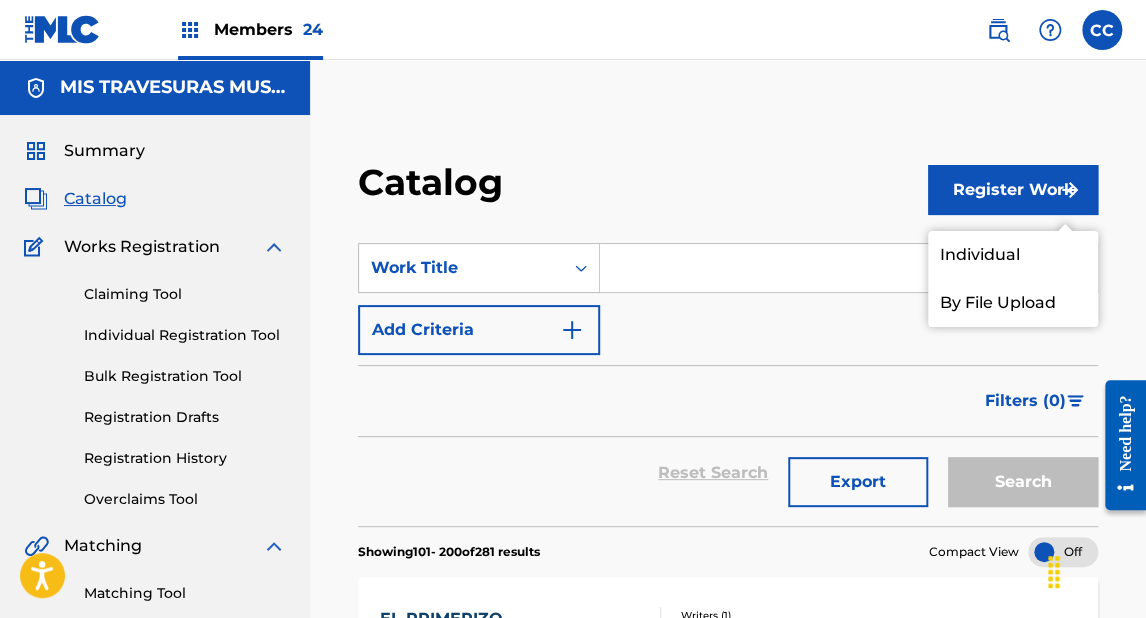 click on "Individual" at bounding box center [1013, 255] 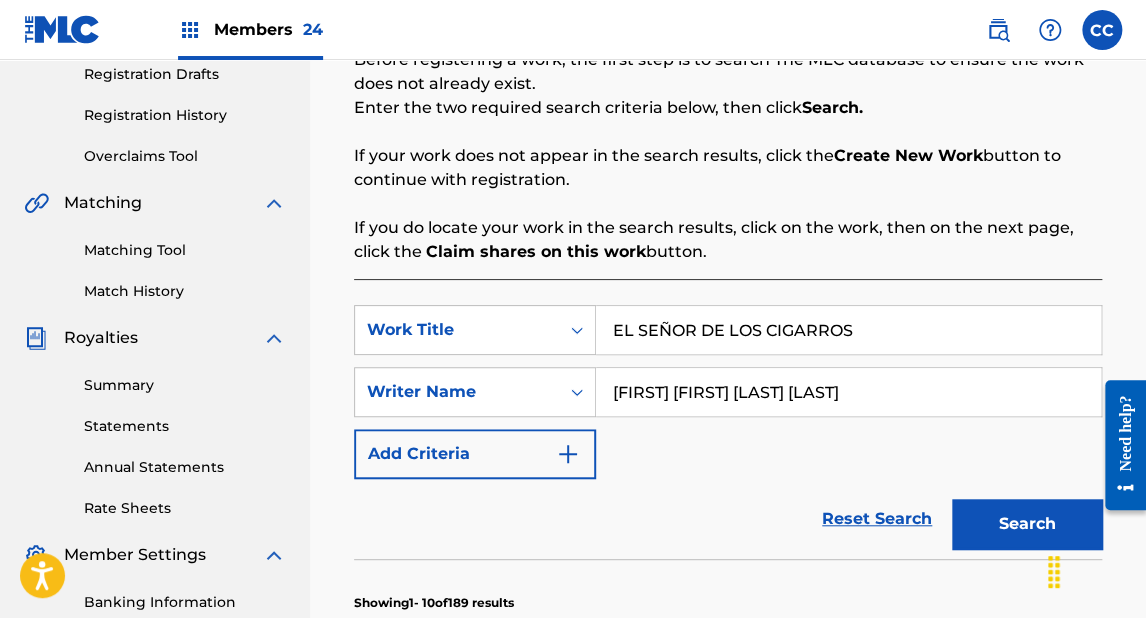scroll, scrollTop: 320, scrollLeft: 0, axis: vertical 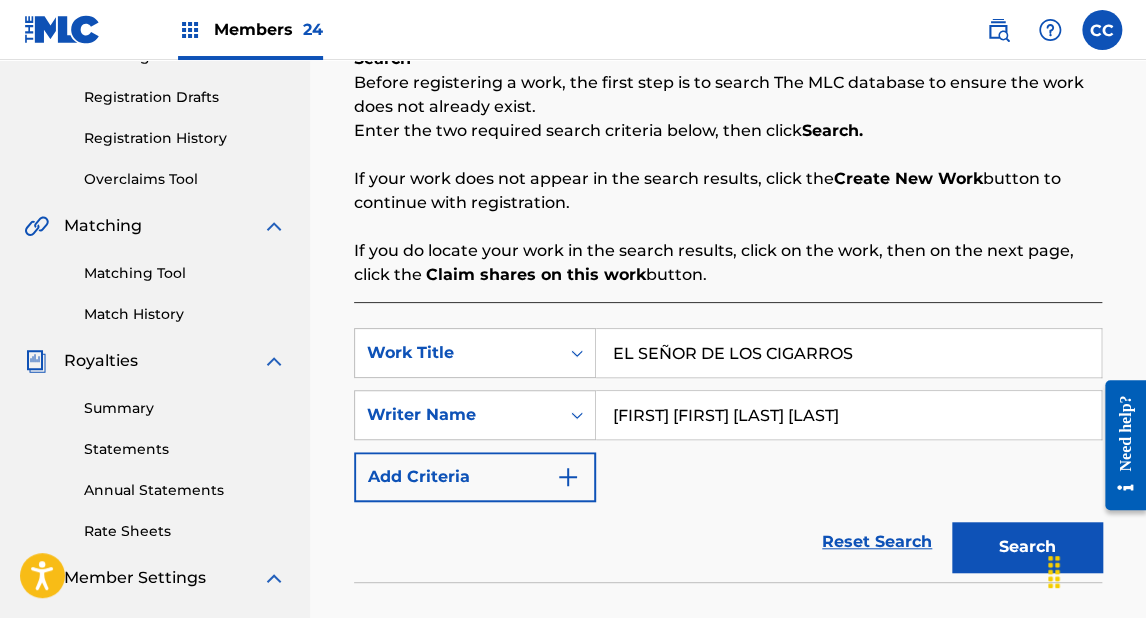 click on "EL SEÑOR DE LOS CIGARROS" at bounding box center [848, 353] 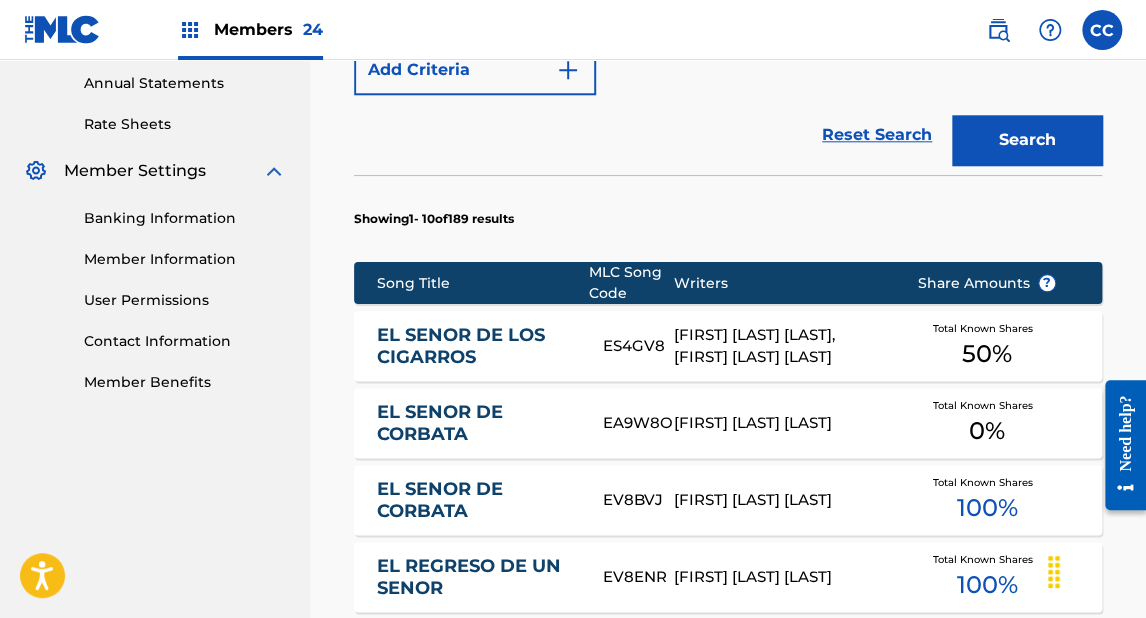 scroll, scrollTop: 720, scrollLeft: 0, axis: vertical 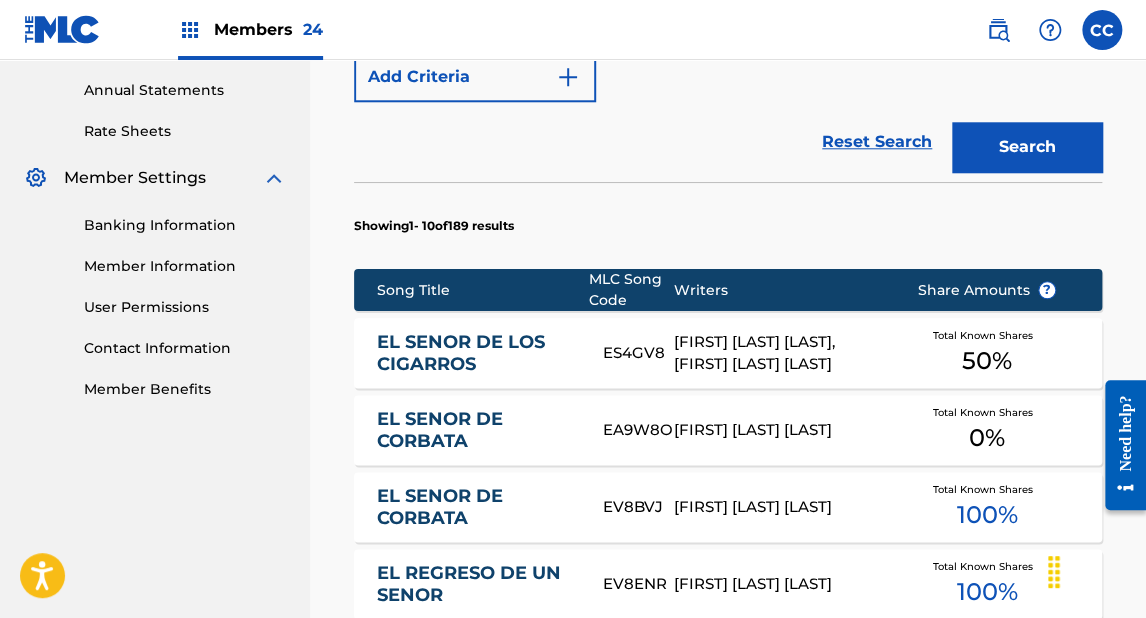 click on "EL SENOR DE LOS CIGARROS" at bounding box center [475, 353] 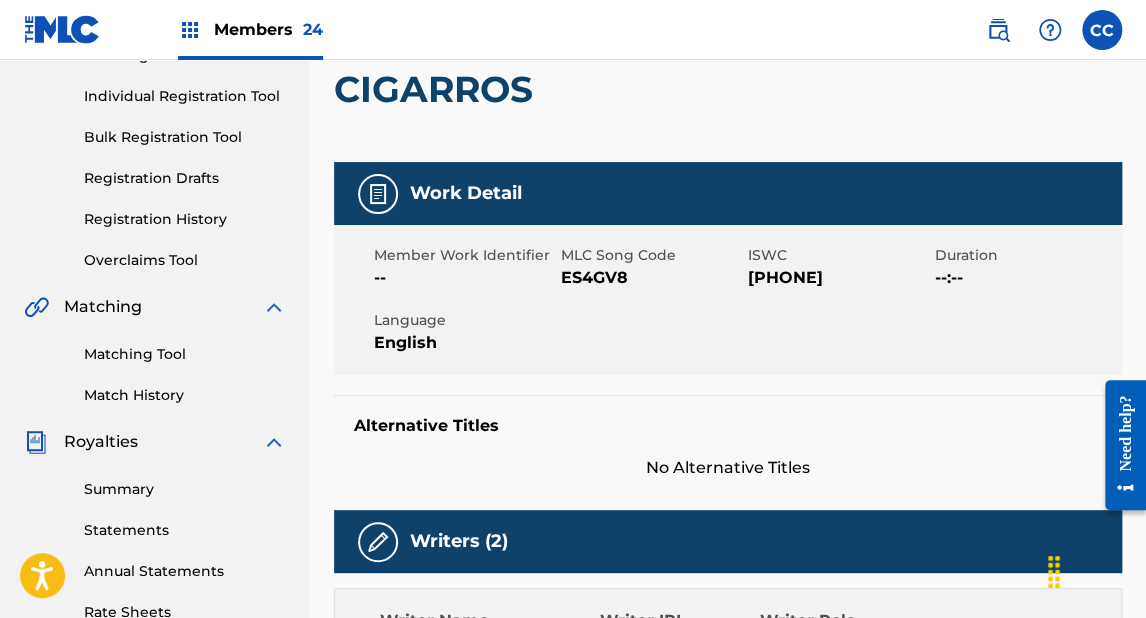 scroll, scrollTop: 240, scrollLeft: 0, axis: vertical 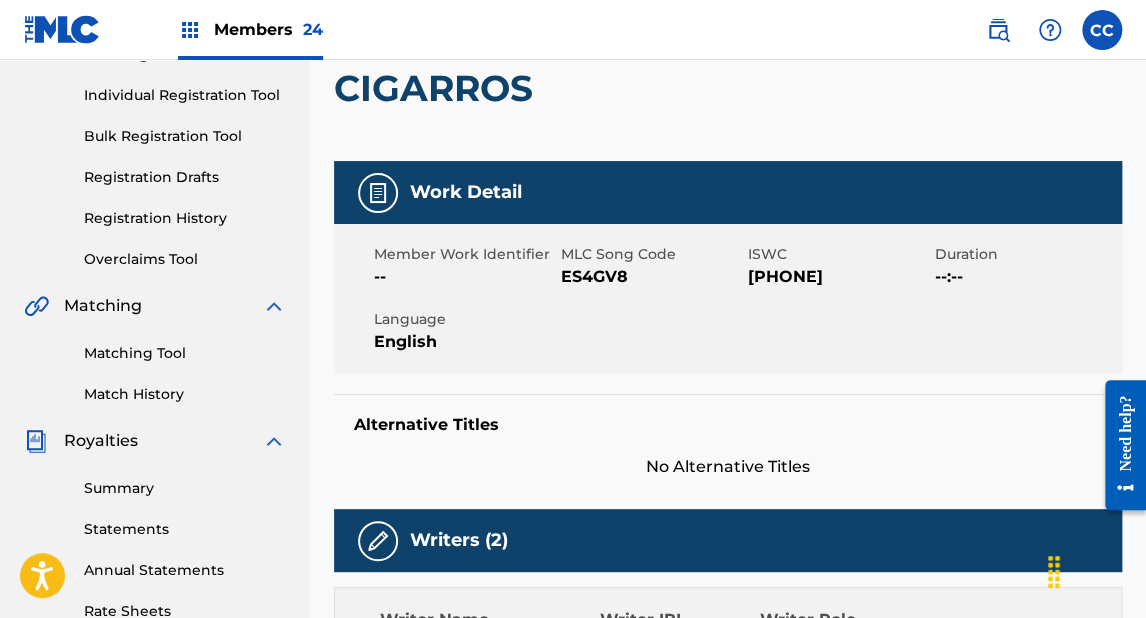 click on "Registration History" at bounding box center (185, 218) 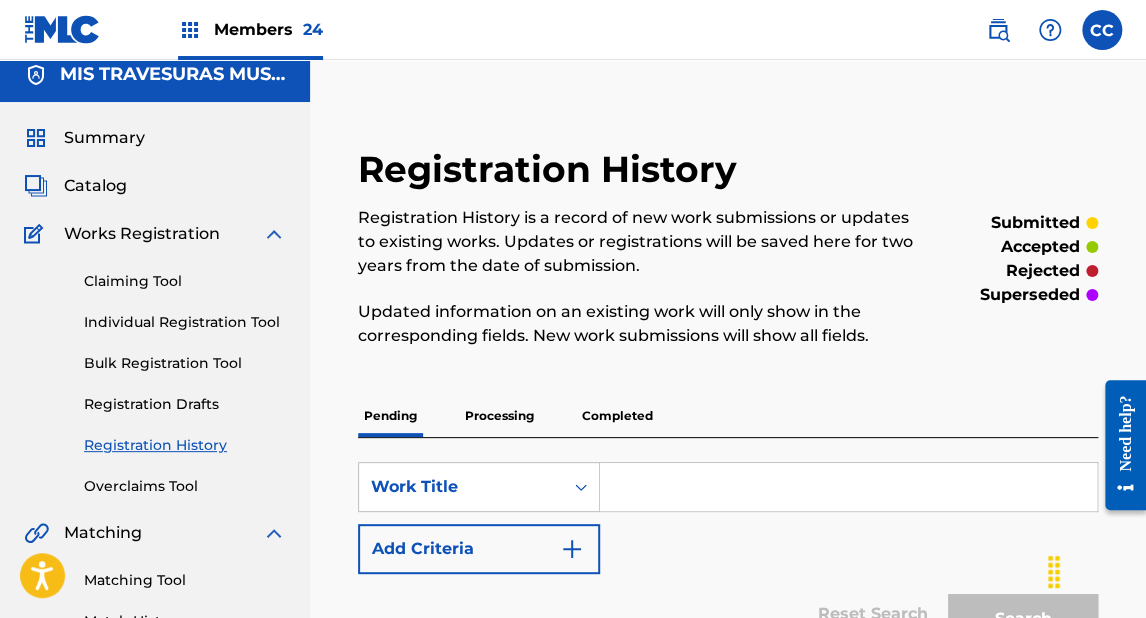 scroll, scrollTop: 0, scrollLeft: 0, axis: both 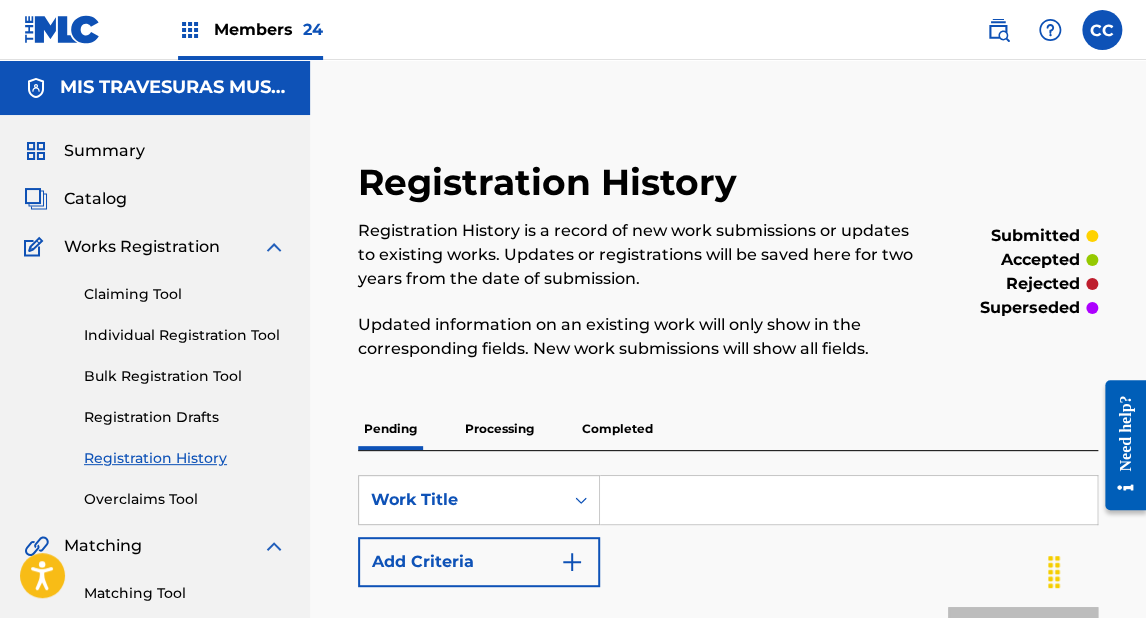 click at bounding box center [62, 29] 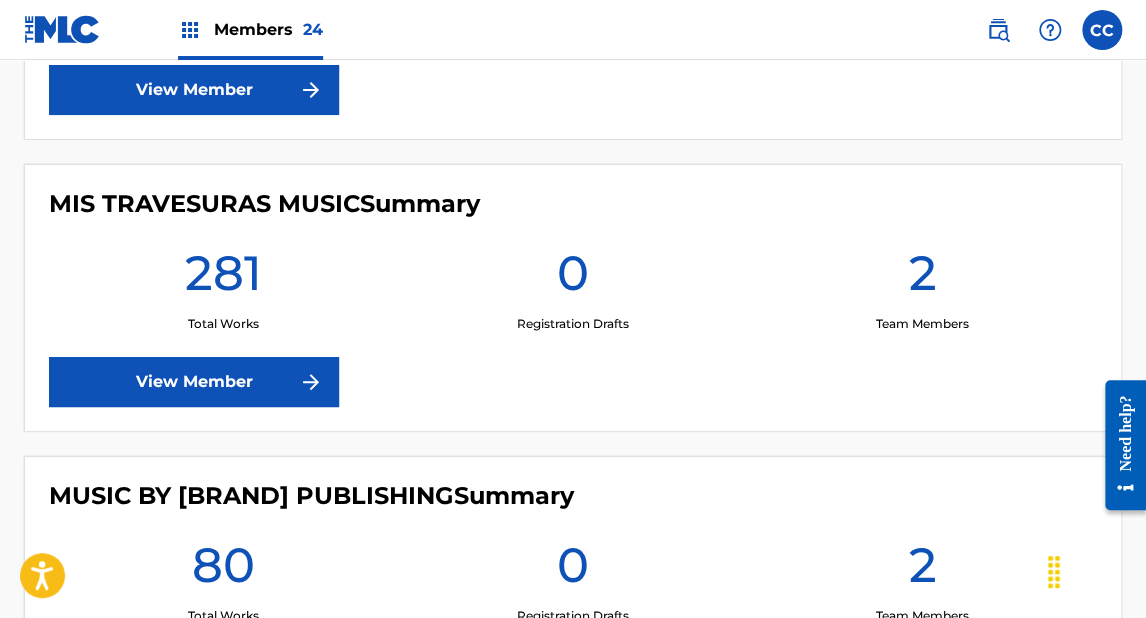 scroll, scrollTop: 4880, scrollLeft: 0, axis: vertical 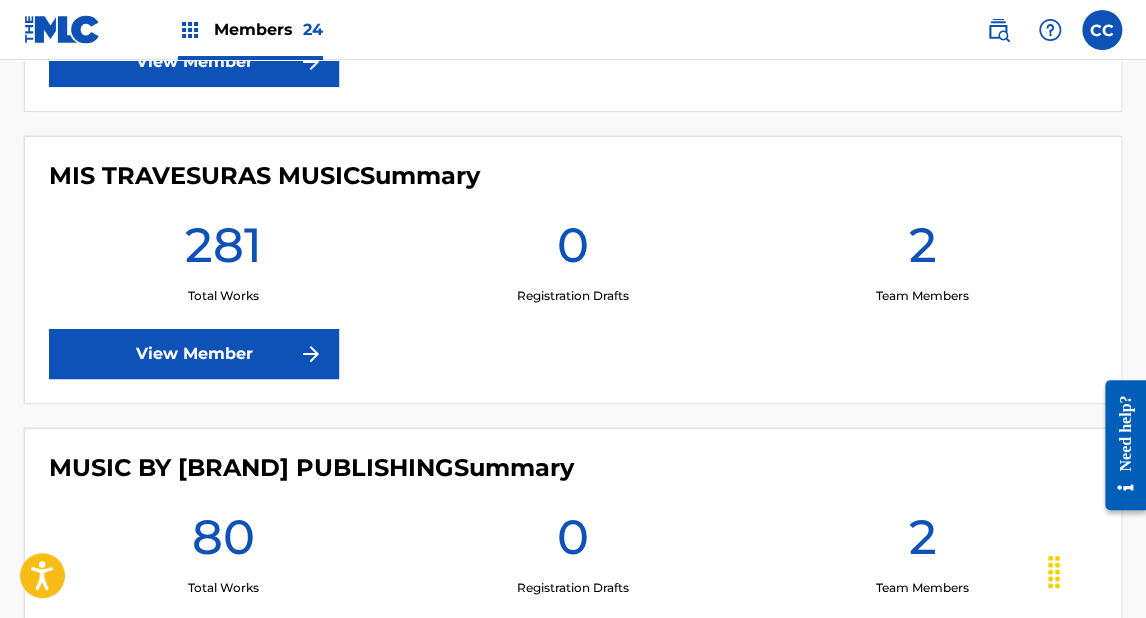 click on "View Member" at bounding box center (194, 354) 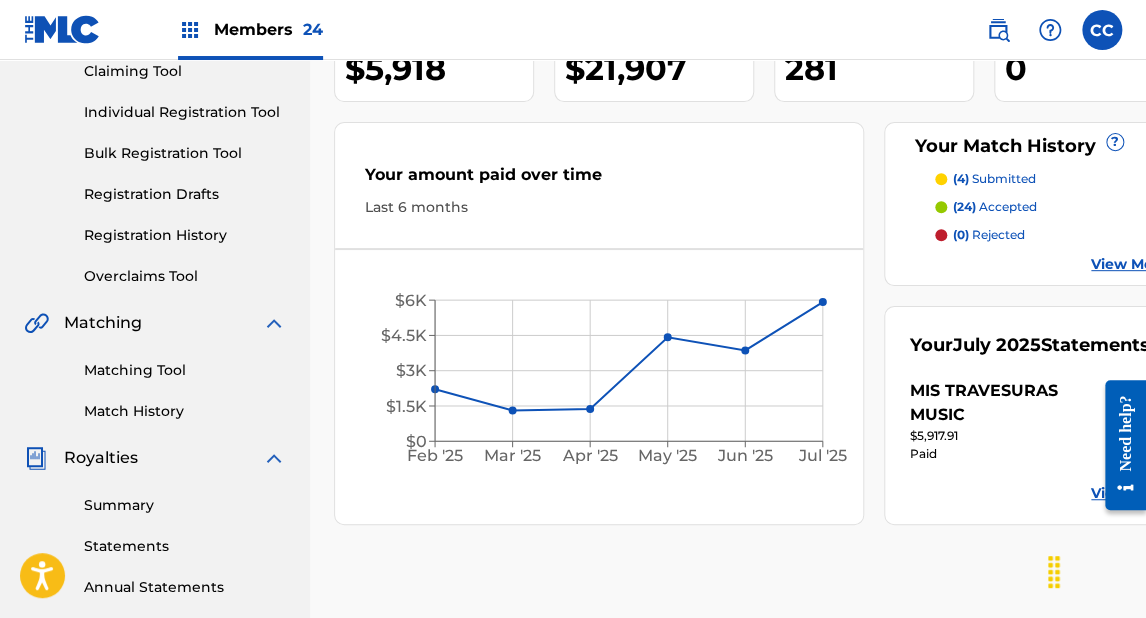 scroll, scrollTop: 240, scrollLeft: 0, axis: vertical 